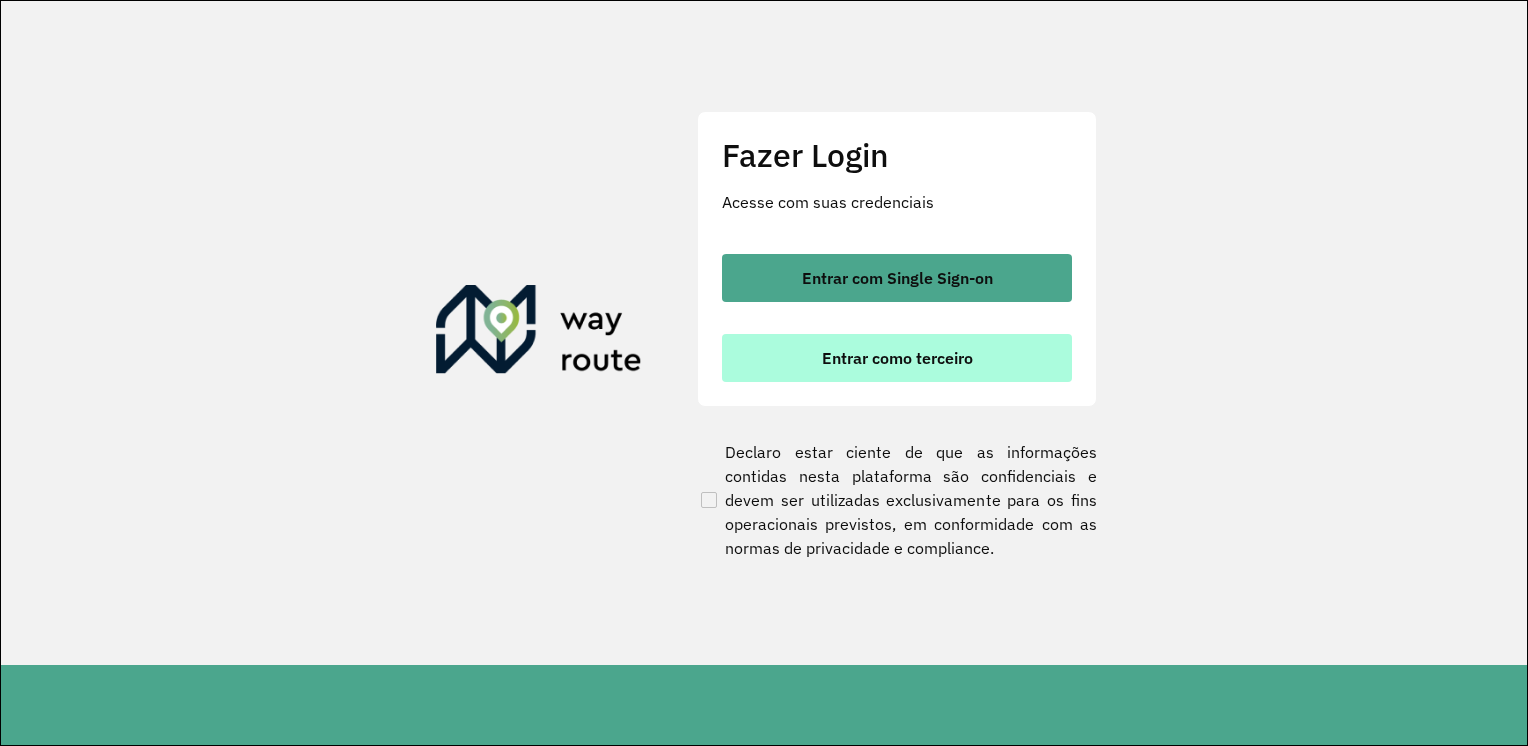 scroll, scrollTop: 0, scrollLeft: 0, axis: both 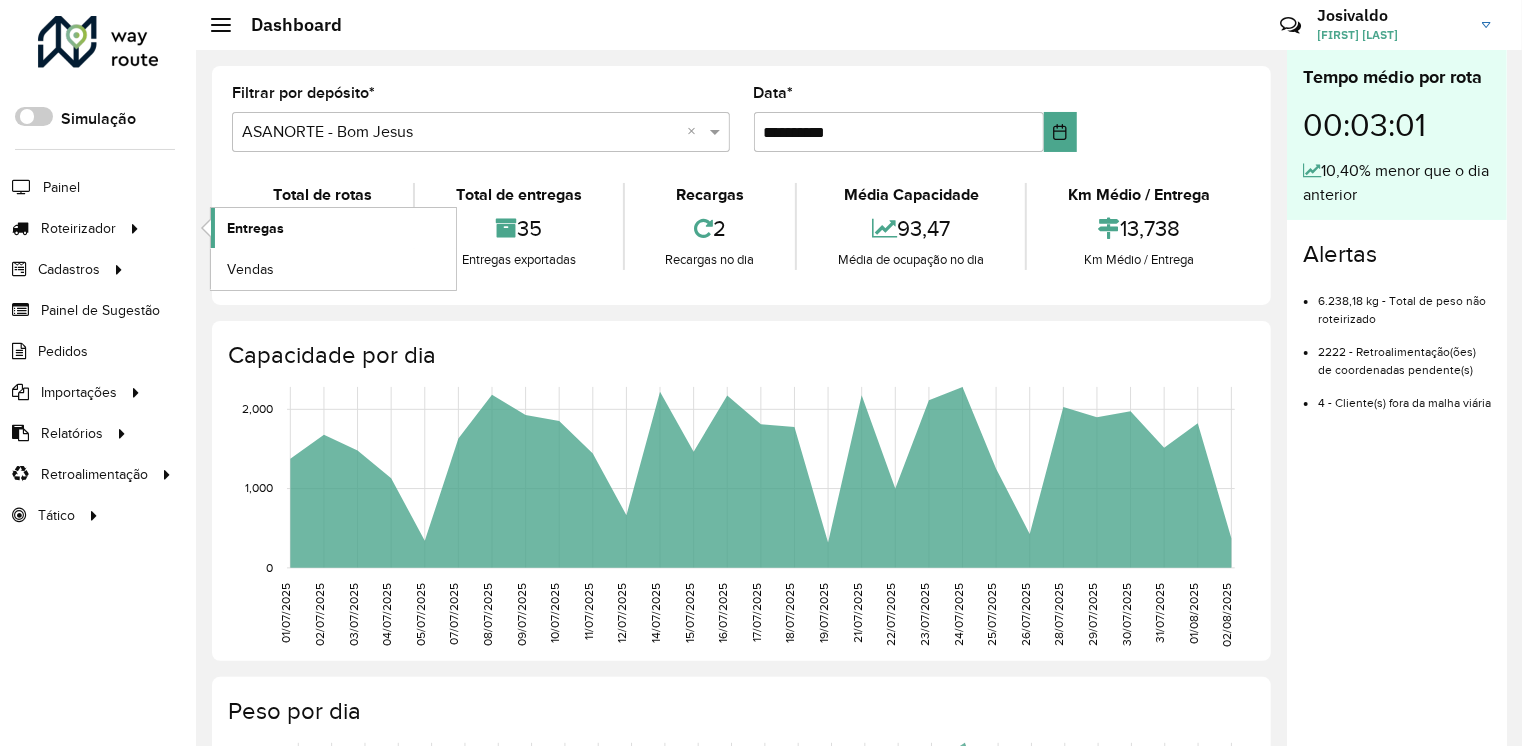 click on "Entregas" 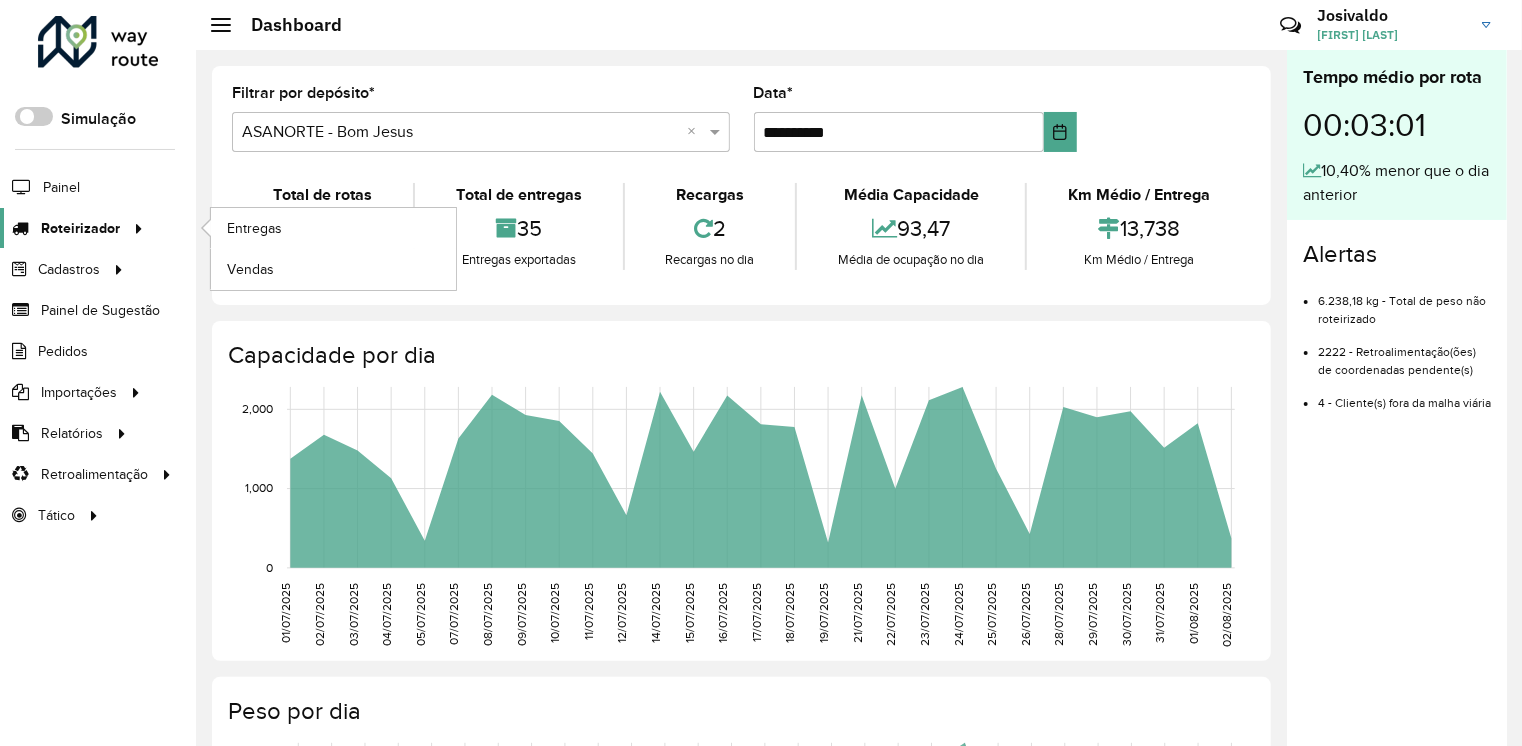 click on "Roteirizador" 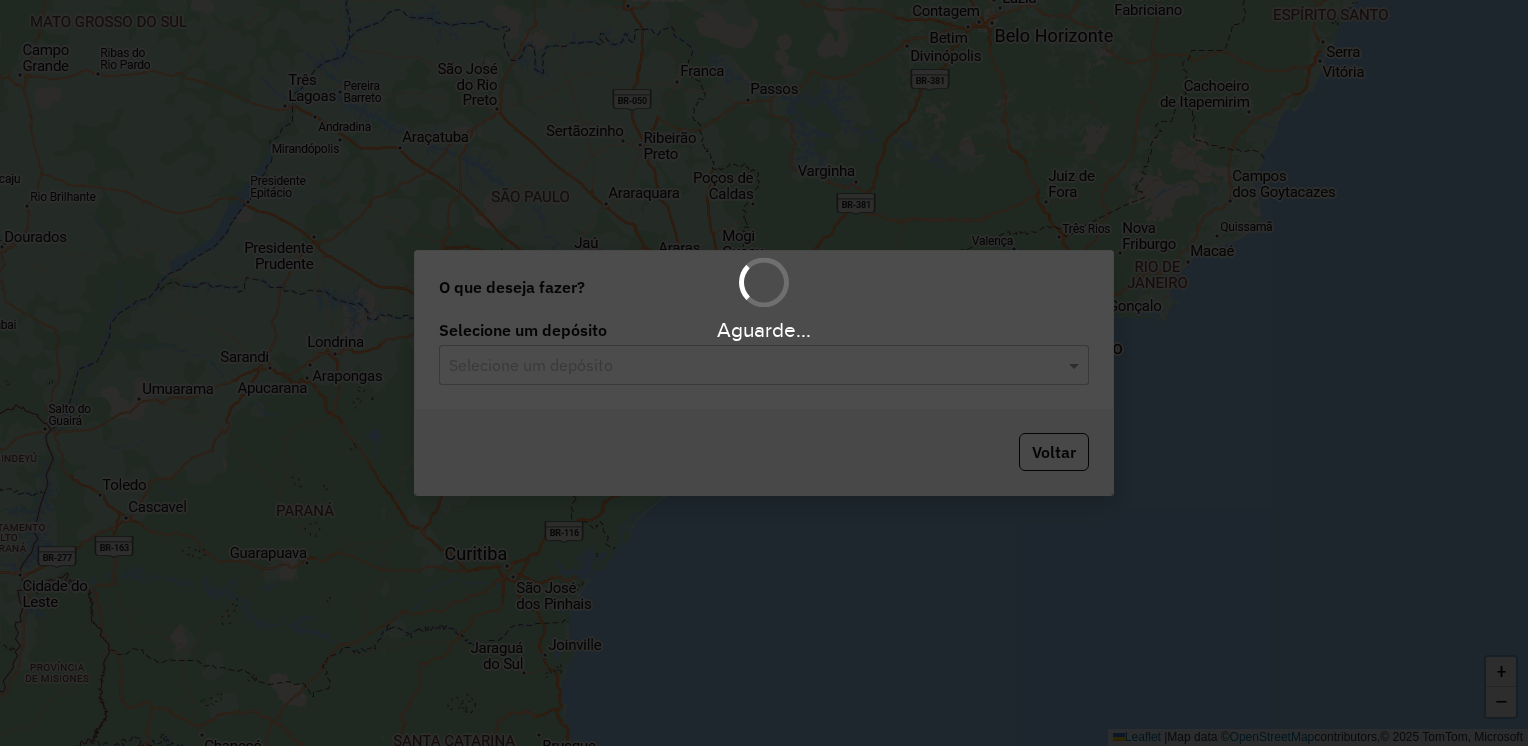 scroll, scrollTop: 0, scrollLeft: 0, axis: both 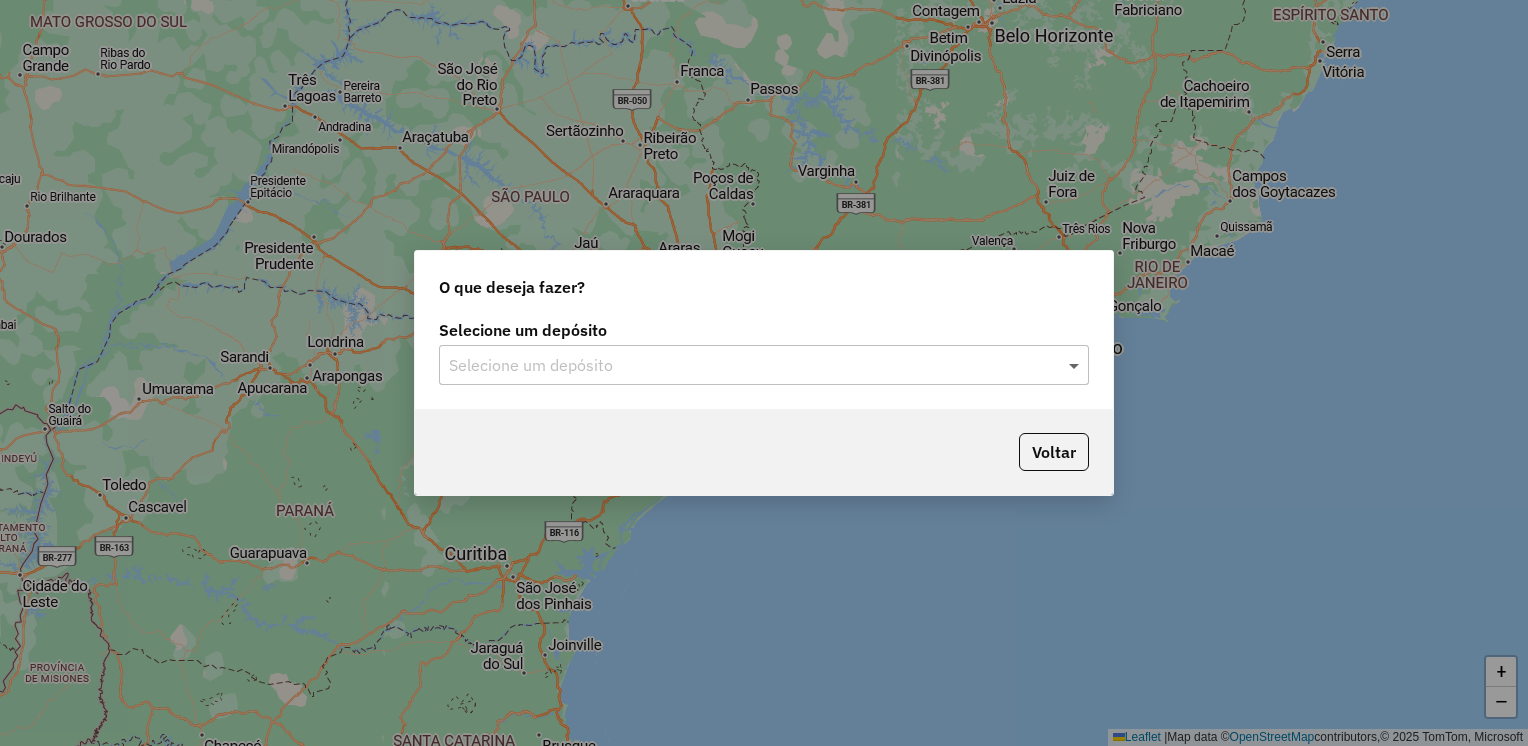 click 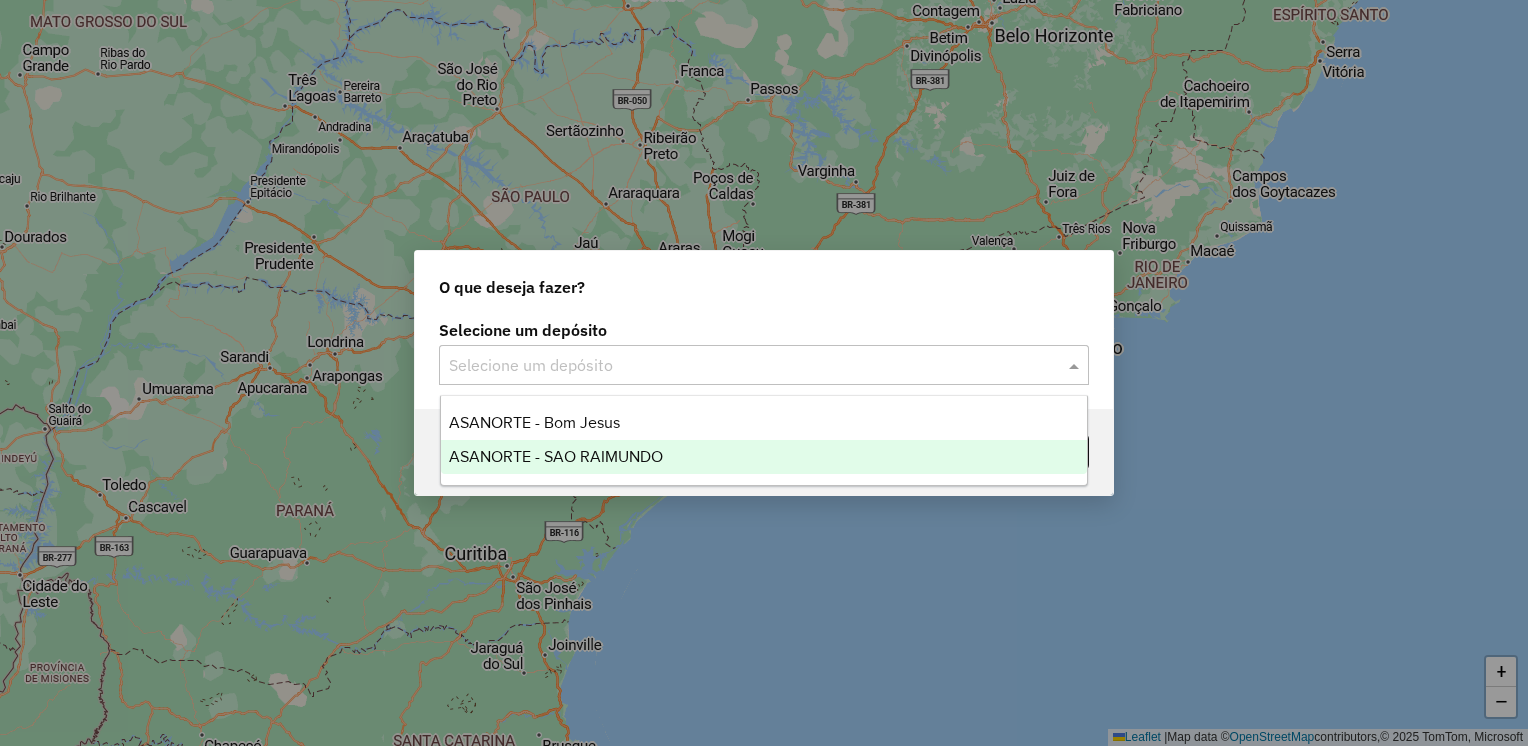 click on "ASANORTE - SAO RAIMUNDO" at bounding box center (764, 457) 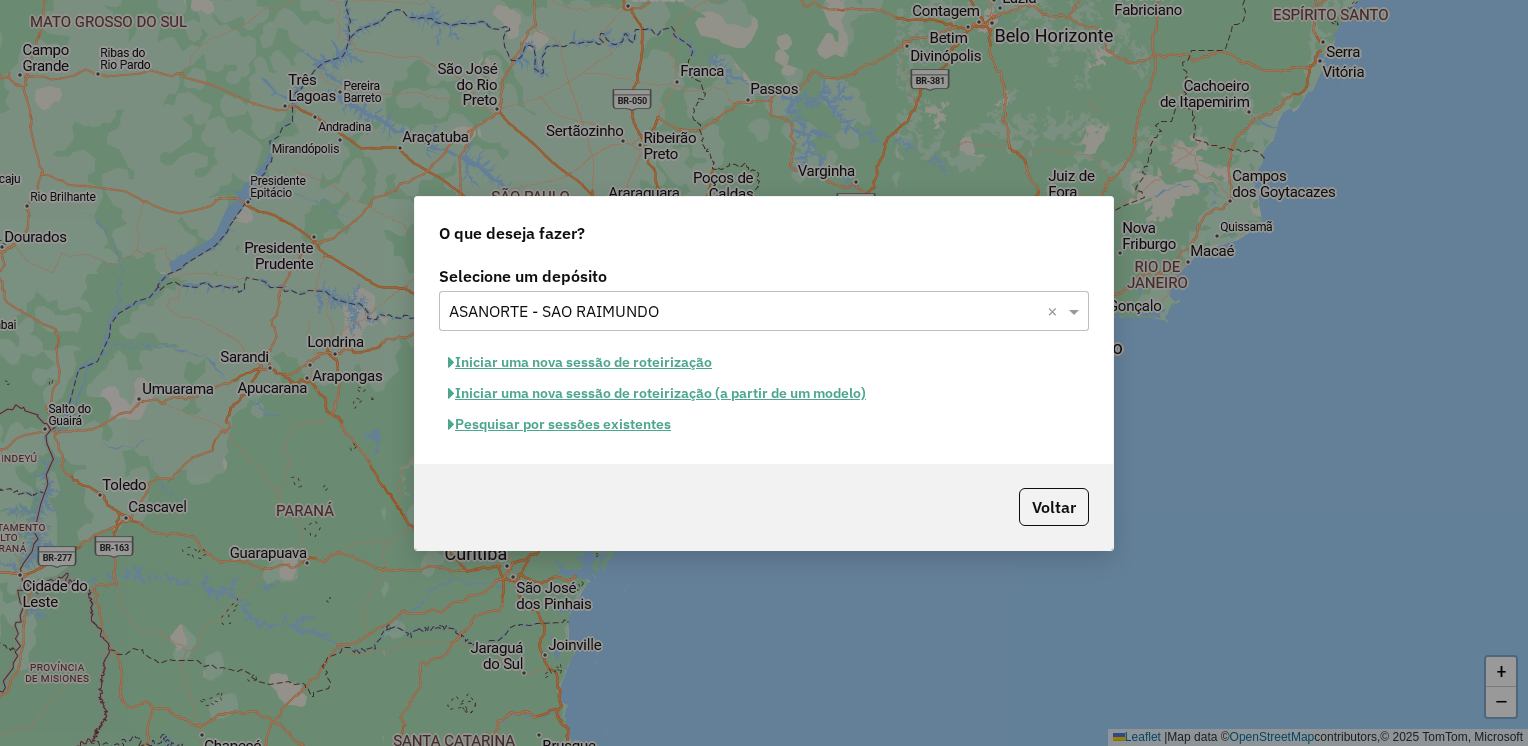 click on "Iniciar uma nova sessão de roteirização" 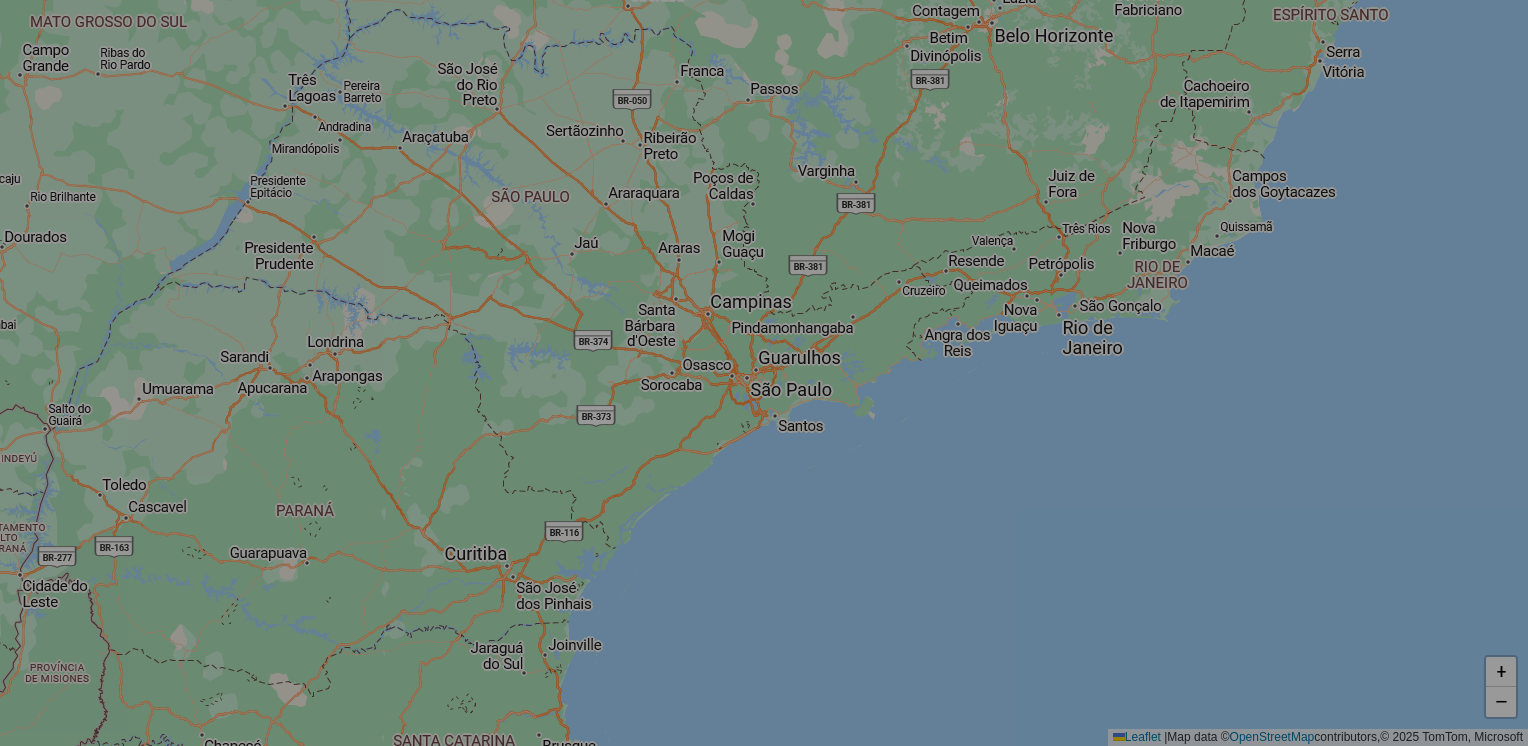select on "*" 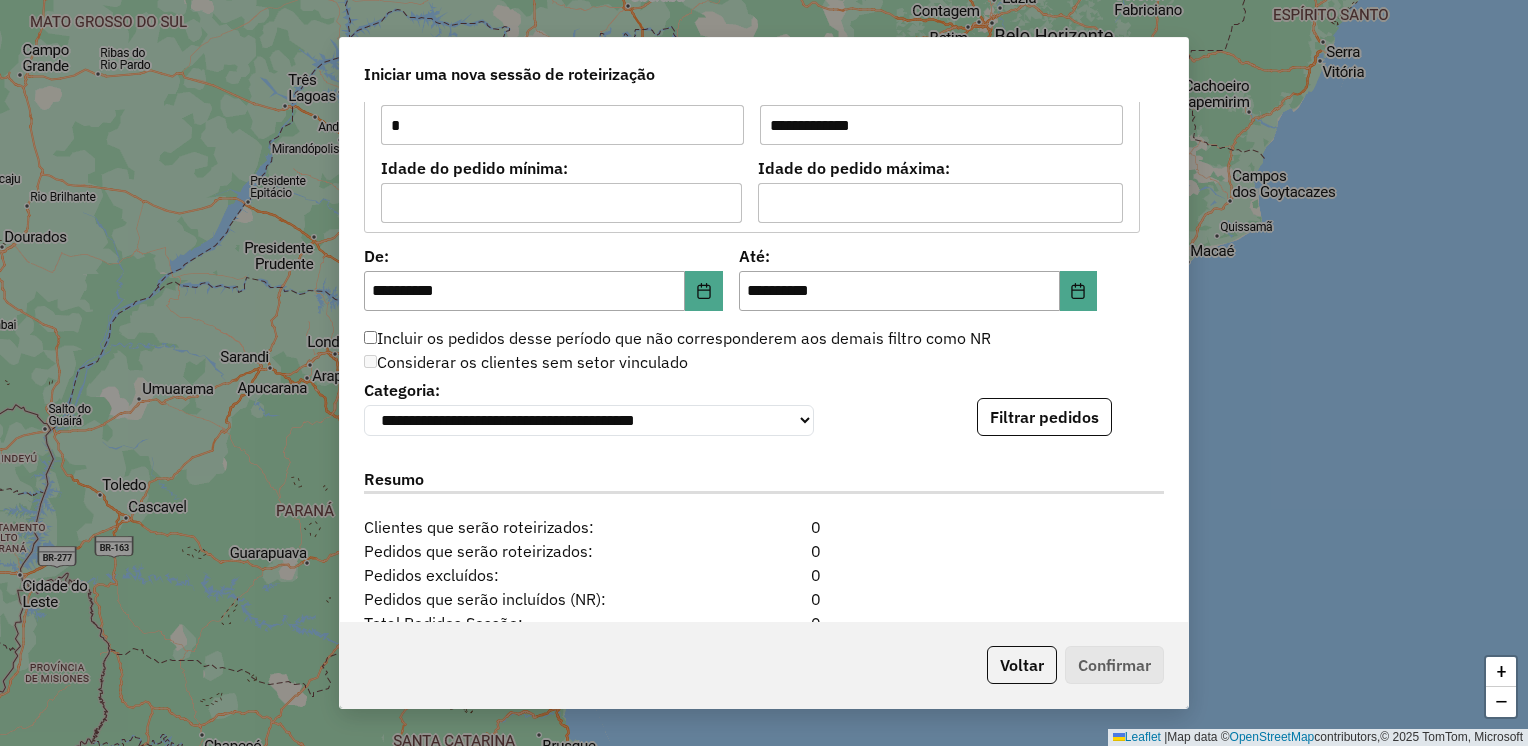 scroll, scrollTop: 1800, scrollLeft: 0, axis: vertical 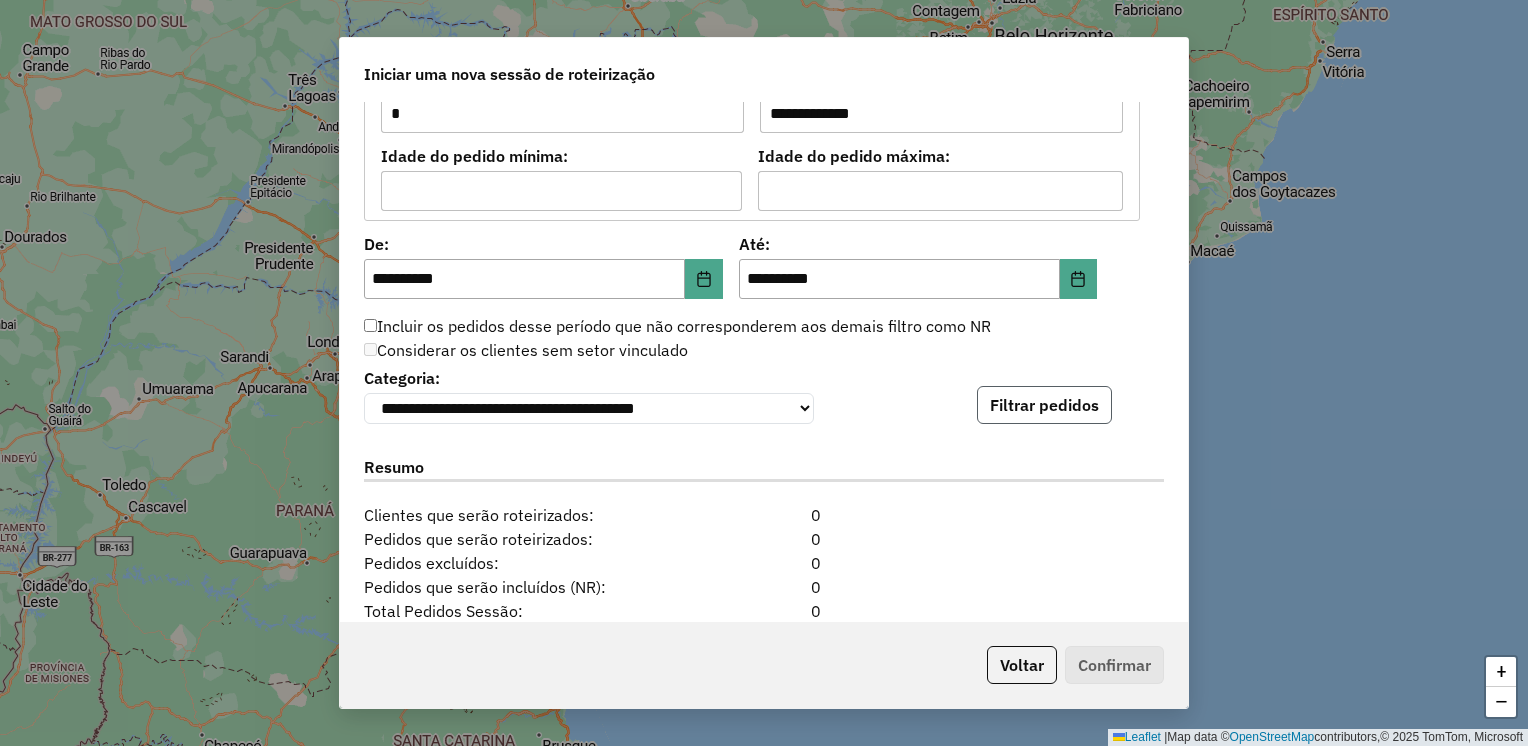 click on "Filtrar pedidos" 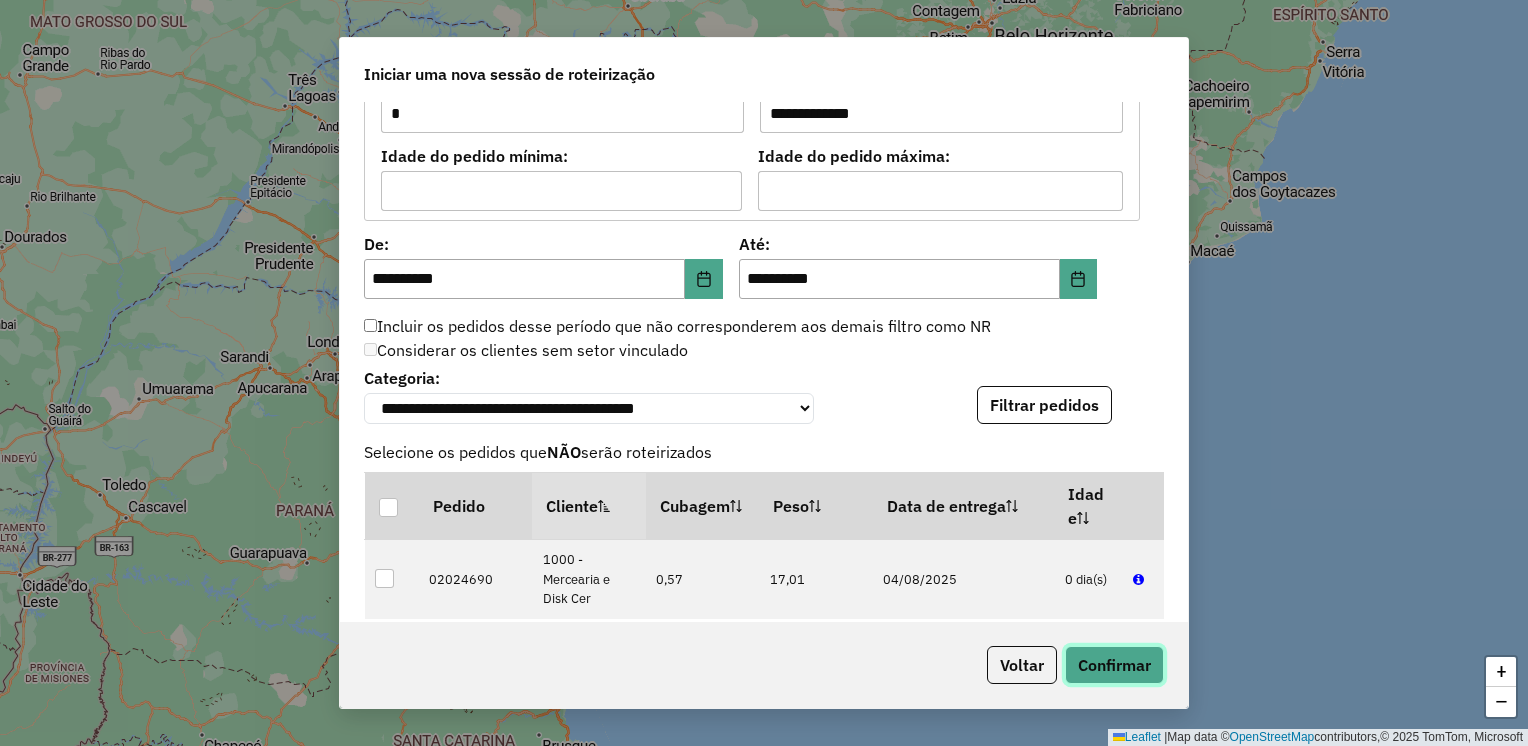 click on "Confirmar" 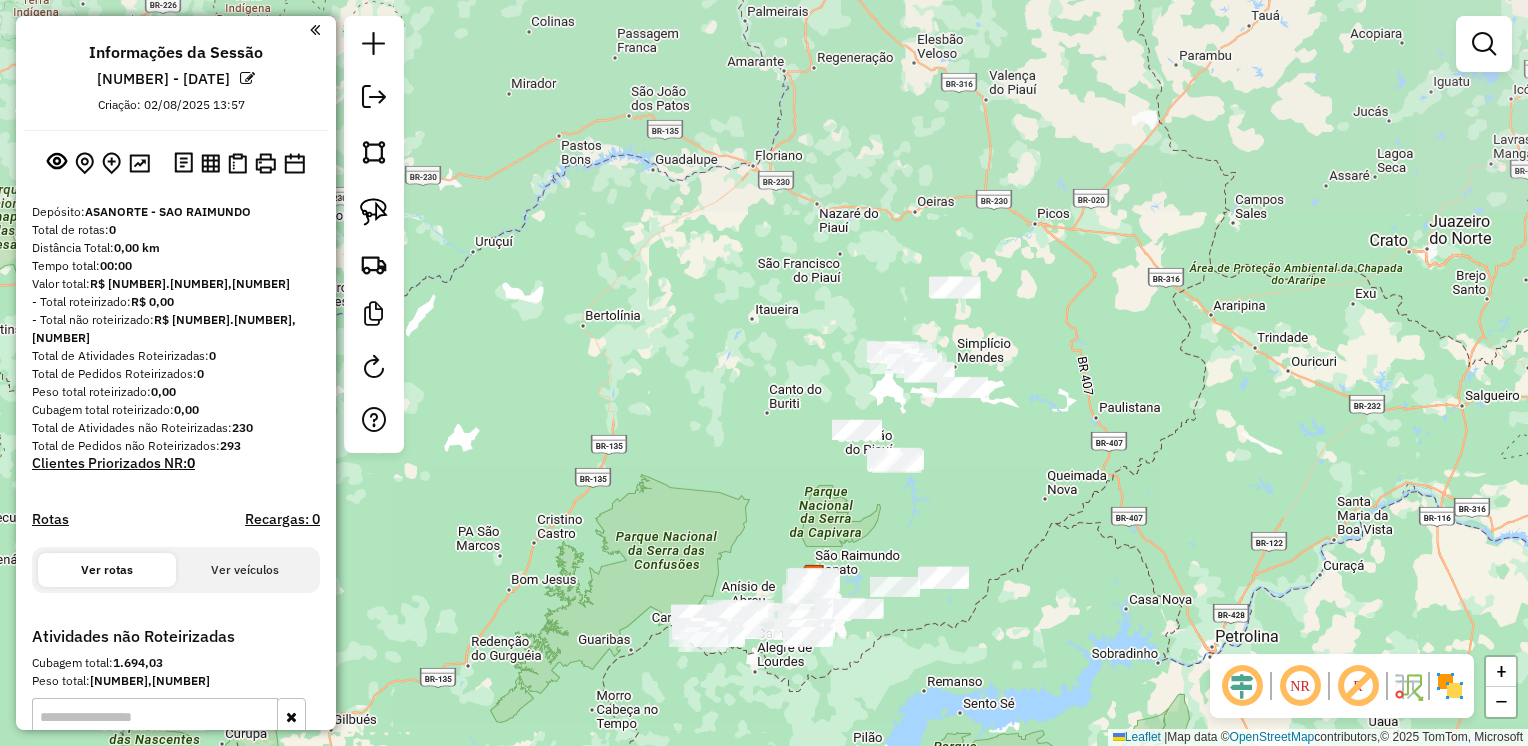 drag, startPoint x: 1141, startPoint y: 334, endPoint x: 1052, endPoint y: 494, distance: 183.08742 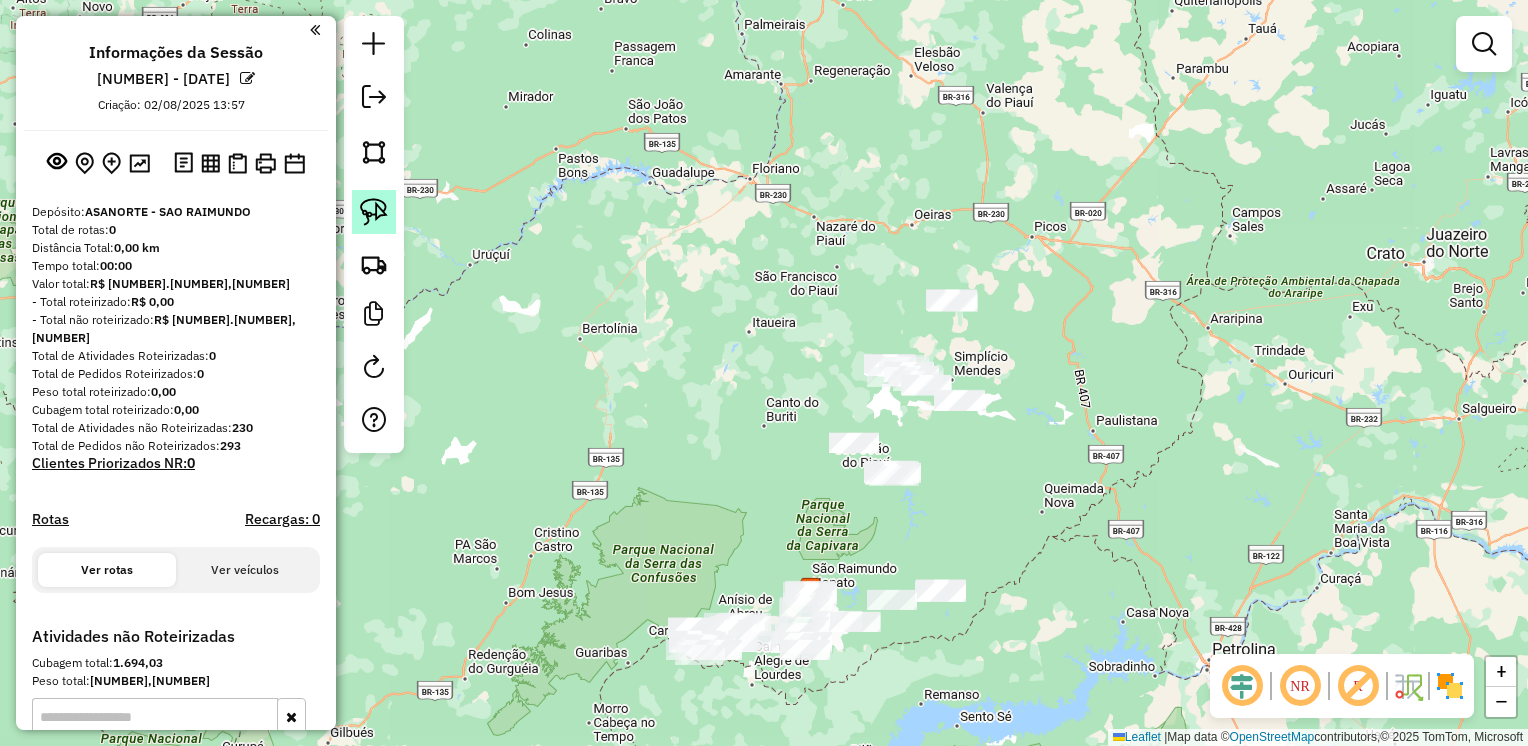 click 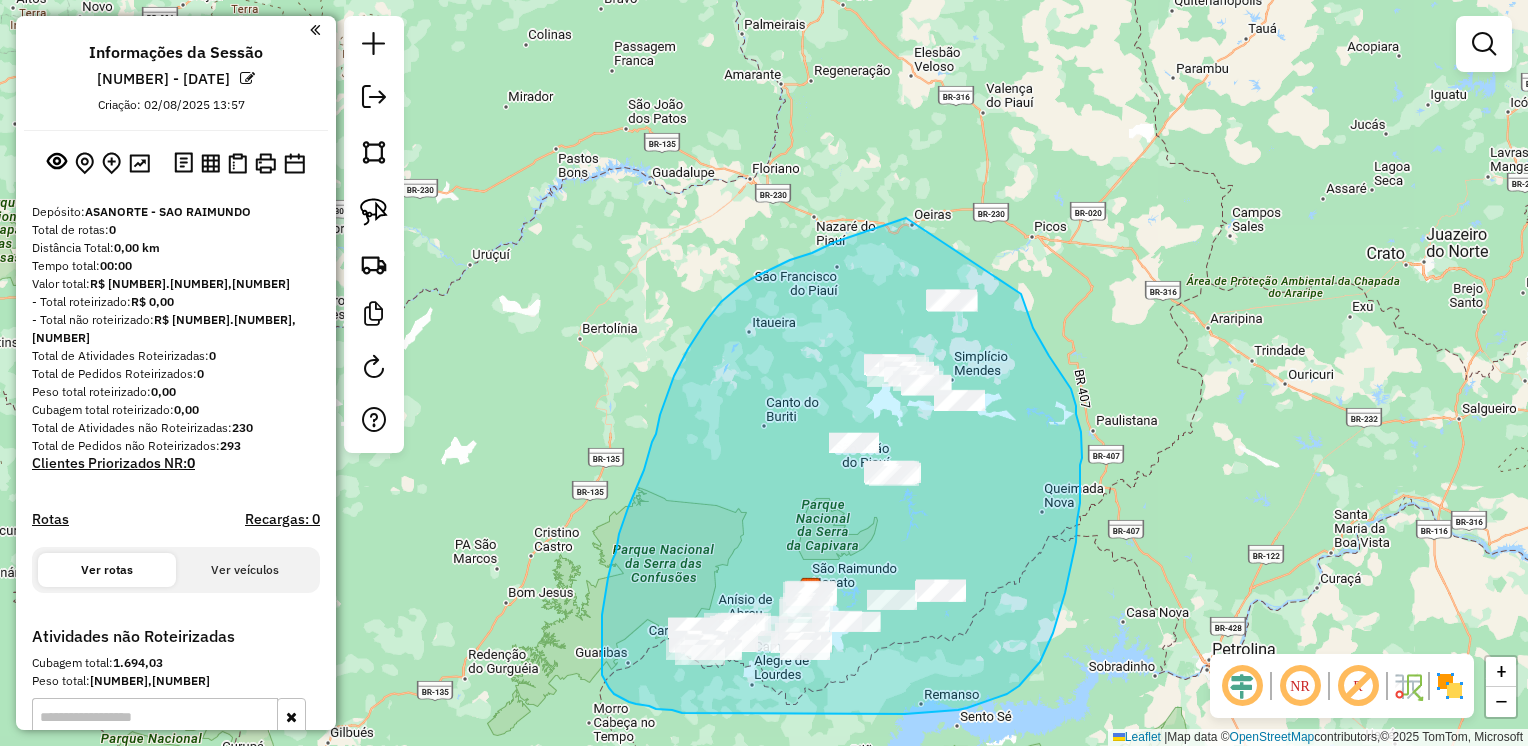 drag, startPoint x: 756, startPoint y: 276, endPoint x: 1021, endPoint y: 294, distance: 265.61063 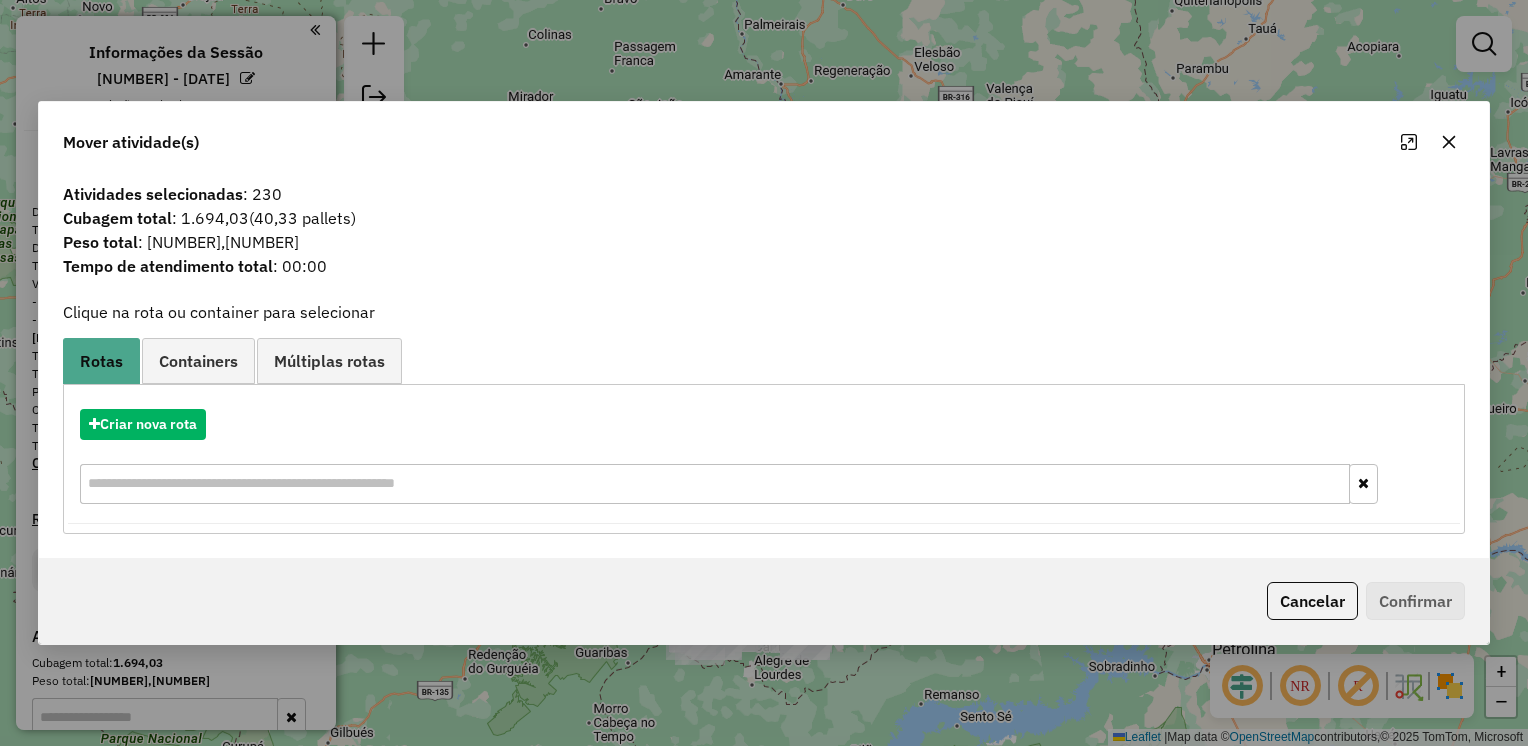 click 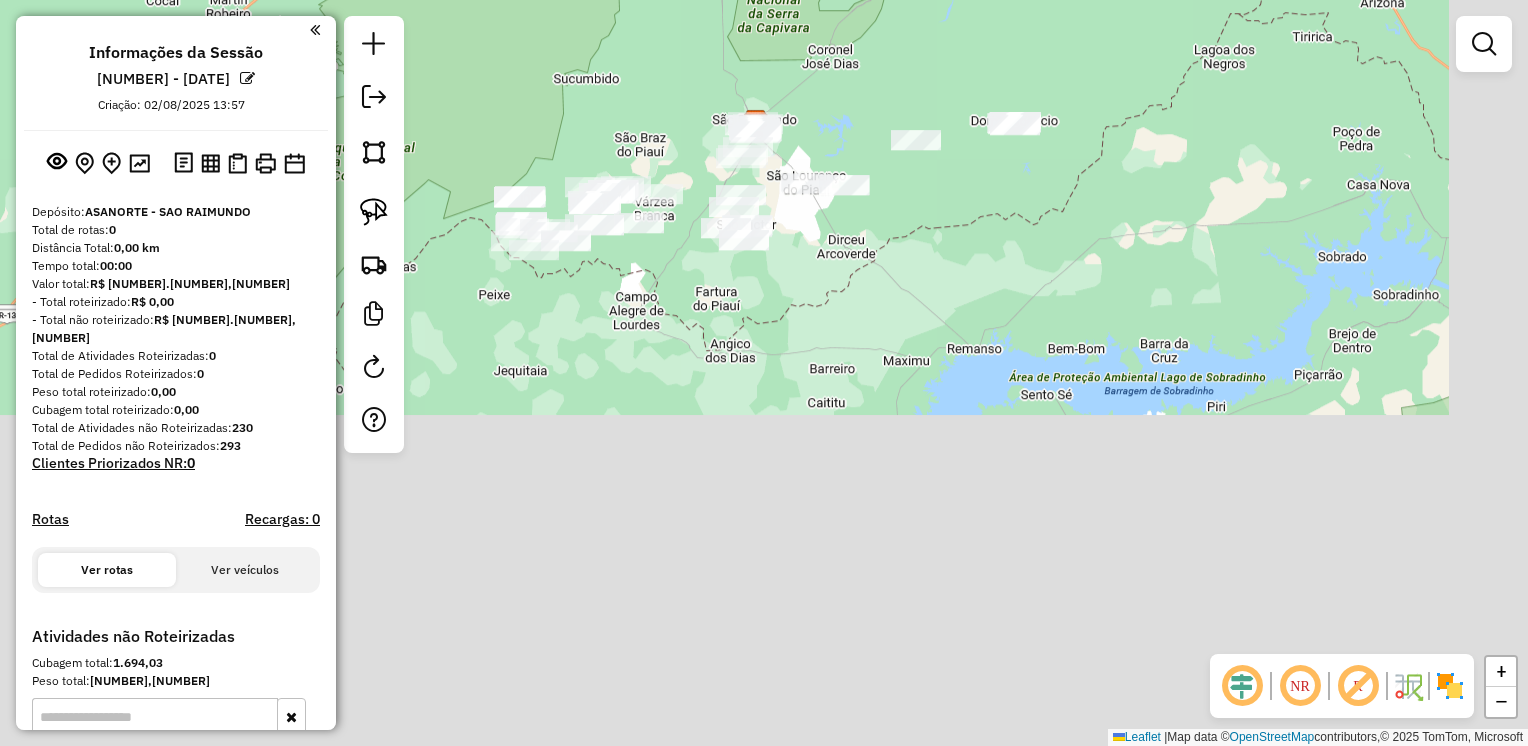 drag, startPoint x: 715, startPoint y: 466, endPoint x: 479, endPoint y: -74, distance: 589.31824 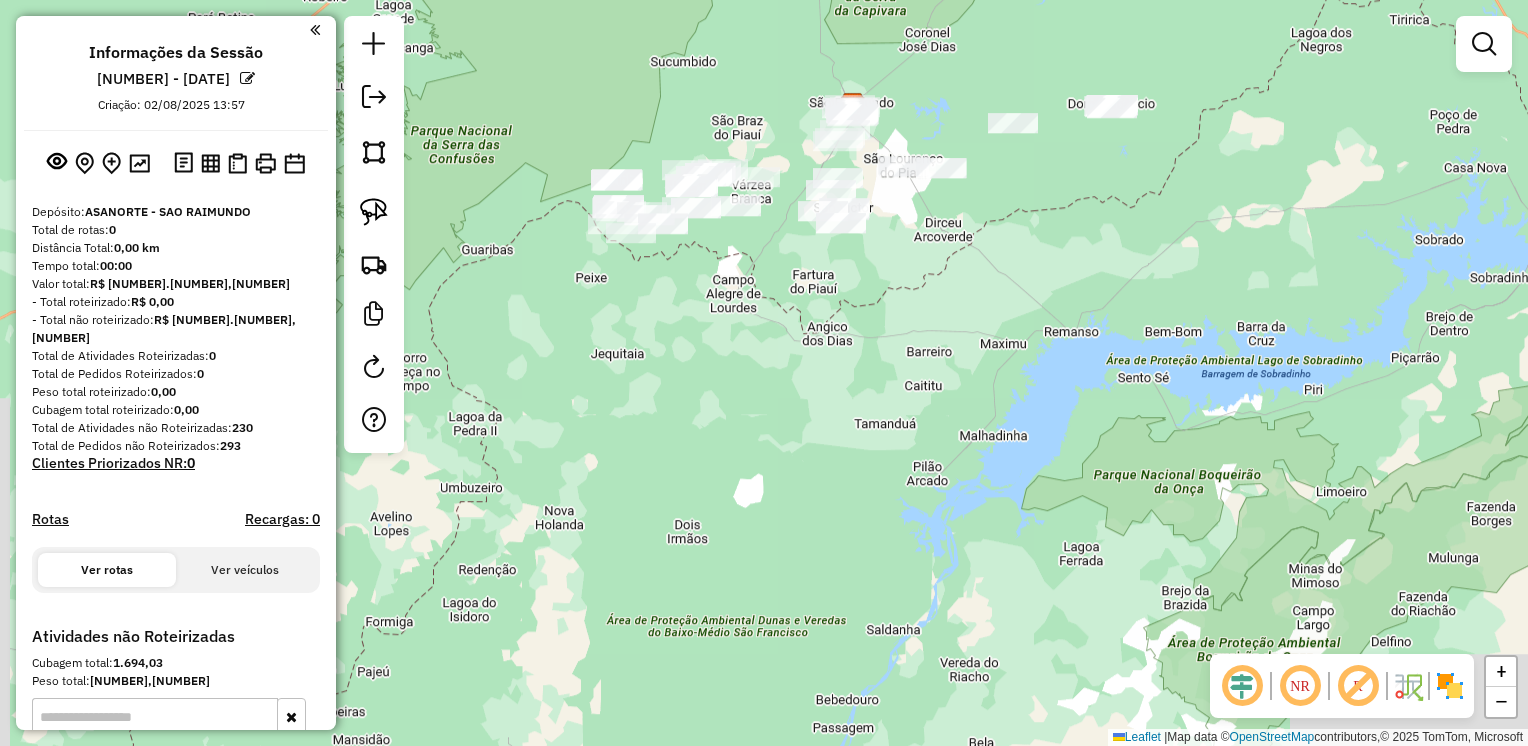 drag, startPoint x: 888, startPoint y: 434, endPoint x: 909, endPoint y: 429, distance: 21.587032 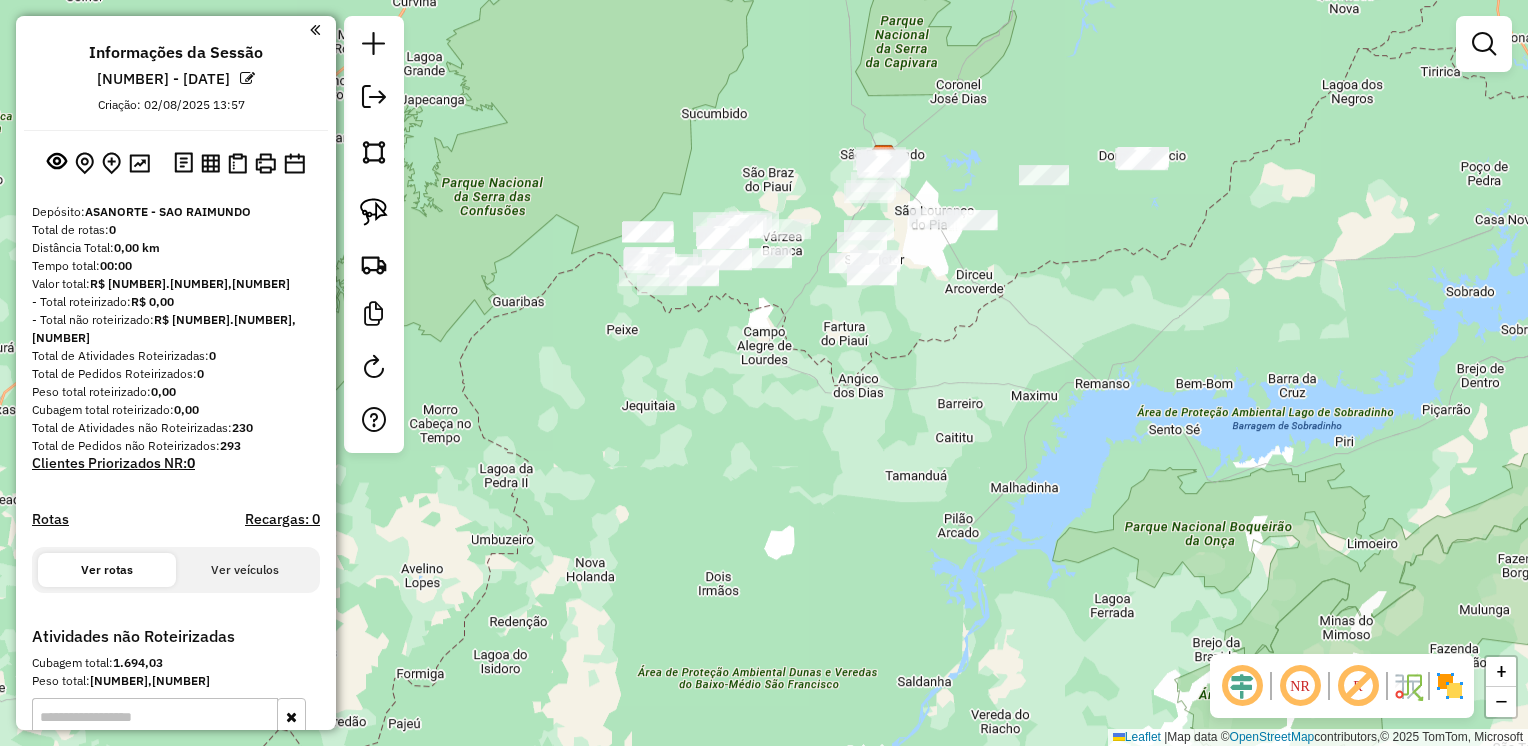 drag, startPoint x: 785, startPoint y: 342, endPoint x: 827, endPoint y: 402, distance: 73.239334 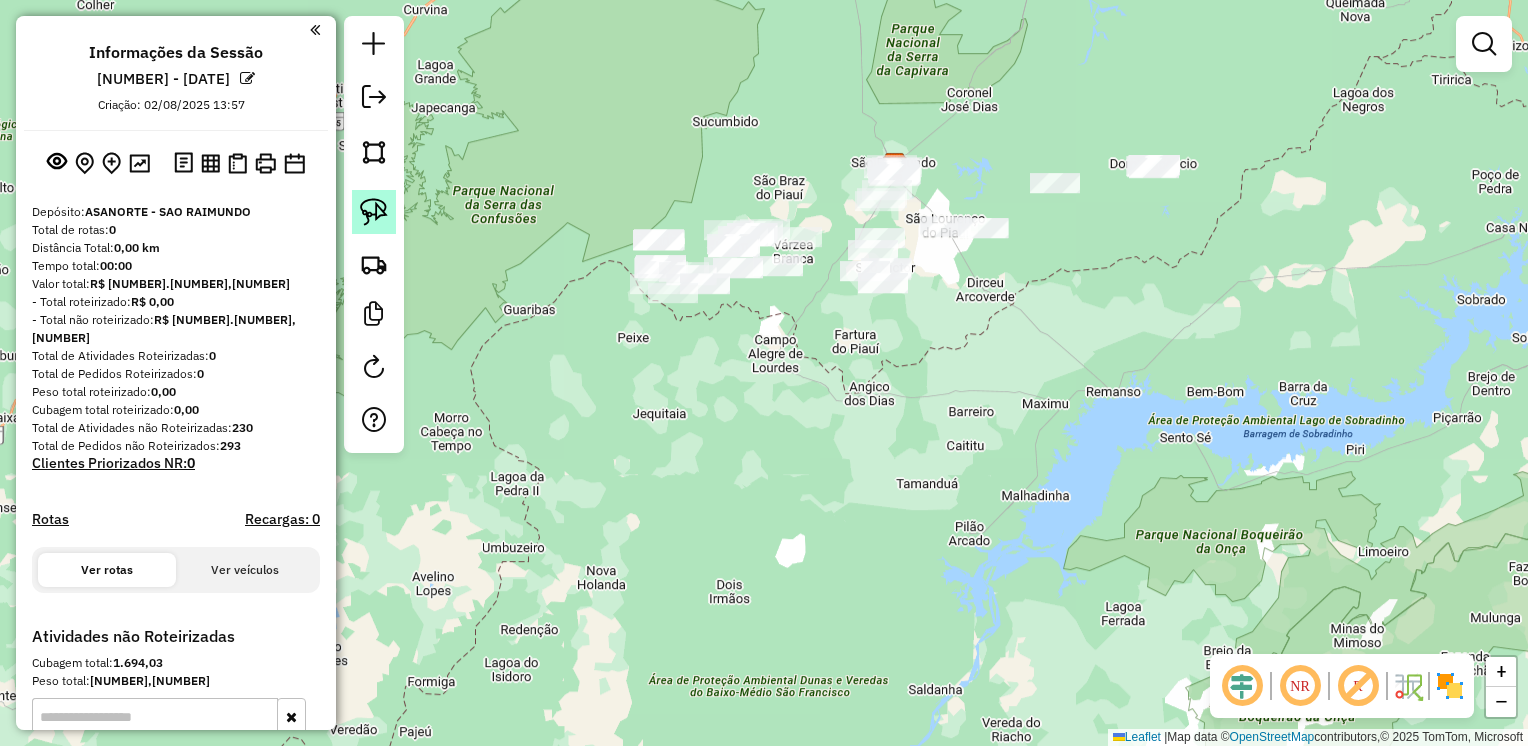 click 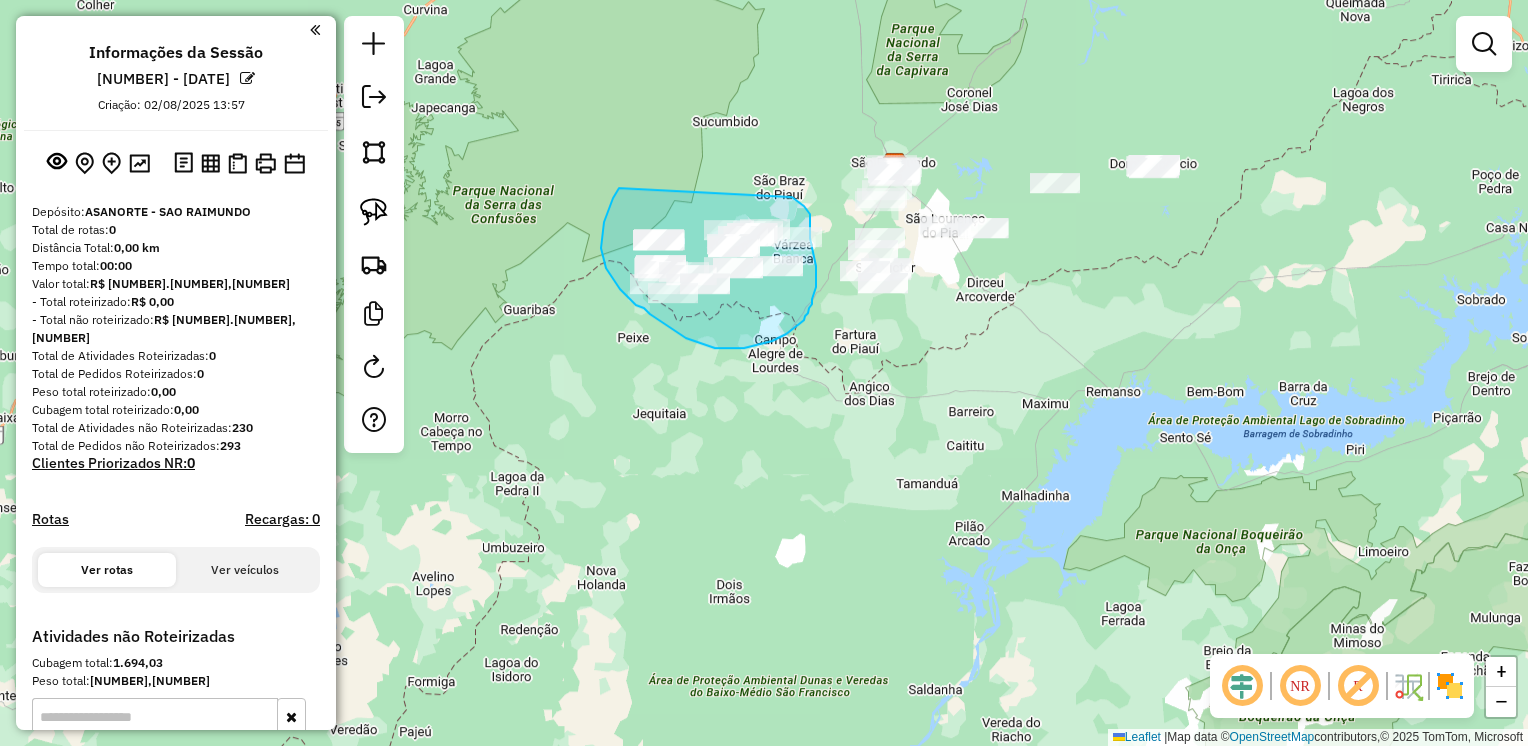drag, startPoint x: 604, startPoint y: 225, endPoint x: 792, endPoint y: 197, distance: 190.07367 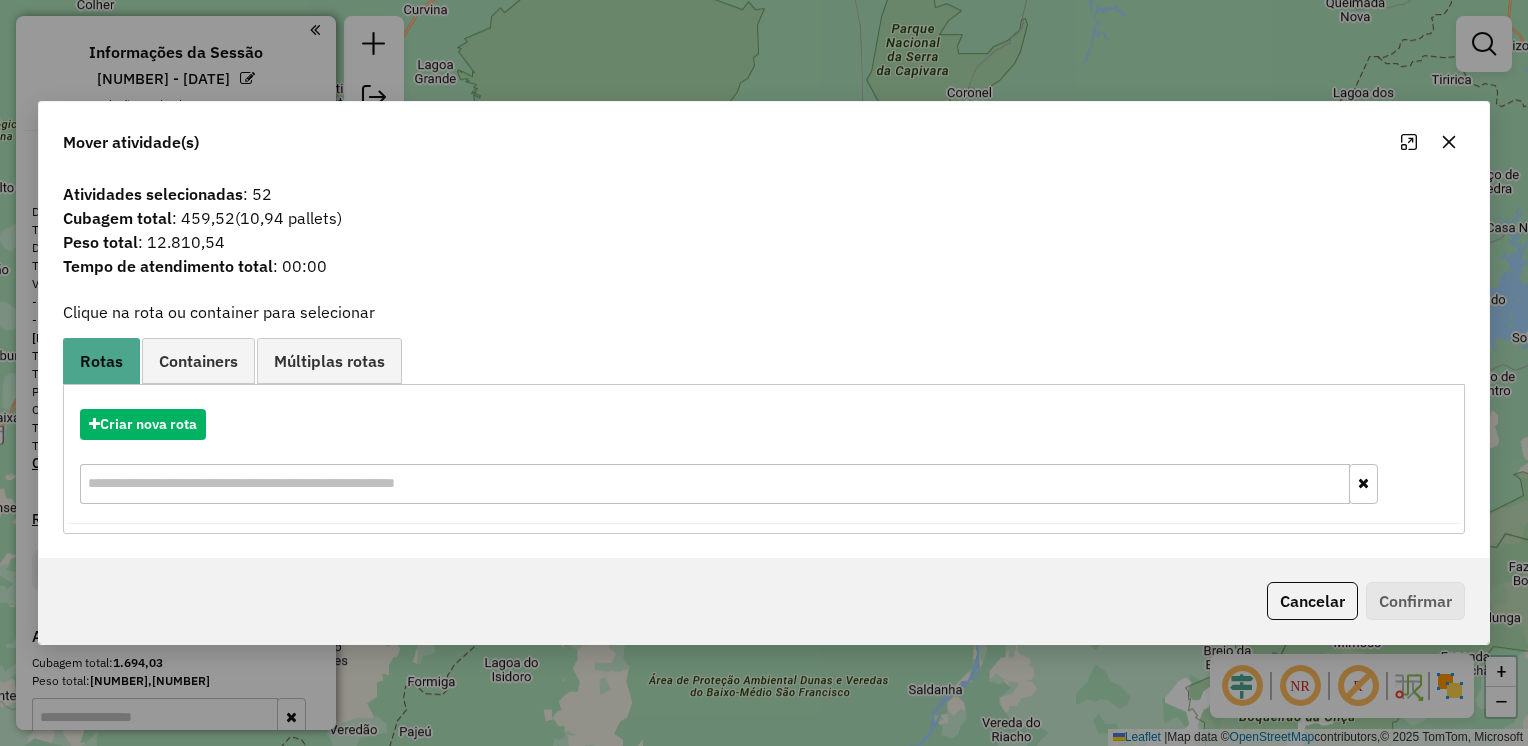 click 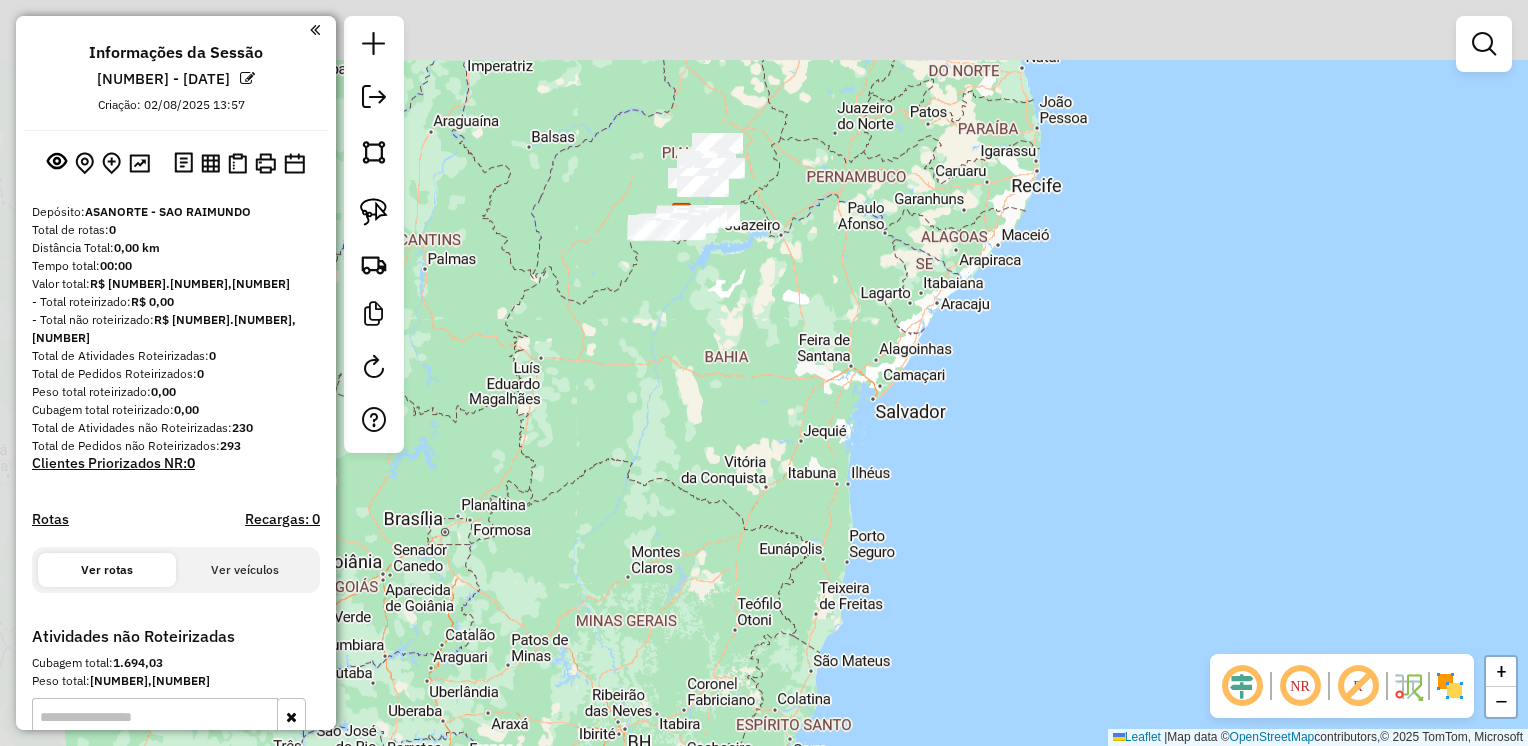 drag, startPoint x: 817, startPoint y: 244, endPoint x: 848, endPoint y: 292, distance: 57.14018 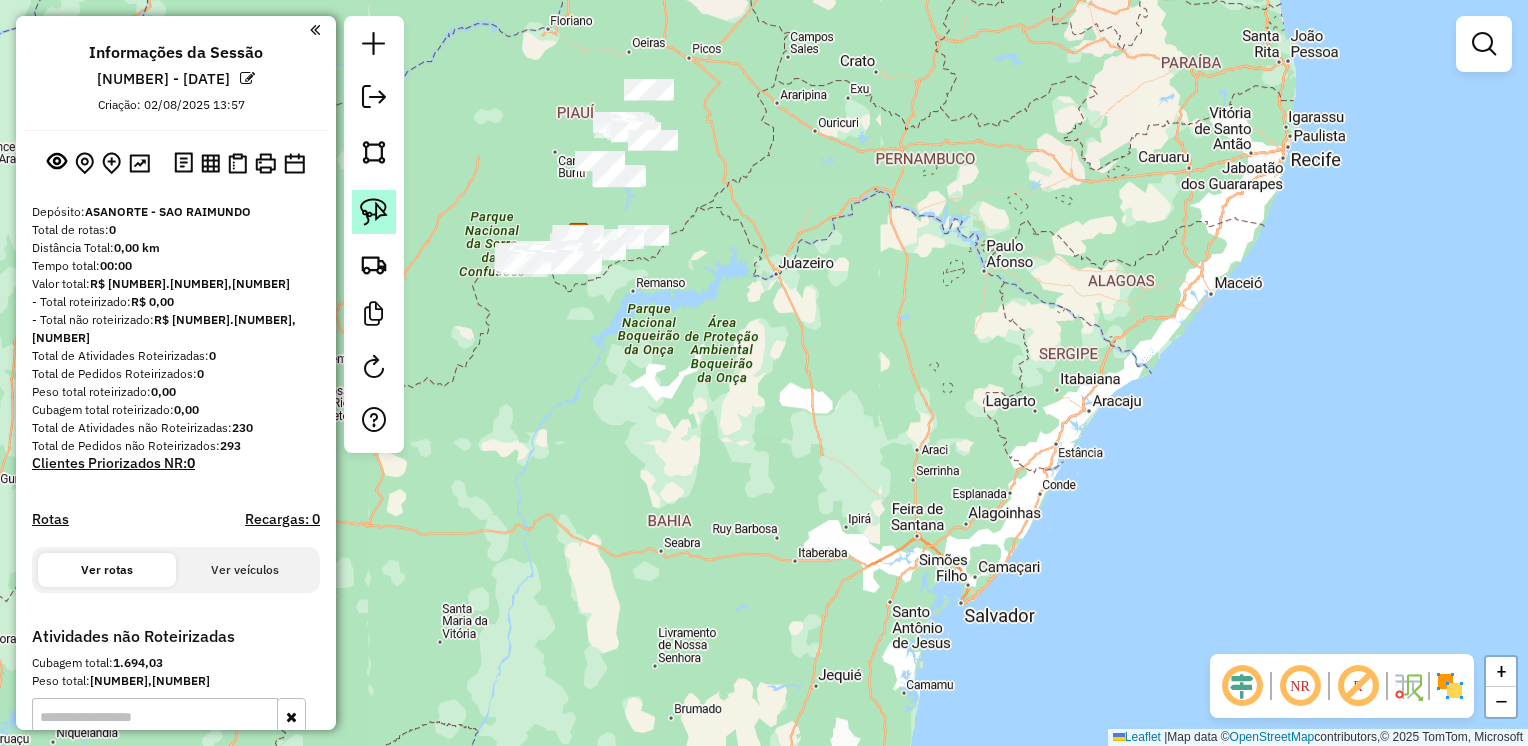 click 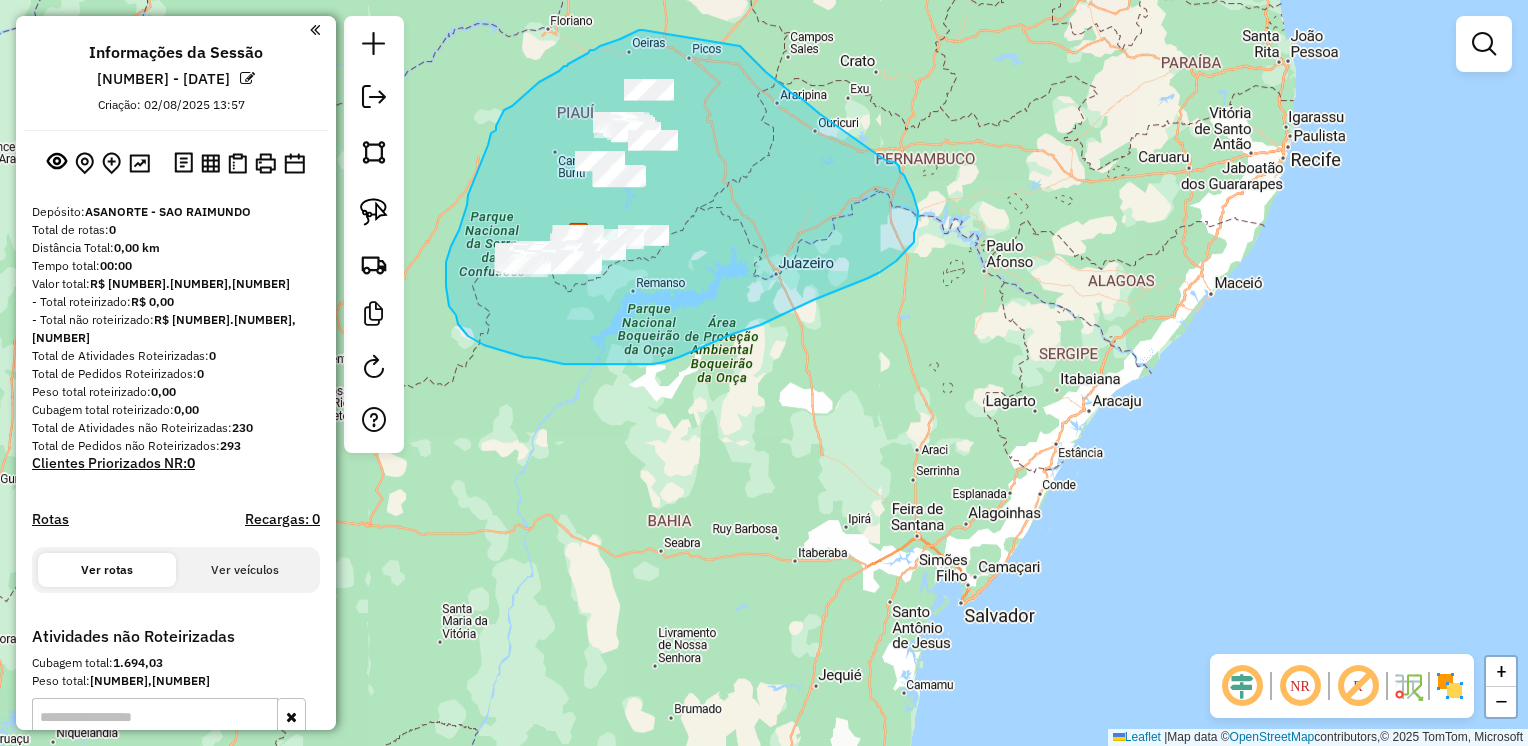 drag, startPoint x: 643, startPoint y: 30, endPoint x: 727, endPoint y: 34, distance: 84.095184 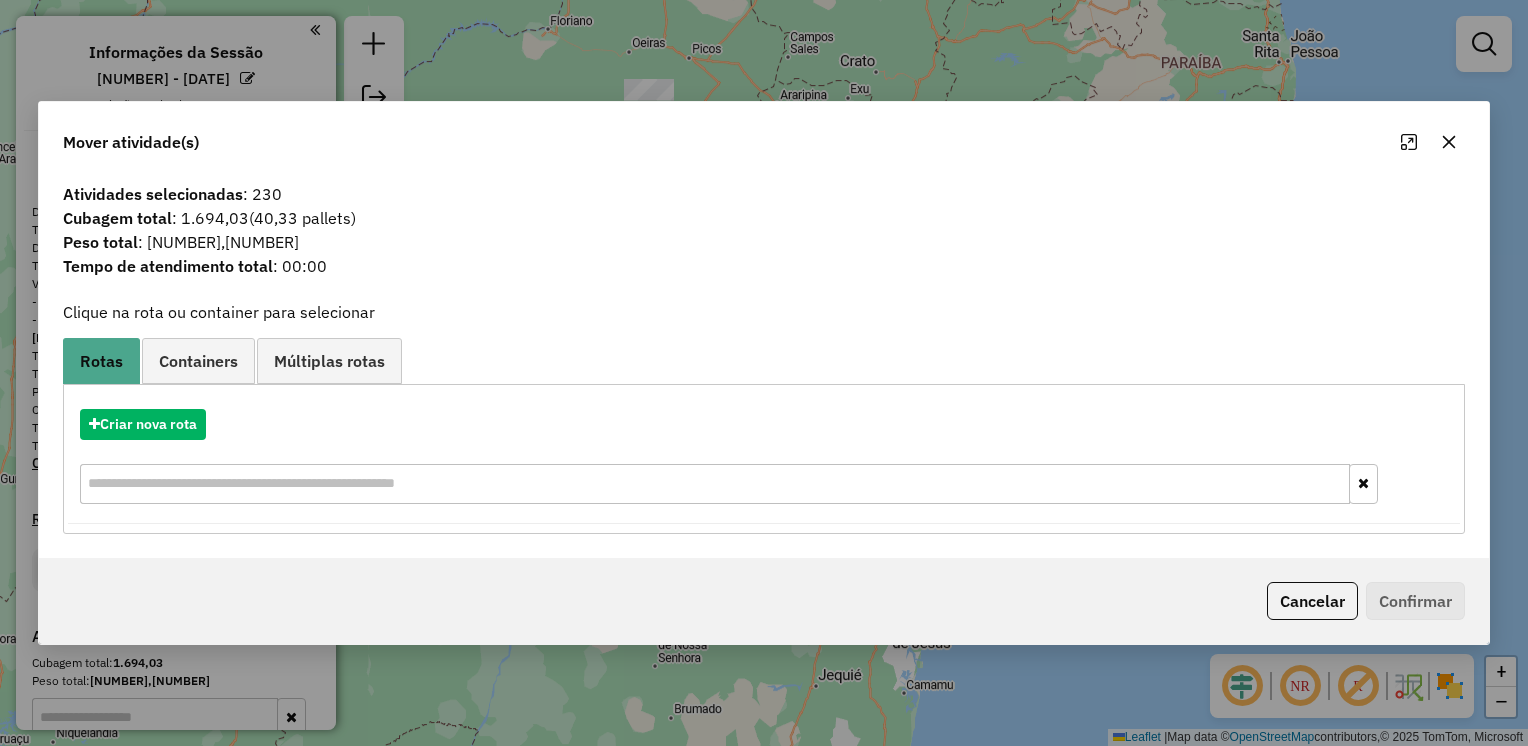 click 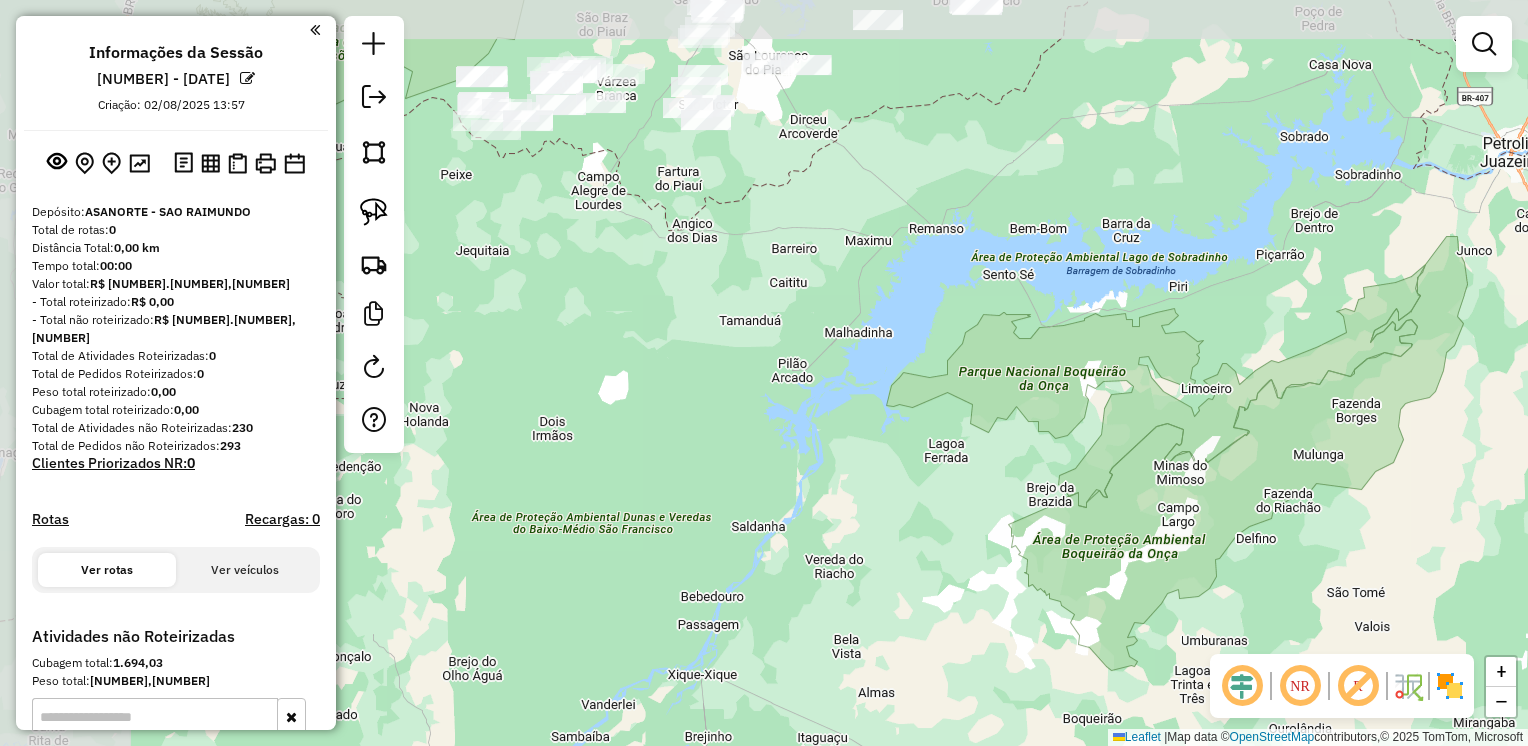 drag, startPoint x: 595, startPoint y: 302, endPoint x: 754, endPoint y: 387, distance: 180.2942 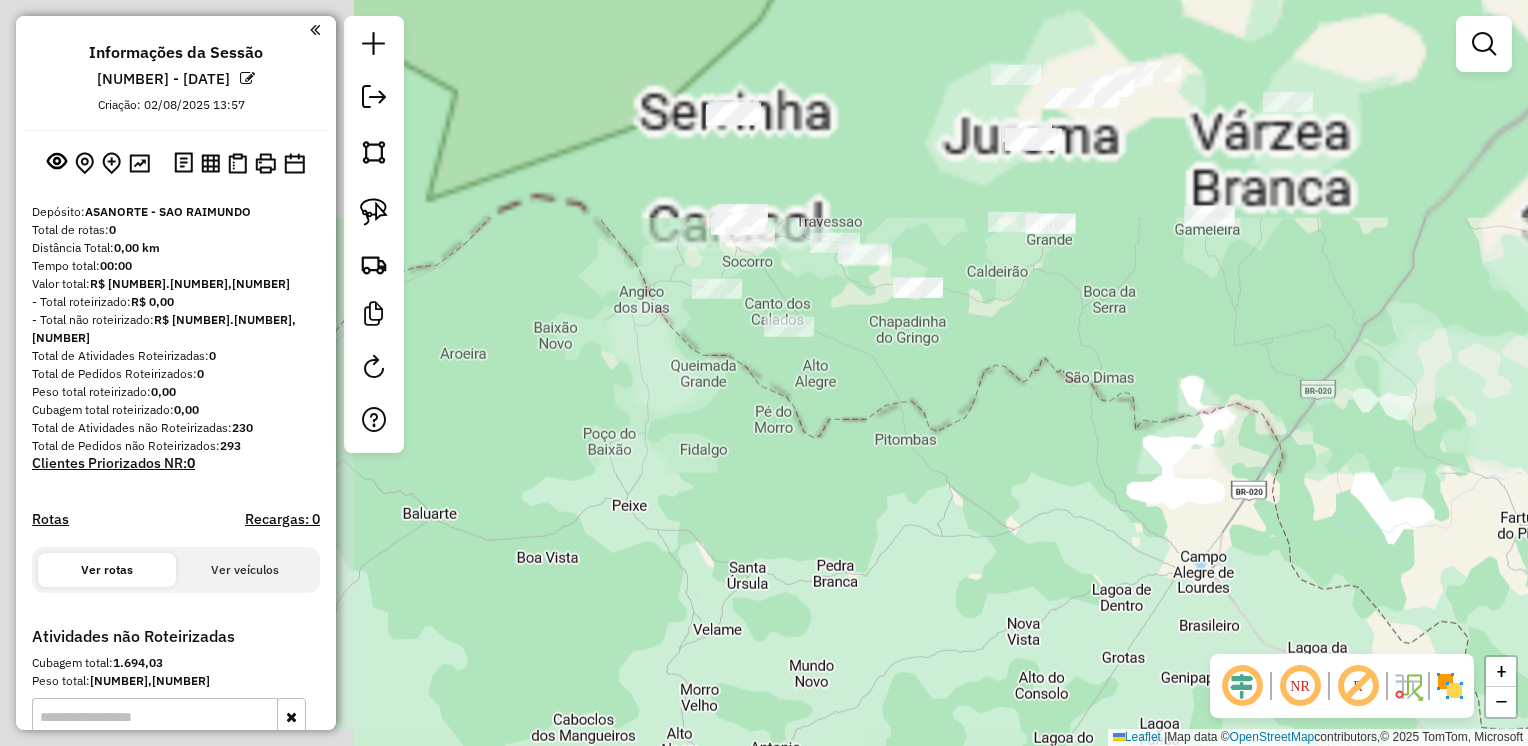 drag, startPoint x: 620, startPoint y: 168, endPoint x: 987, endPoint y: 615, distance: 578.35803 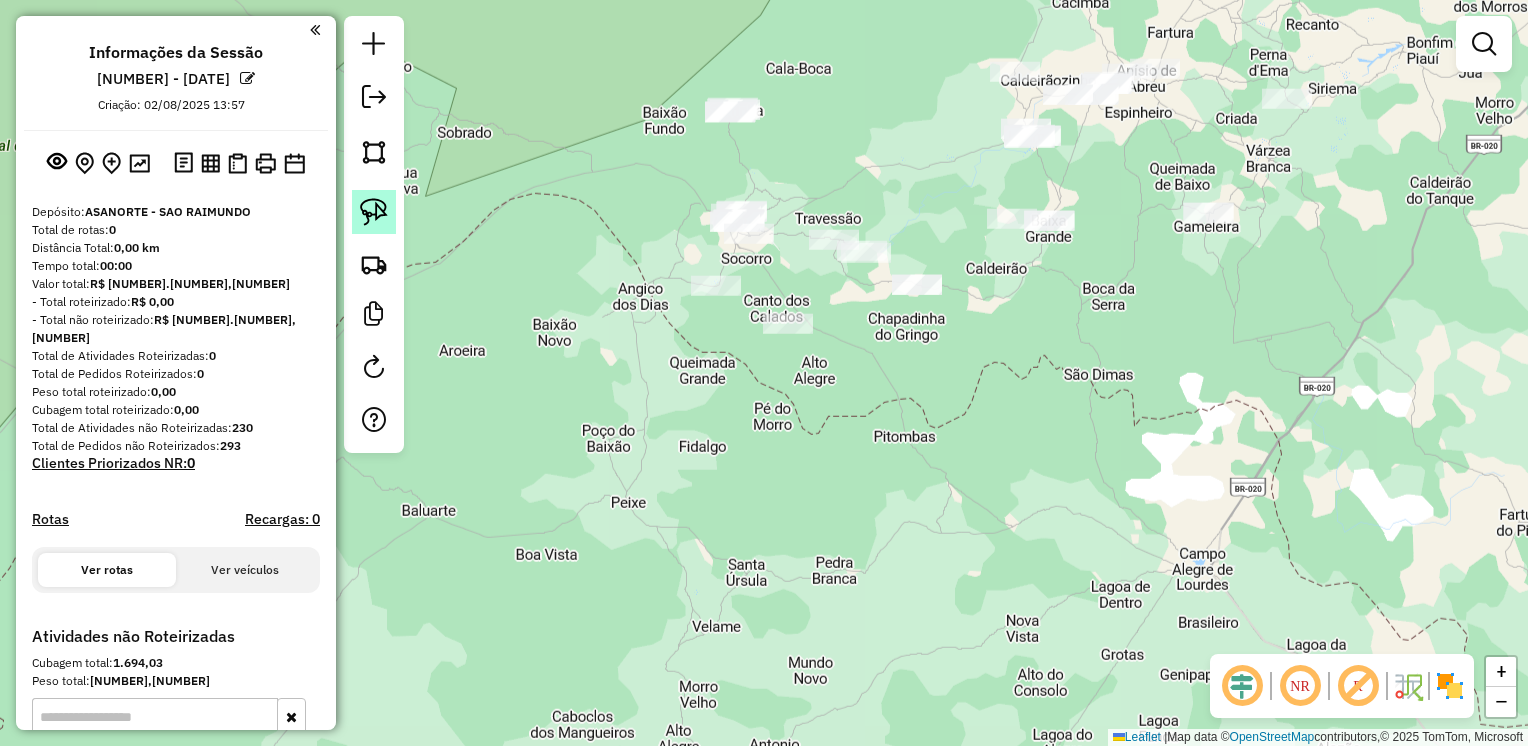 click 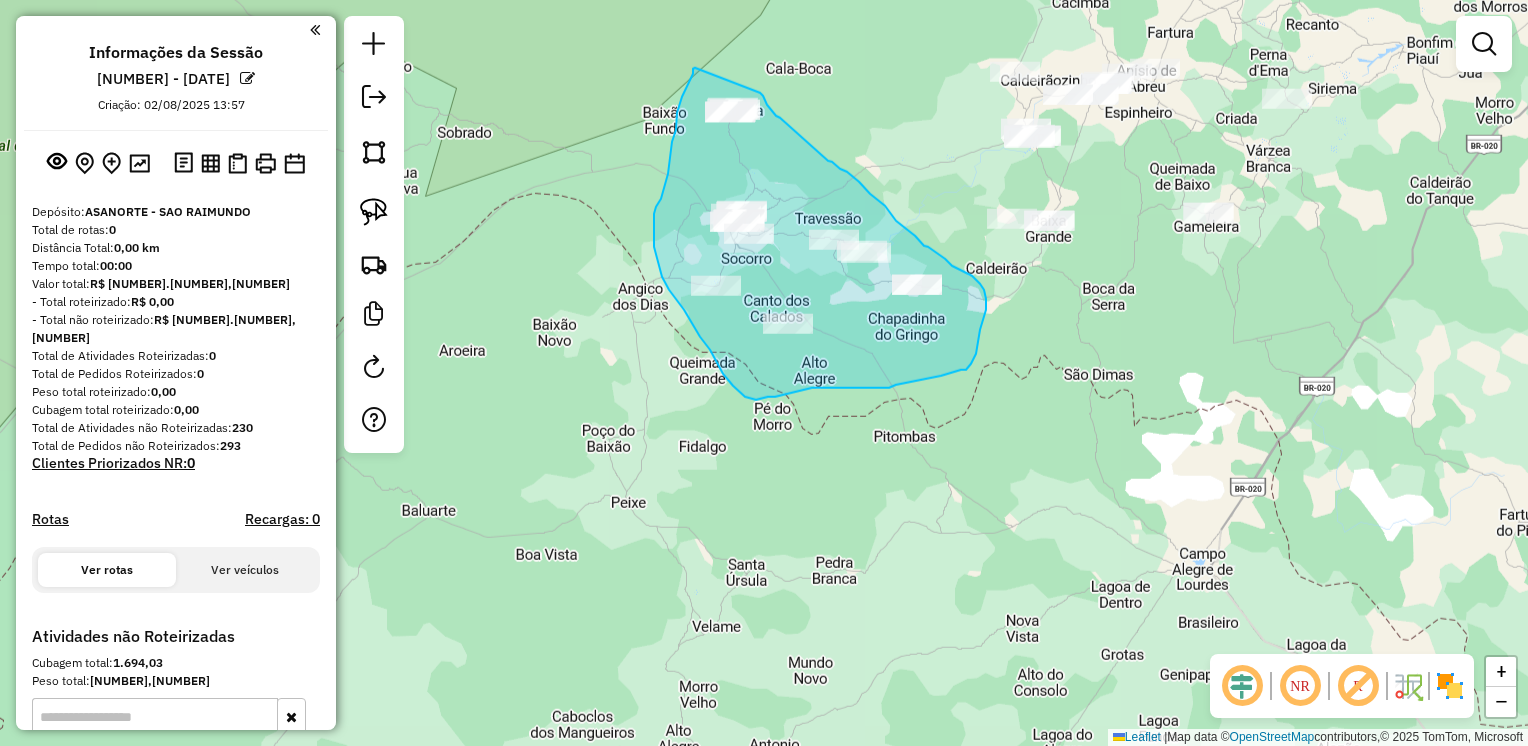 drag, startPoint x: 695, startPoint y: 68, endPoint x: 757, endPoint y: 83, distance: 63.788715 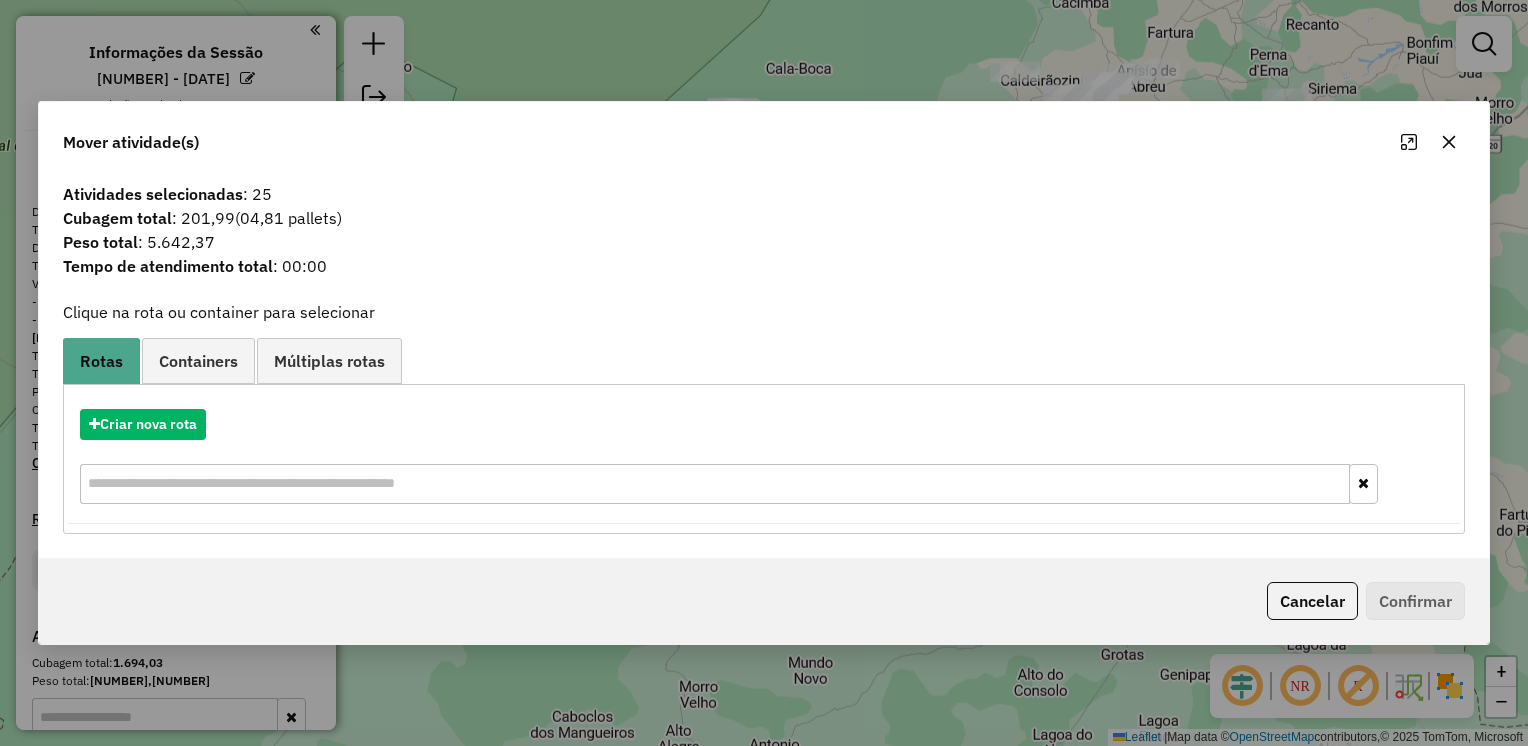 click on "Mover atividade(s) Atividades selecionadas : 25 Cubagem total  : 201,99   (04,81 pallets)  Peso total : 5.642,37 Tempo de atendimento total : 00:00  Clique na rota ou container para selecionar   Rotas Containers Múltiplas rotas  Criar nova rota   Criar novo container  Container Padrão  Peso total: 47.999,46   Cubagem total: 1.694,03   Total de atividades/pedidos: 293  Selecione os Veículos  (é necessário selecionar ao menos 1 veículo) : Disponíveis: 14   RSO4J55 - 25 - 3/4_210_6800 (C: 220,00 - P: 6800,00) (VD)   LWA0F42 - TOCO CARGA SECA (C: 350,00 - P: 10720,00) (VD)   NIX0739 - TRUCK_420_11800 (C: 420,00 - P: 11800,00) (VD)   RSH9C97 - TRUCK_420_11800 (C: 420,00 - P: 11800,00) (VD)   RSI4F99 - 3/4_210_6800 (C: 220,00 - P: 6800,00) (VD)   RSI4G08 - 3/4_210_6800 (C: 220,00 - P: 6800,00) (VD)   RSI6I61 - TRUCK_420_11800 (C: 420,00 - P: 11800,00) (VD)   RSQ2C50 - TOCO_308_7850 (C: 308,00 - P: 7850,00) (VD)   RSQ2C52 - TOCO_308_7850 (C: 308,00 - P: 7850,00) (VD)  Selecionados: 0   Peso veículos: 0,00" 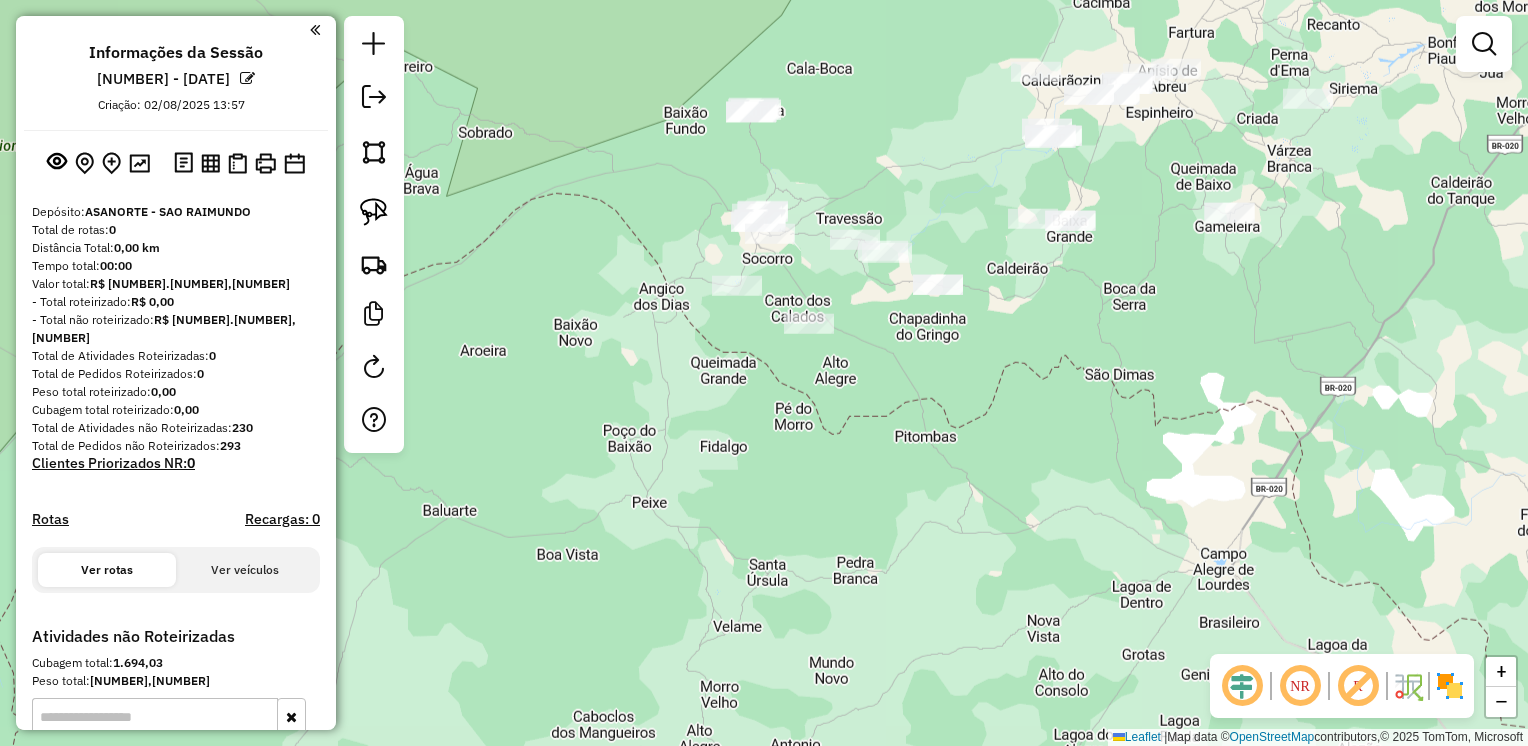 drag, startPoint x: 373, startPoint y: 199, endPoint x: 385, endPoint y: 185, distance: 18.439089 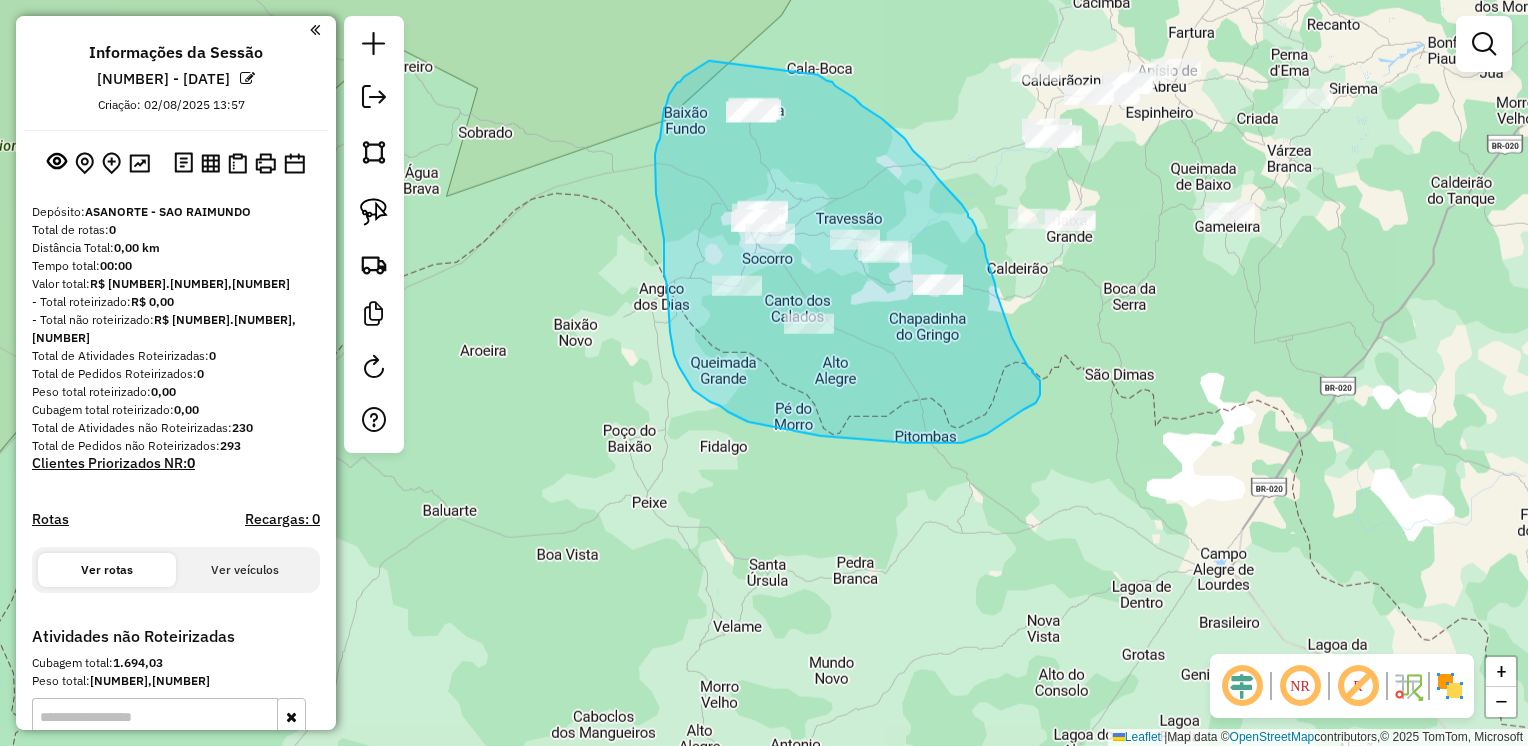 drag, startPoint x: 708, startPoint y: 62, endPoint x: 818, endPoint y: 75, distance: 110.76552 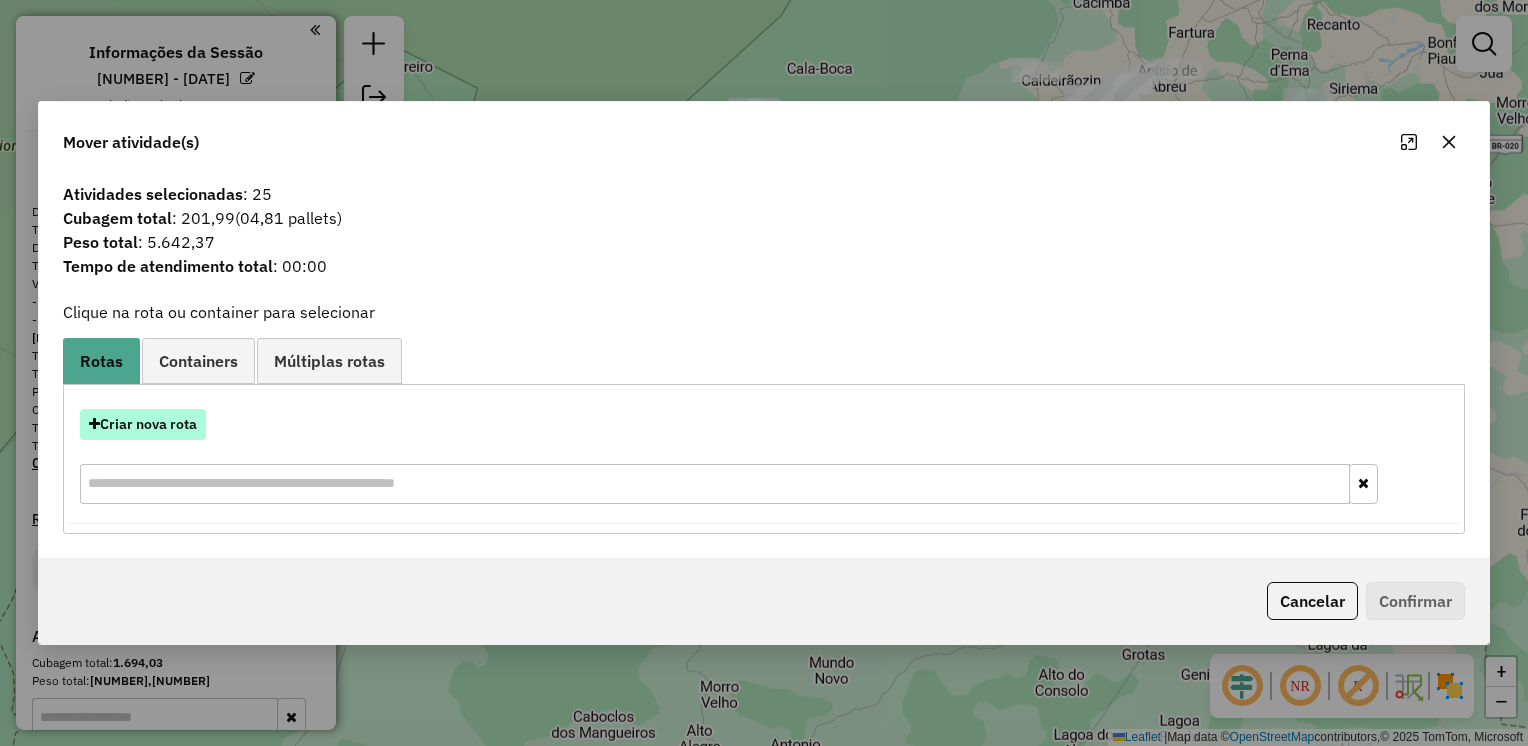 click on "Criar nova rota" at bounding box center [143, 424] 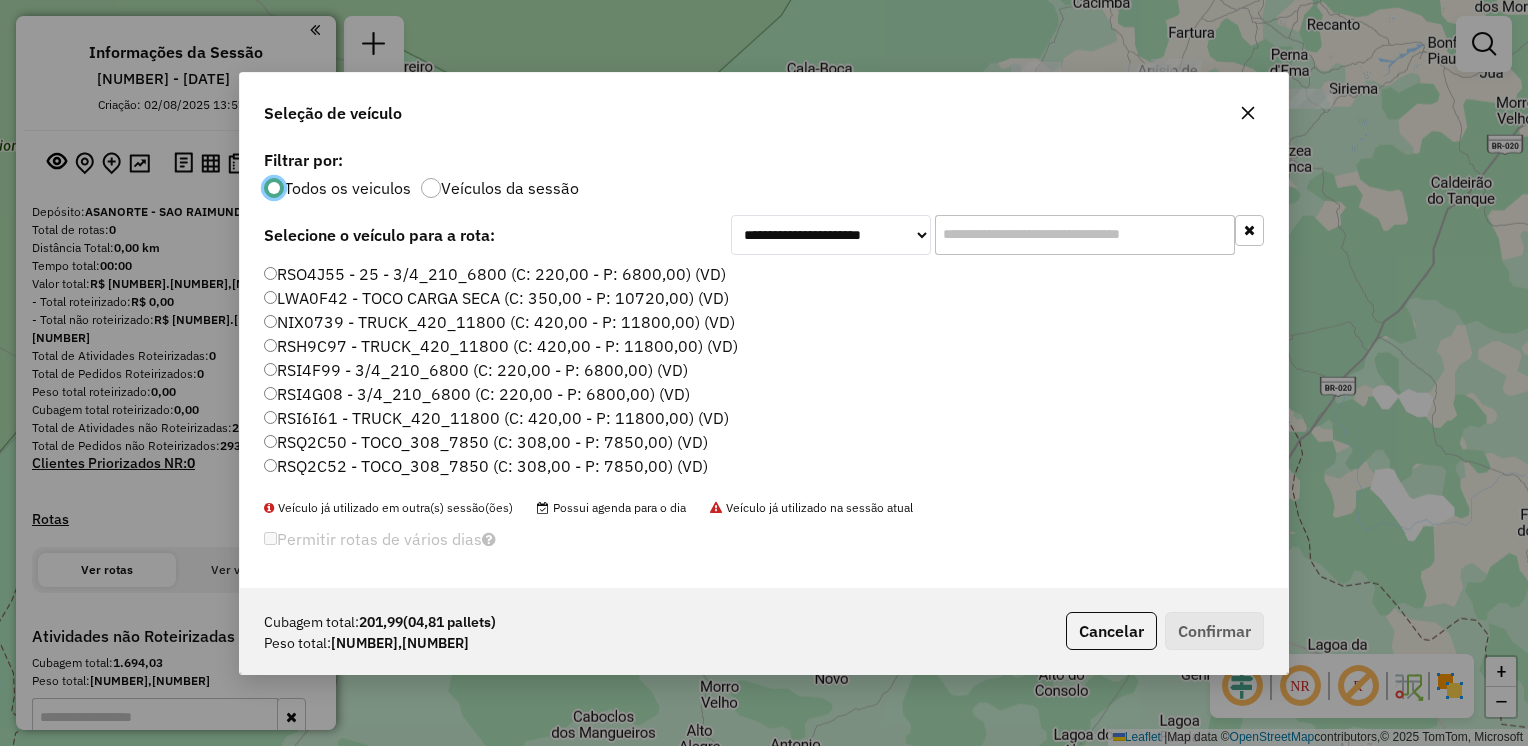 scroll, scrollTop: 10, scrollLeft: 6, axis: both 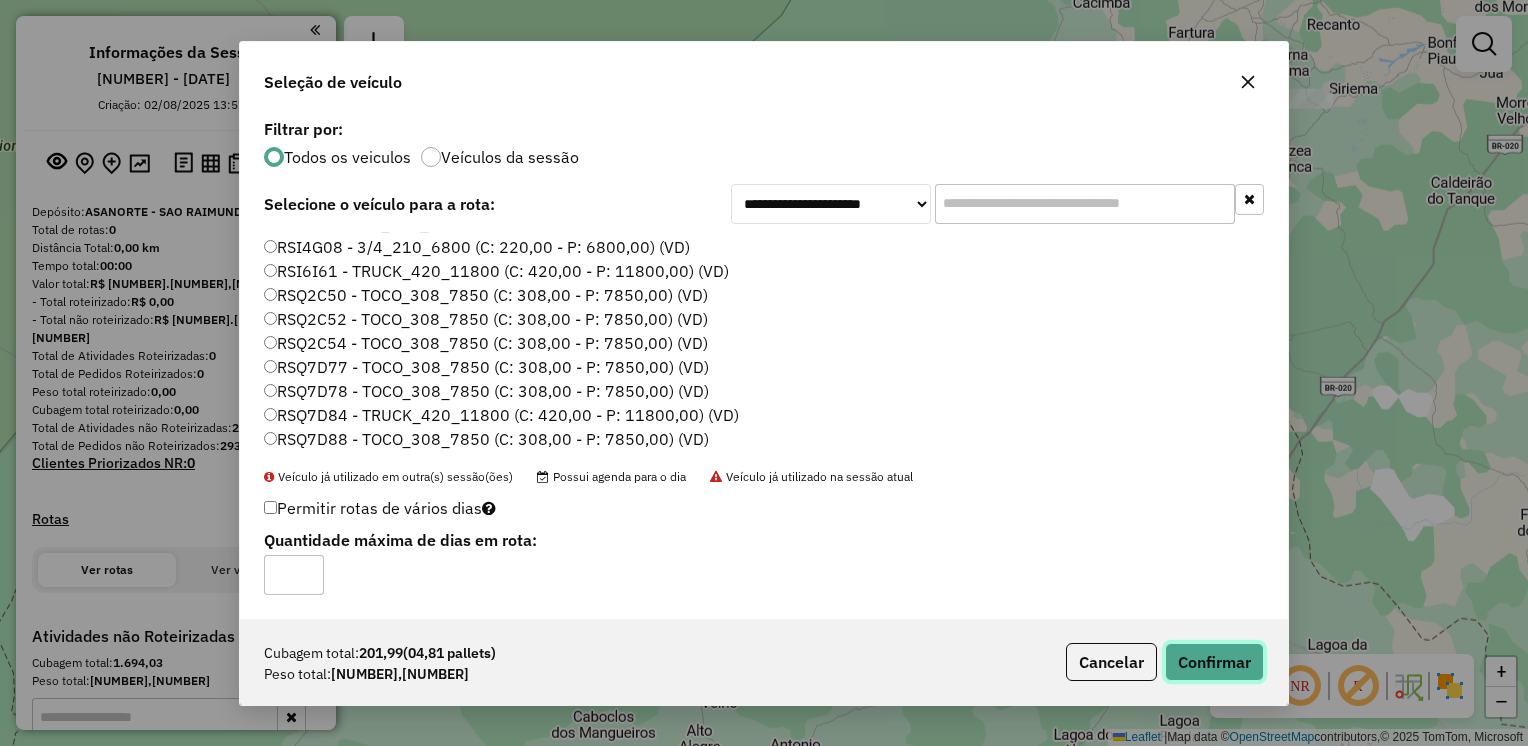 click on "Confirmar" 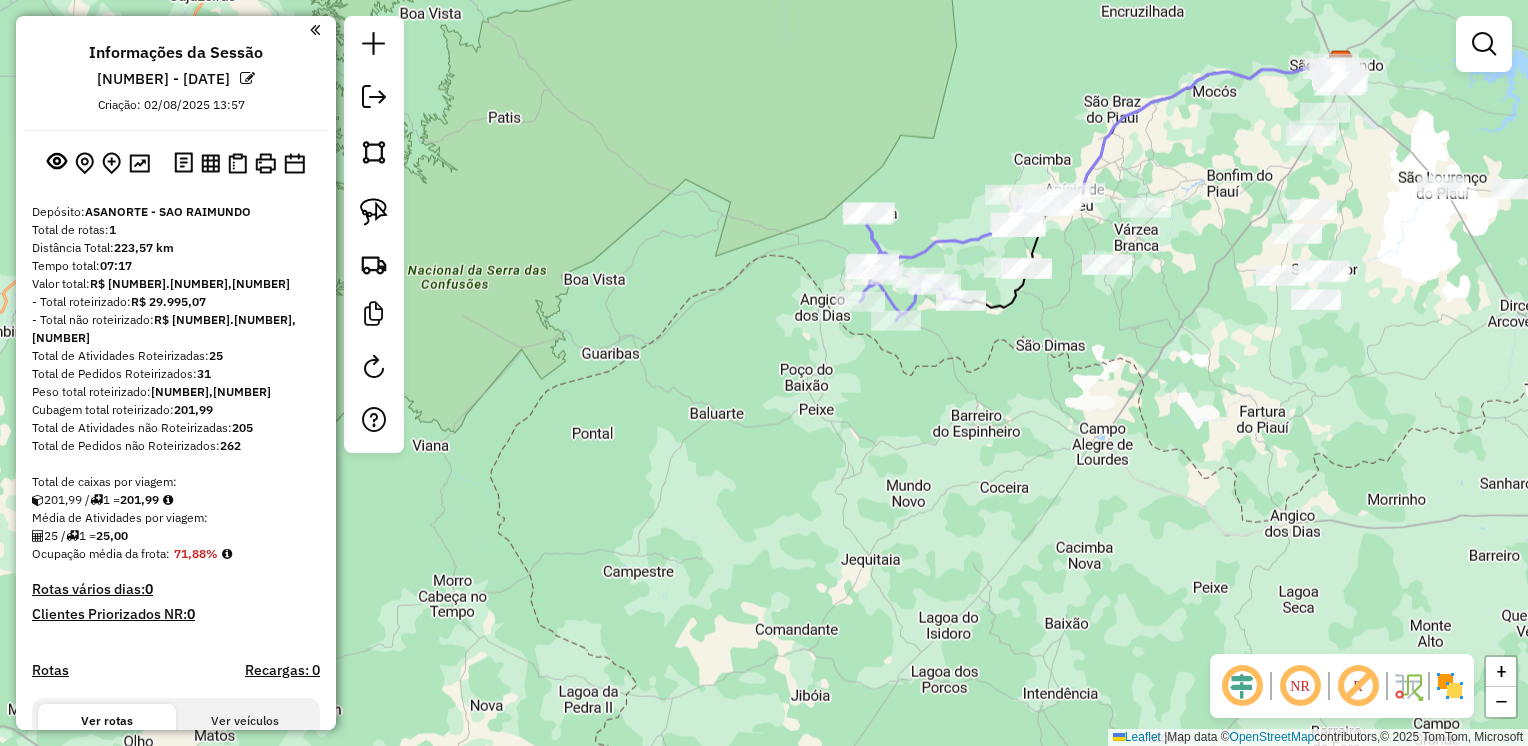 drag, startPoint x: 1386, startPoint y: 166, endPoint x: 1196, endPoint y: 243, distance: 205.00975 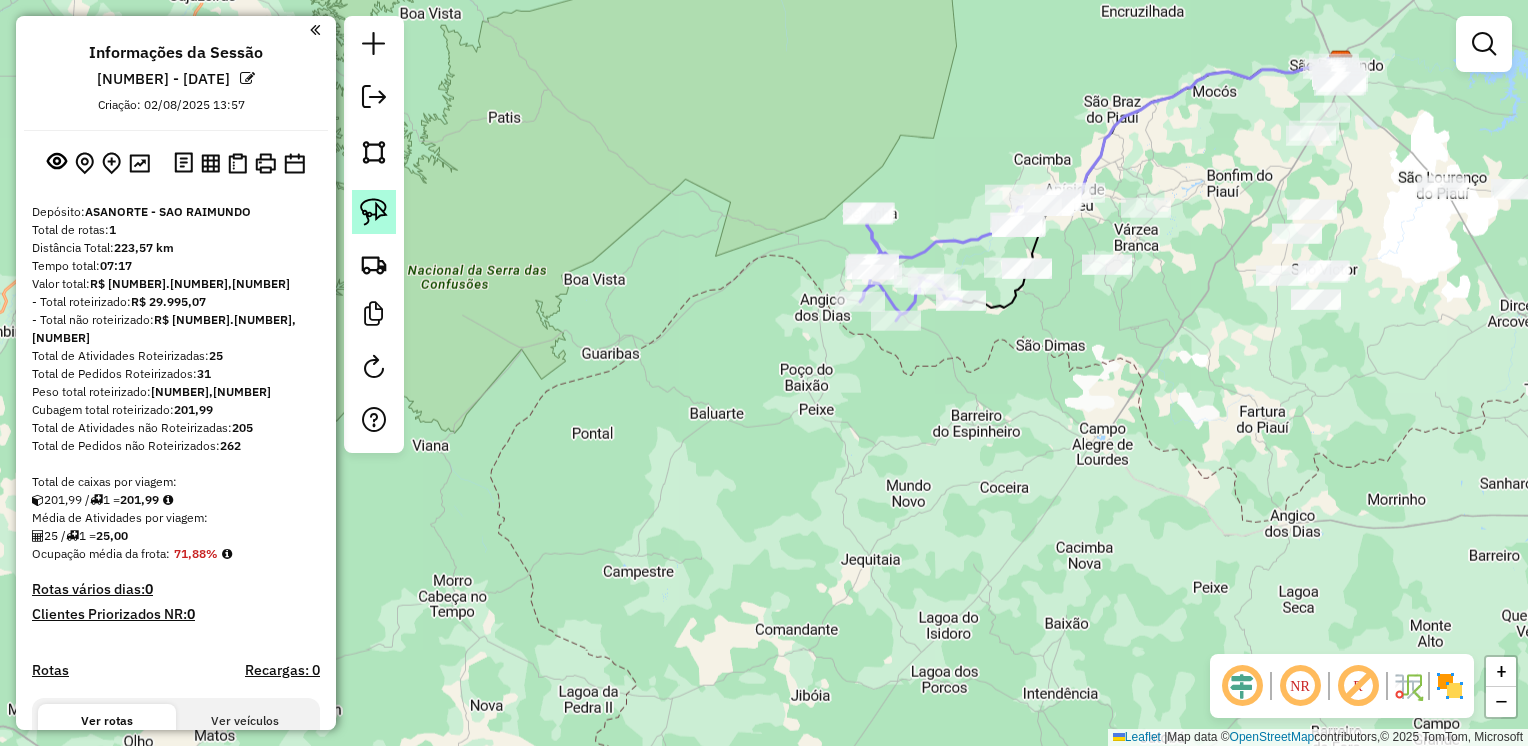 click 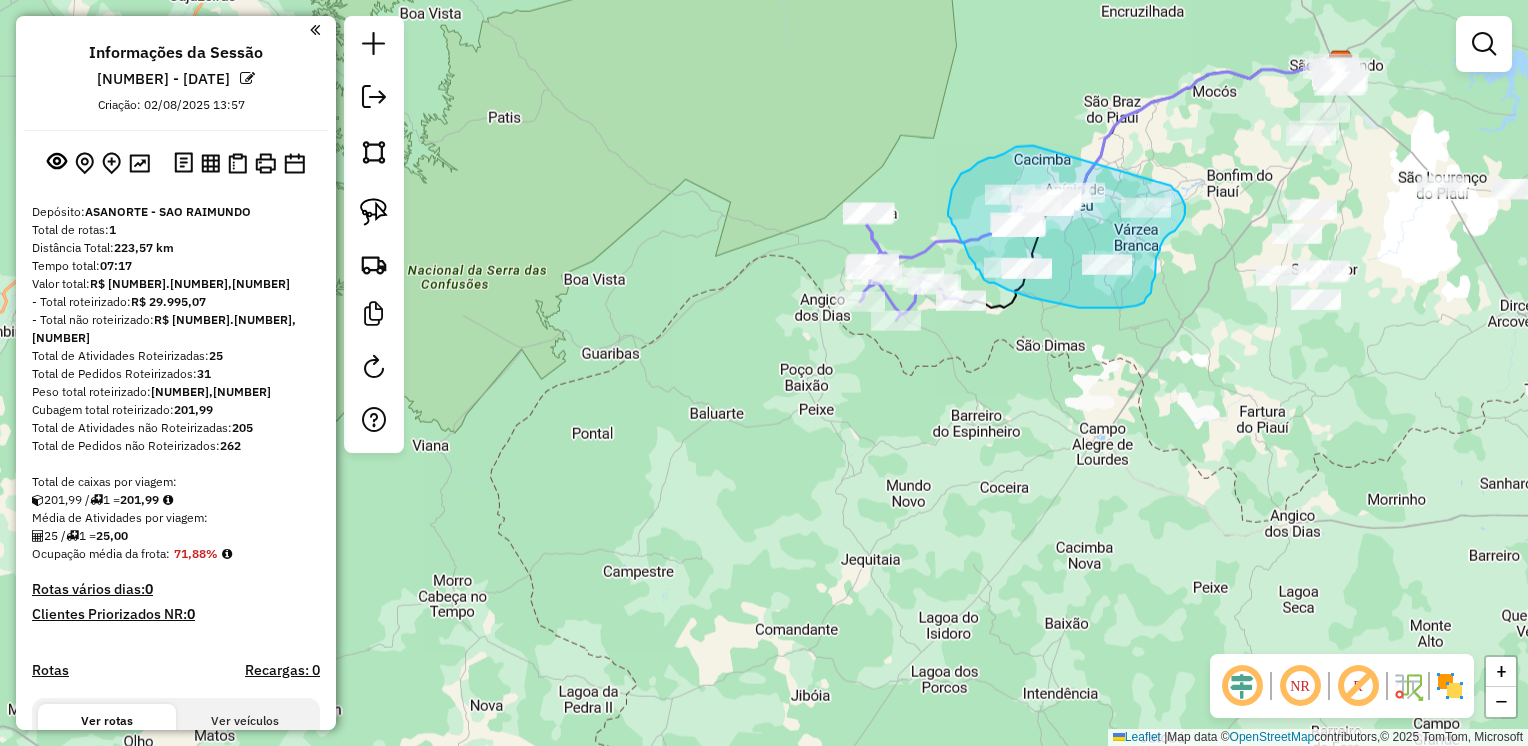 drag, startPoint x: 1033, startPoint y: 146, endPoint x: 1171, endPoint y: 186, distance: 143.6802 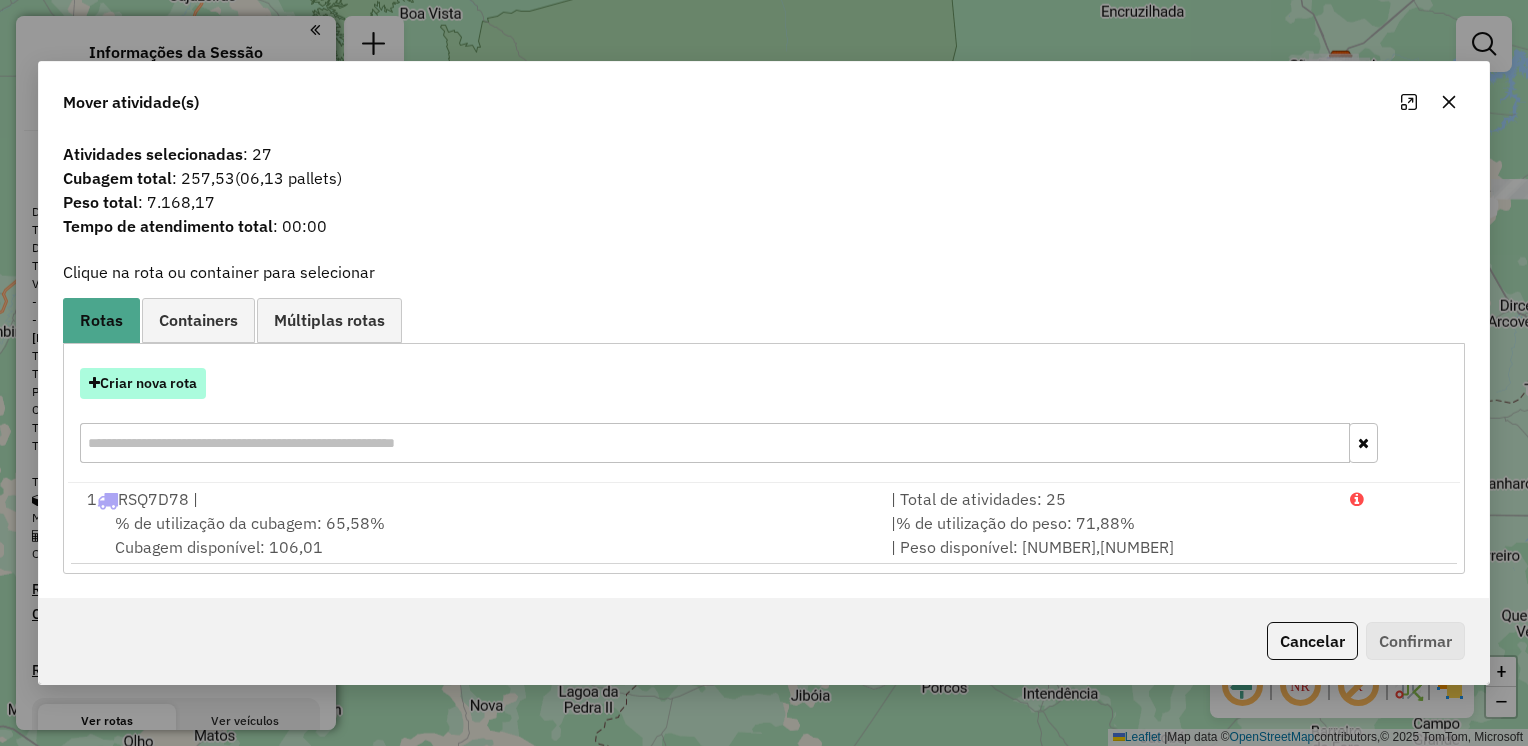 click on "Criar nova rota" at bounding box center (143, 383) 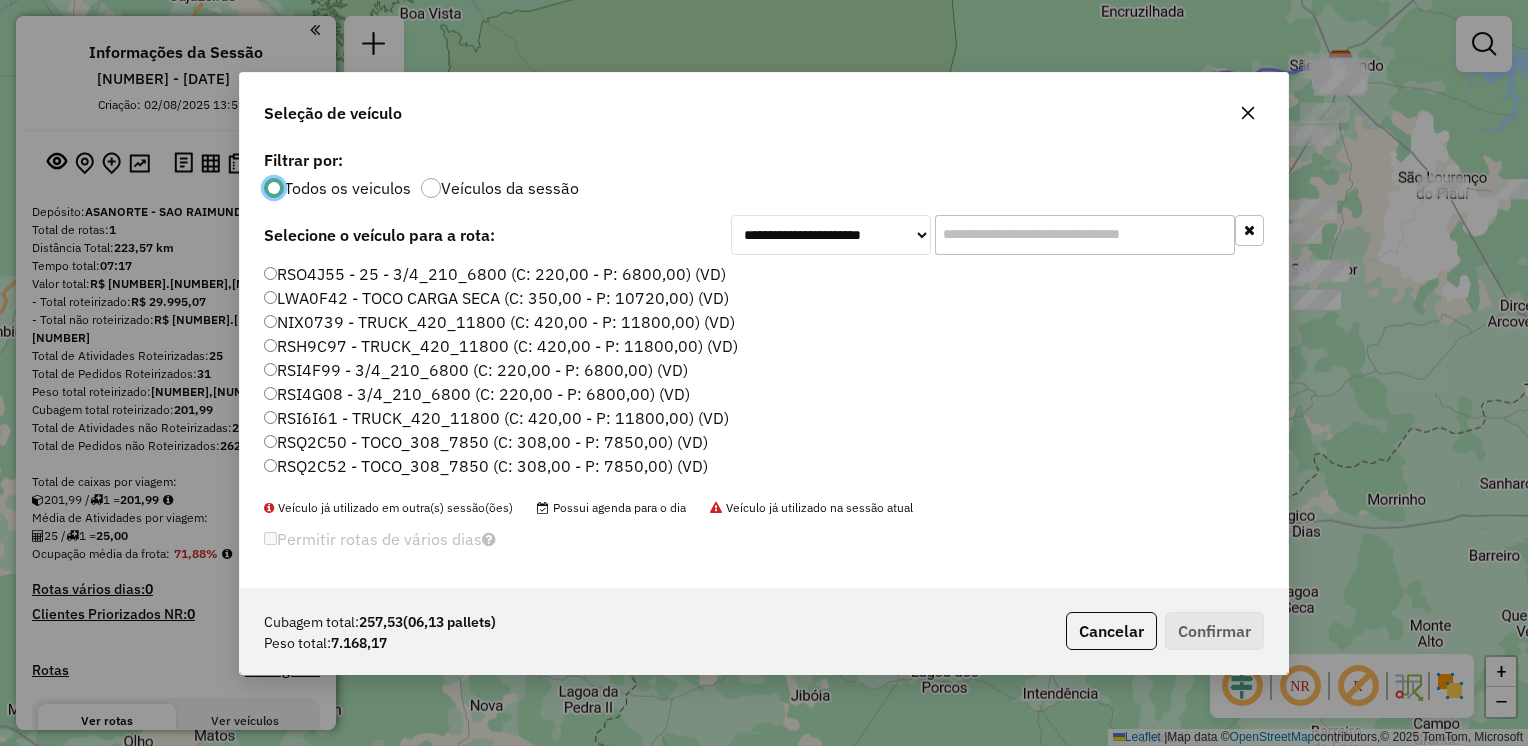 scroll, scrollTop: 10, scrollLeft: 6, axis: both 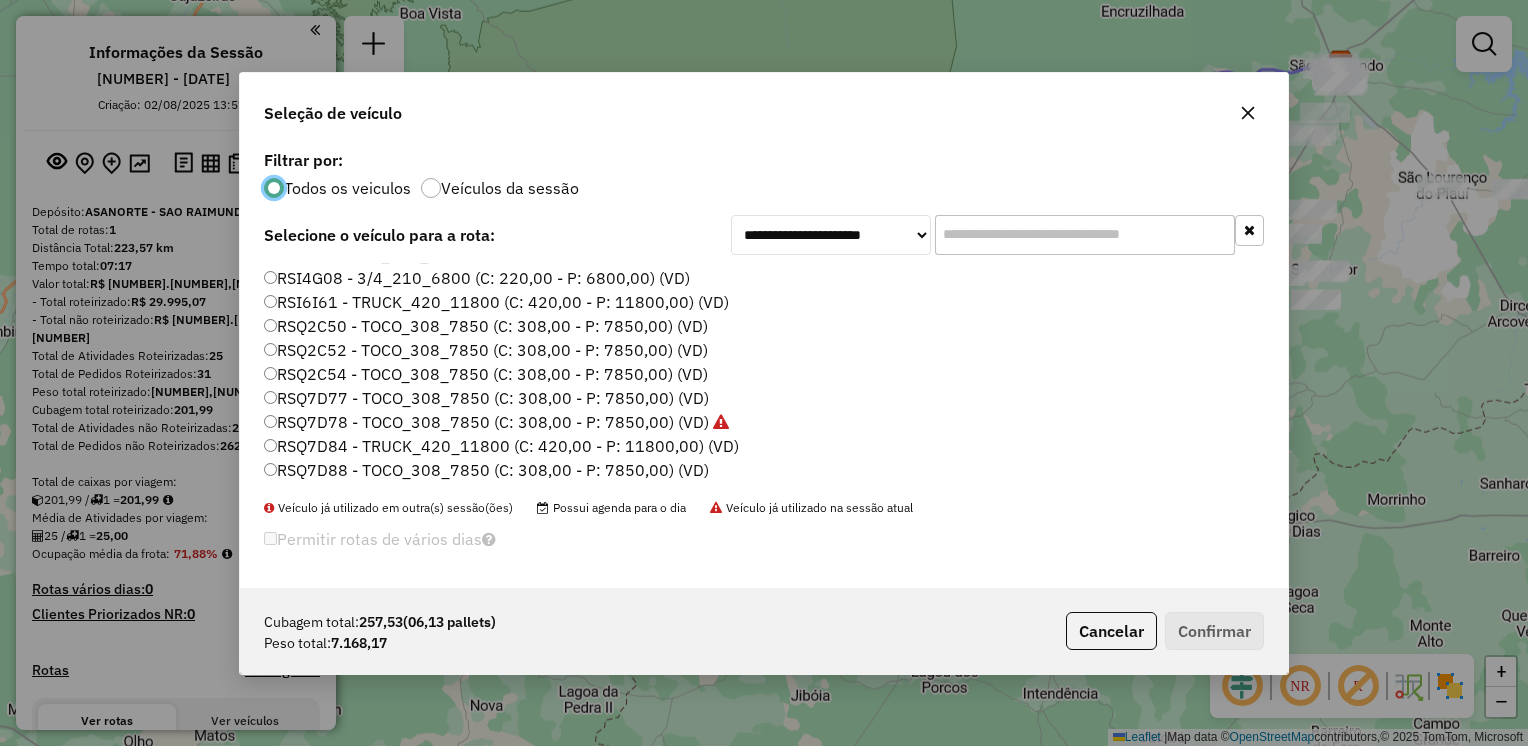 click on "RSQ7D77 - TOCO_308_7850 (C: 308,00 - P: 7850,00) (VD)" 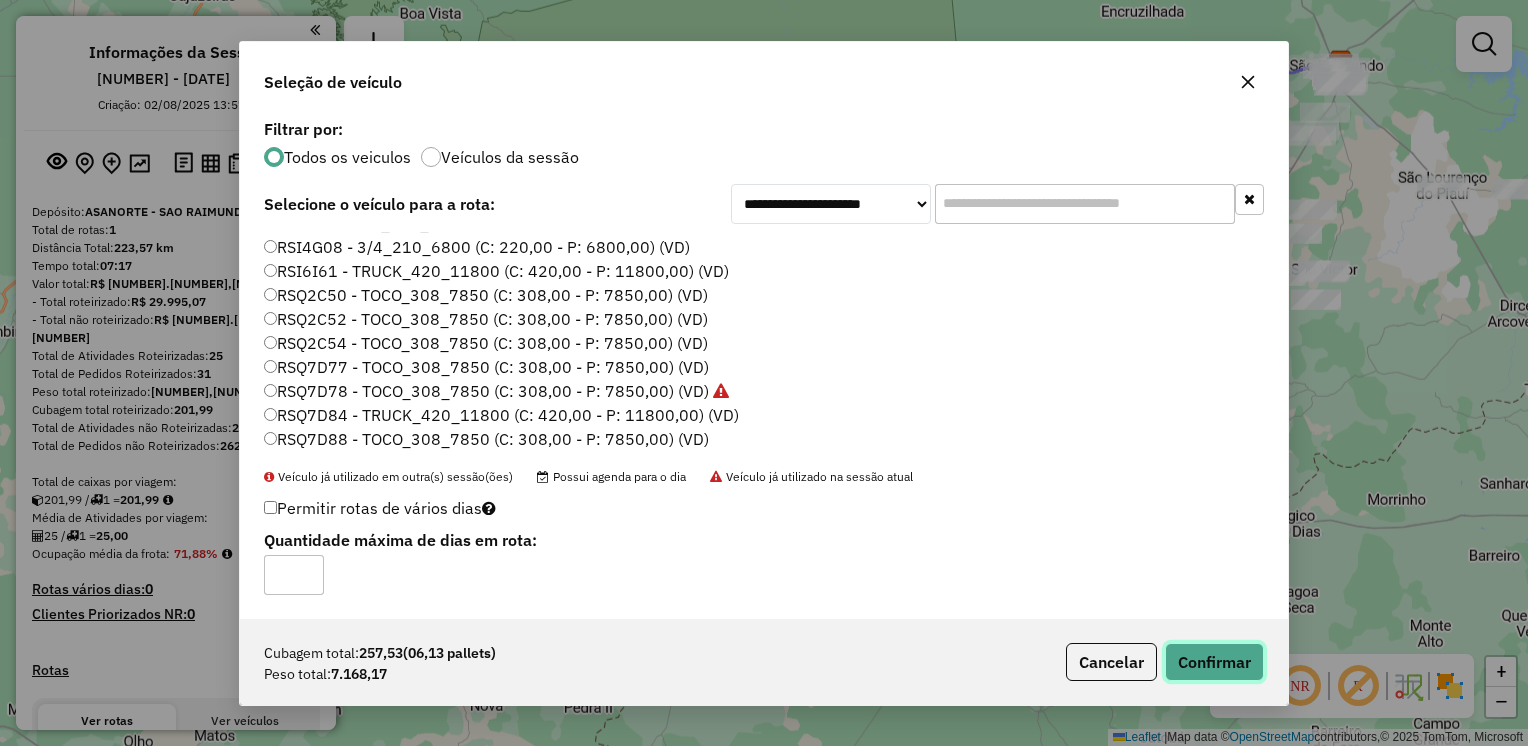 click on "Confirmar" 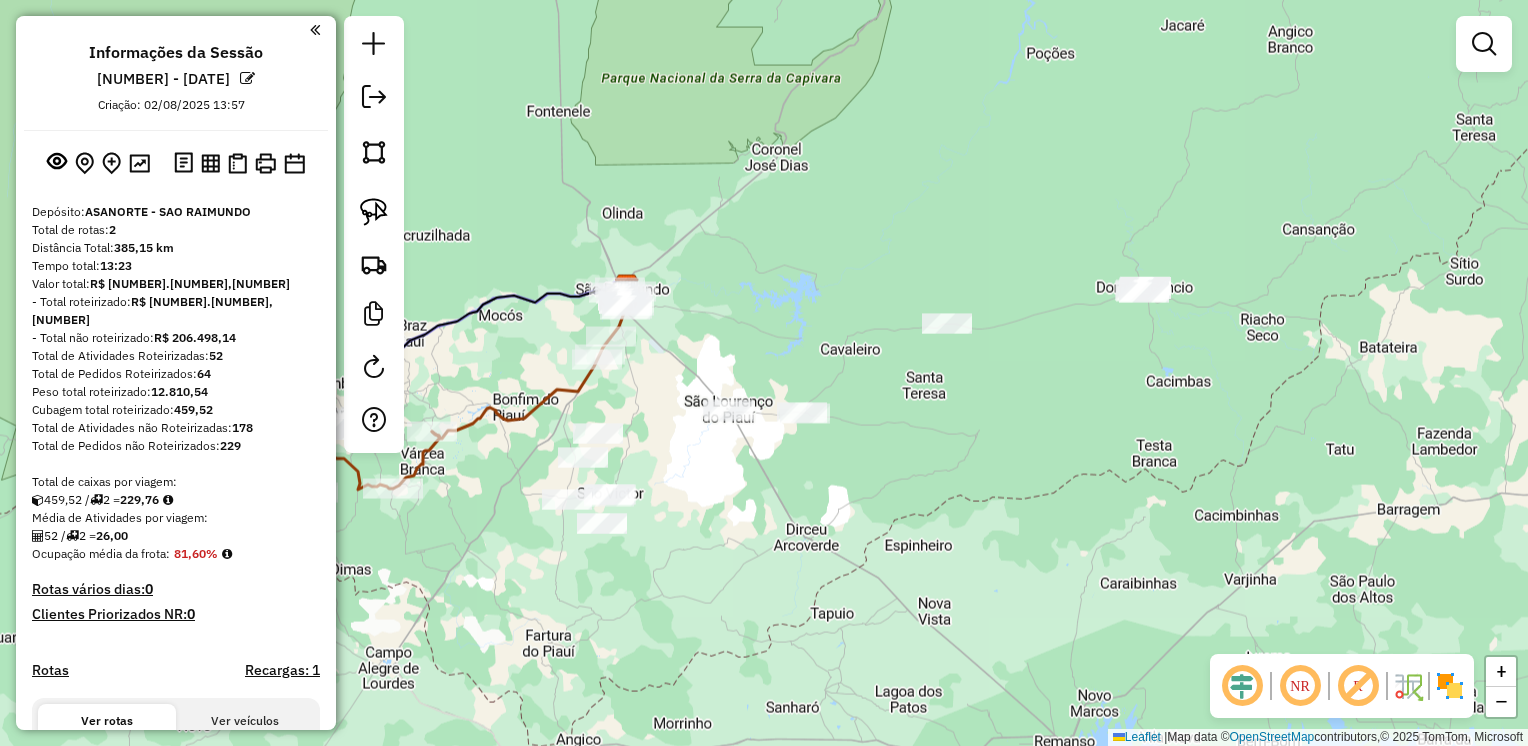 drag, startPoint x: 1199, startPoint y: 406, endPoint x: 494, endPoint y: 629, distance: 739.42816 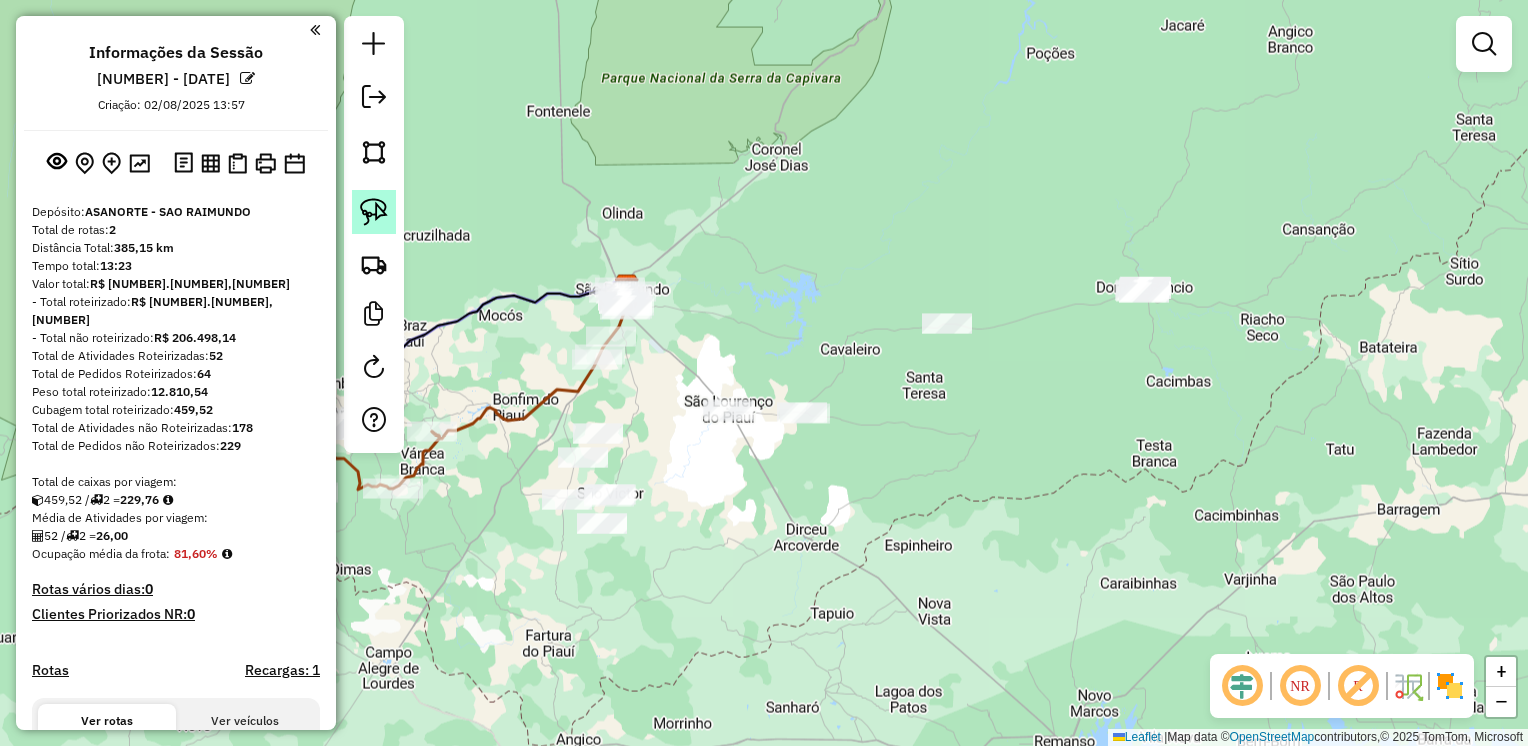 click 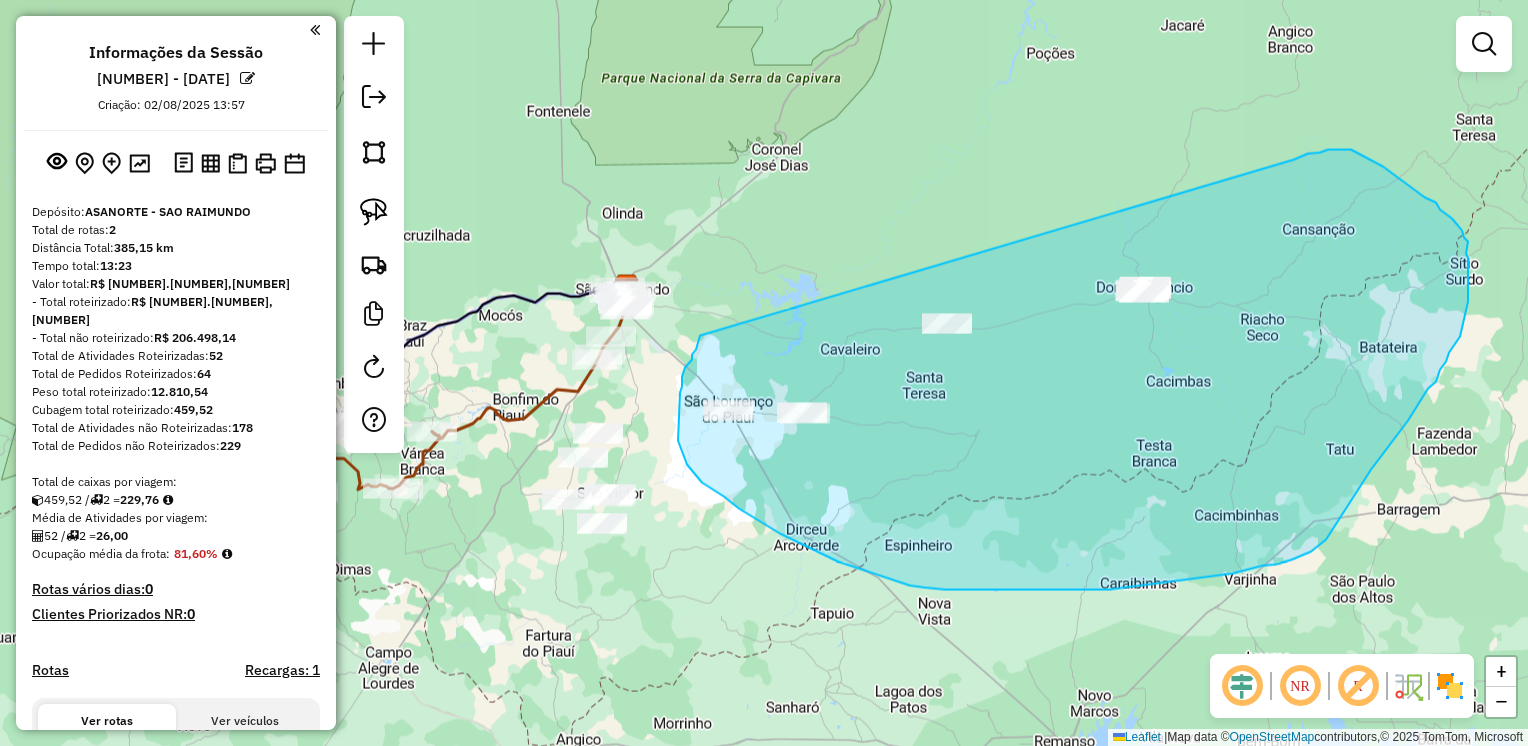 drag, startPoint x: 700, startPoint y: 336, endPoint x: 1289, endPoint y: 163, distance: 613.8811 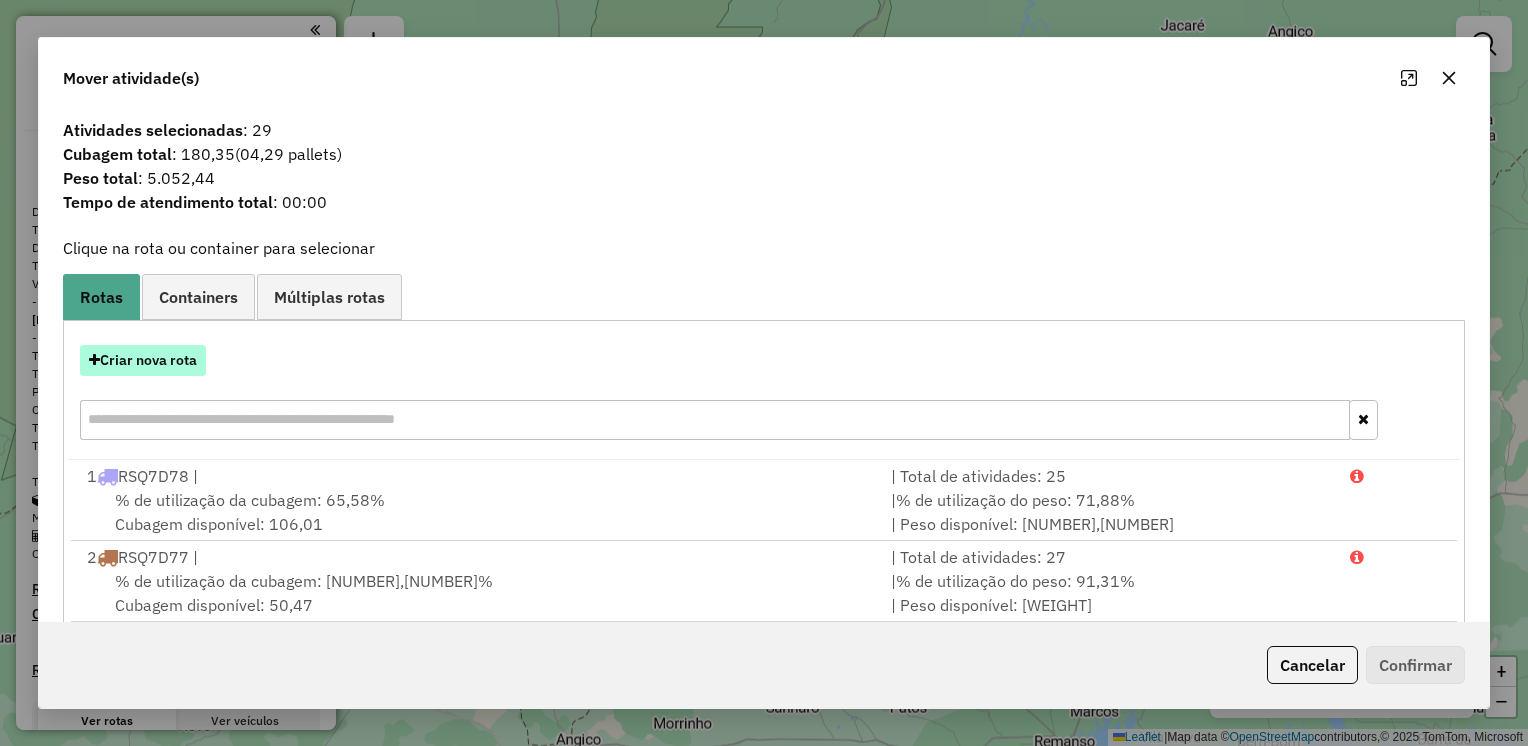 click on "Criar nova rota" at bounding box center (143, 360) 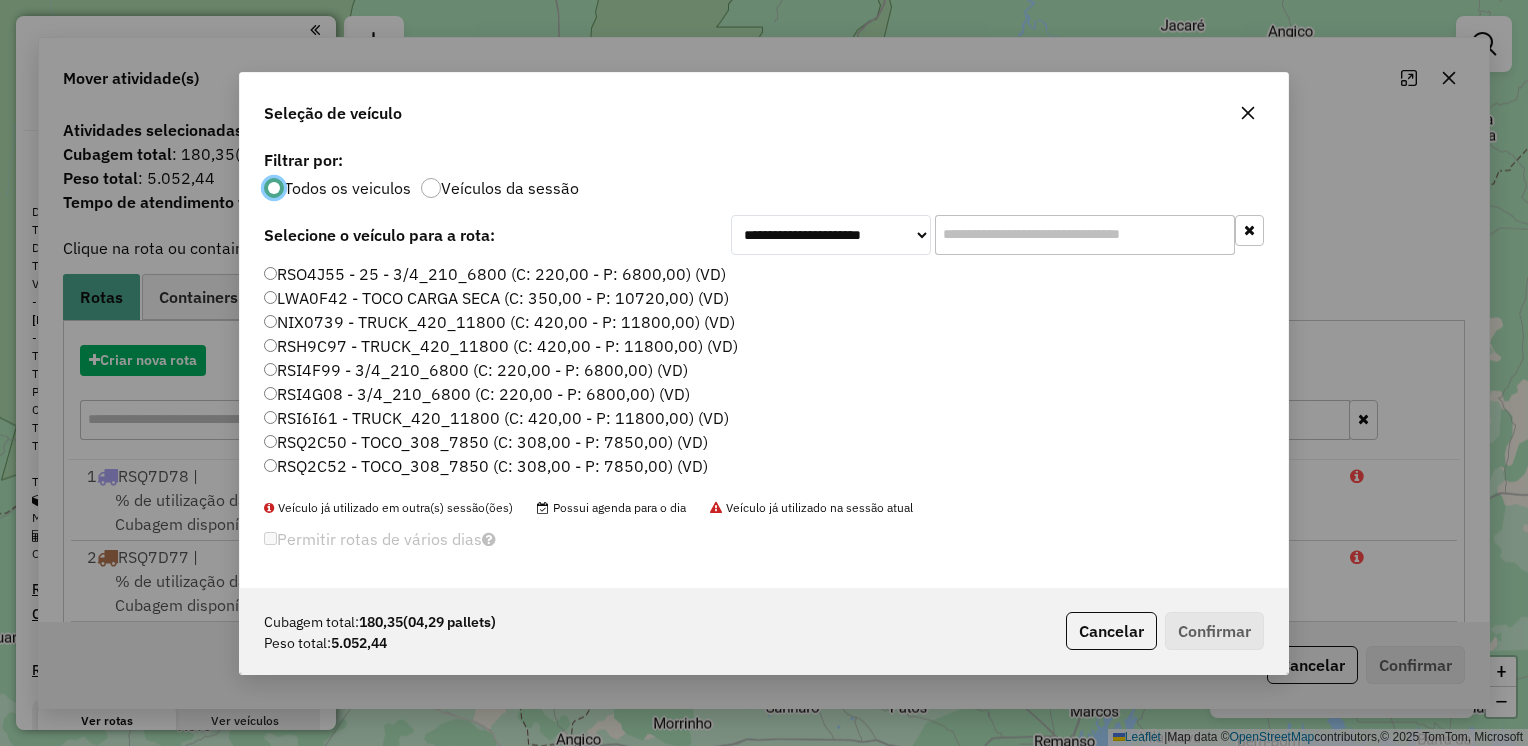 scroll, scrollTop: 10, scrollLeft: 6, axis: both 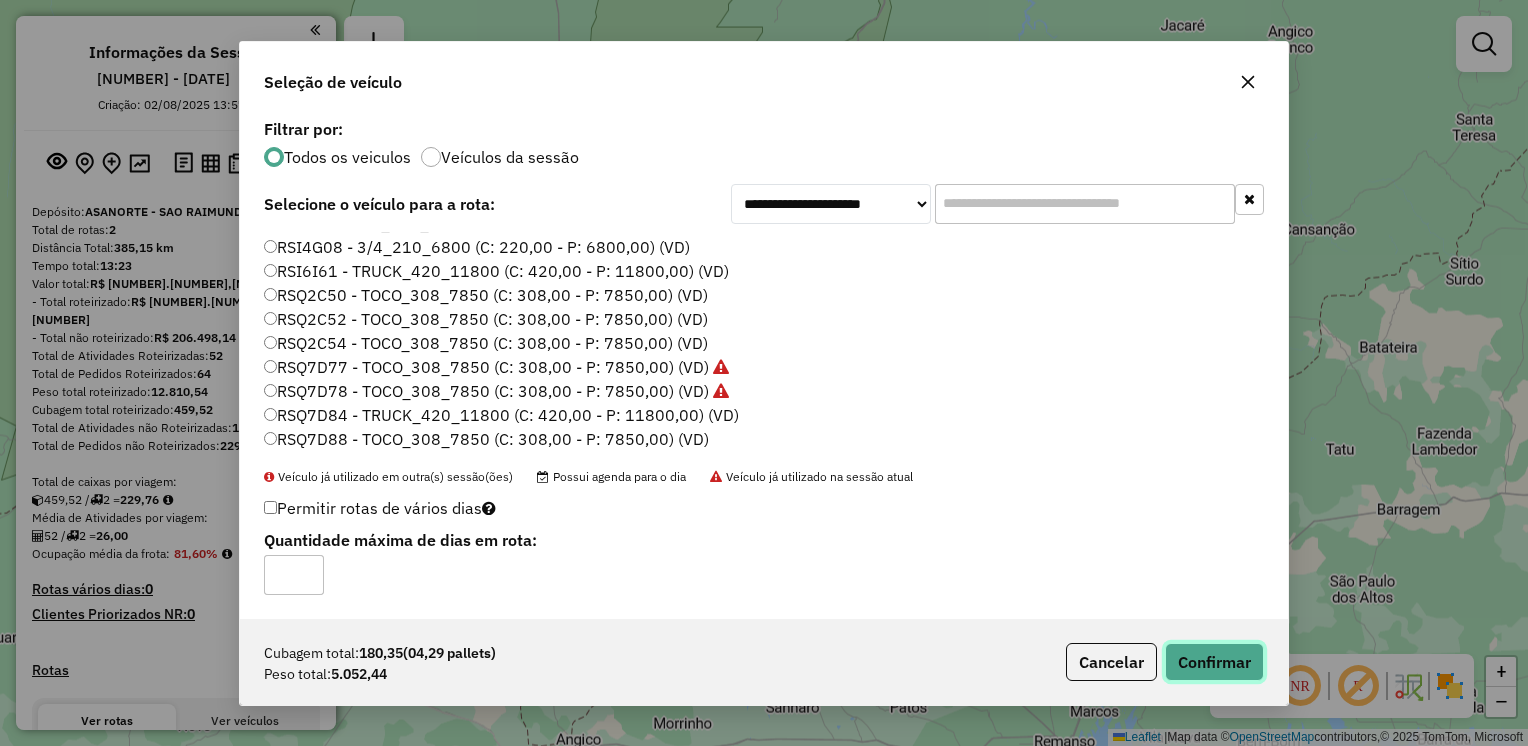 click on "Confirmar" 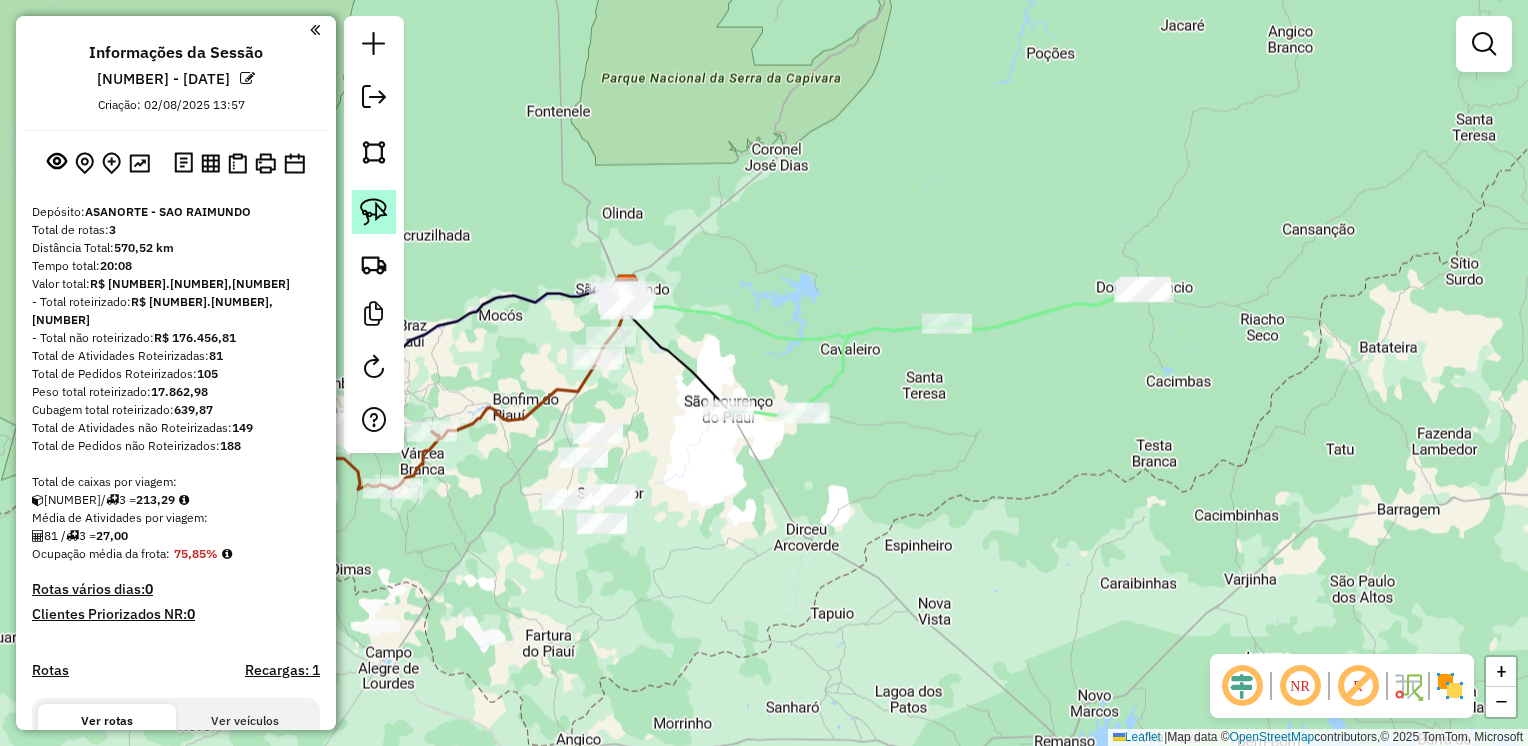click 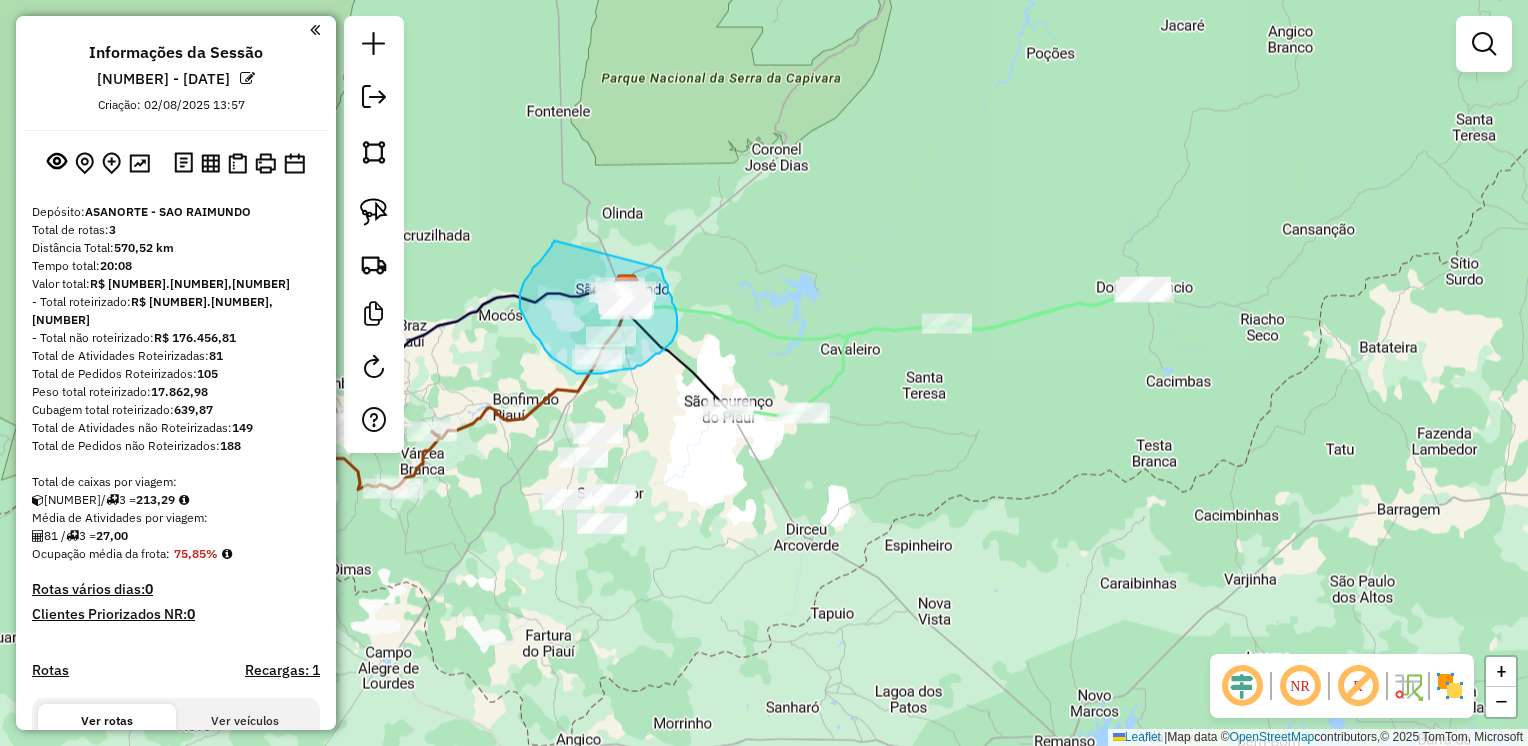 drag, startPoint x: 552, startPoint y: 246, endPoint x: 661, endPoint y: 269, distance: 111.40018 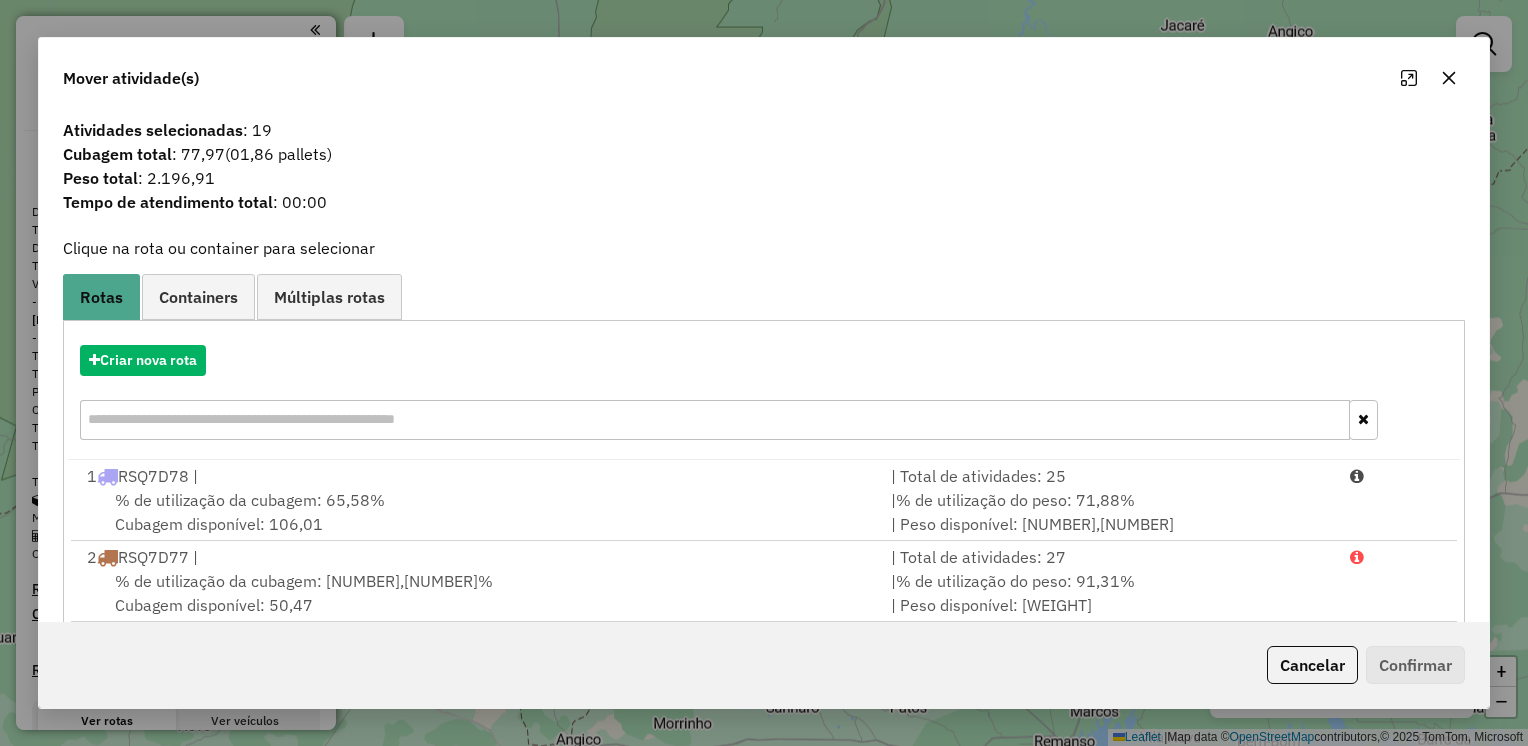 click 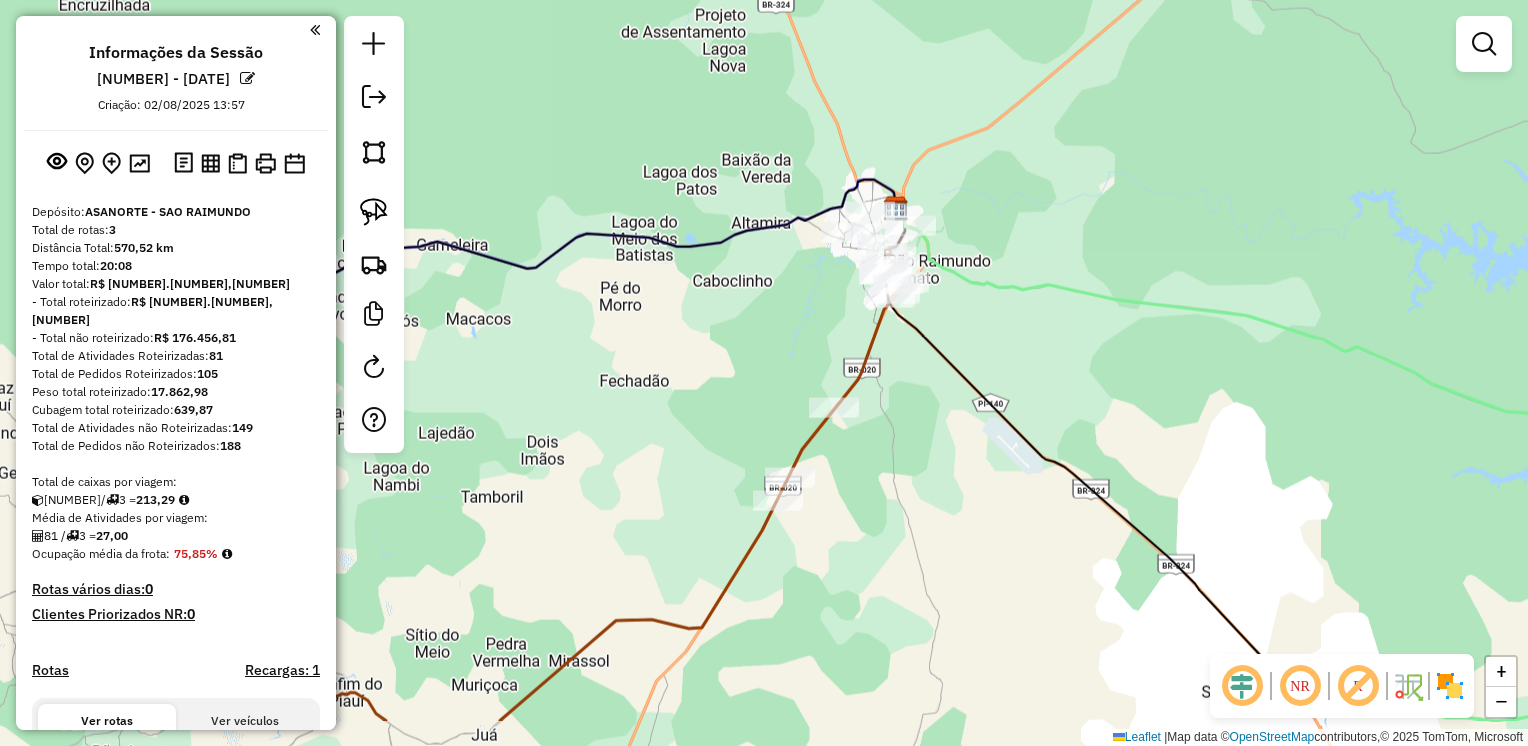 drag, startPoint x: 579, startPoint y: 430, endPoint x: 1050, endPoint y: 330, distance: 481.4987 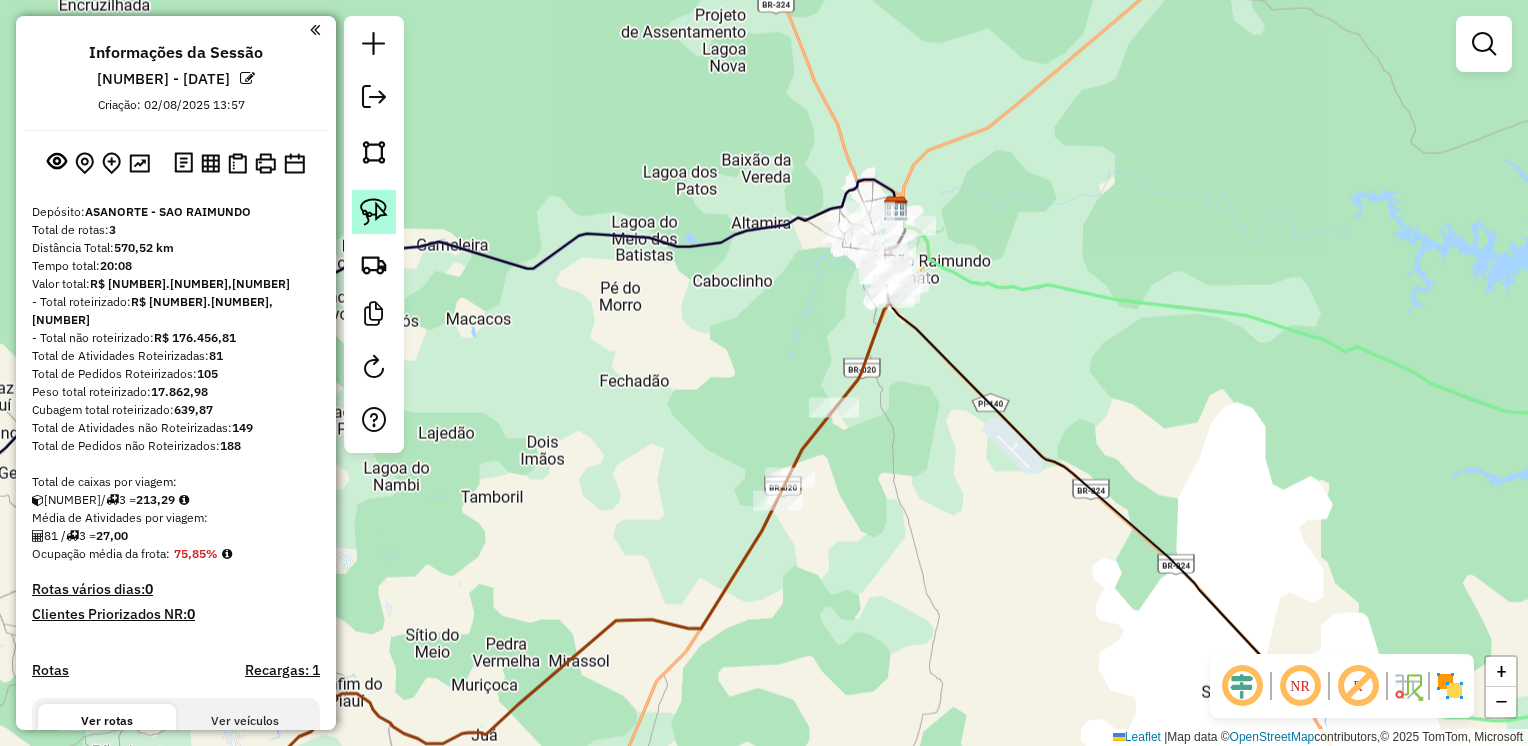 click 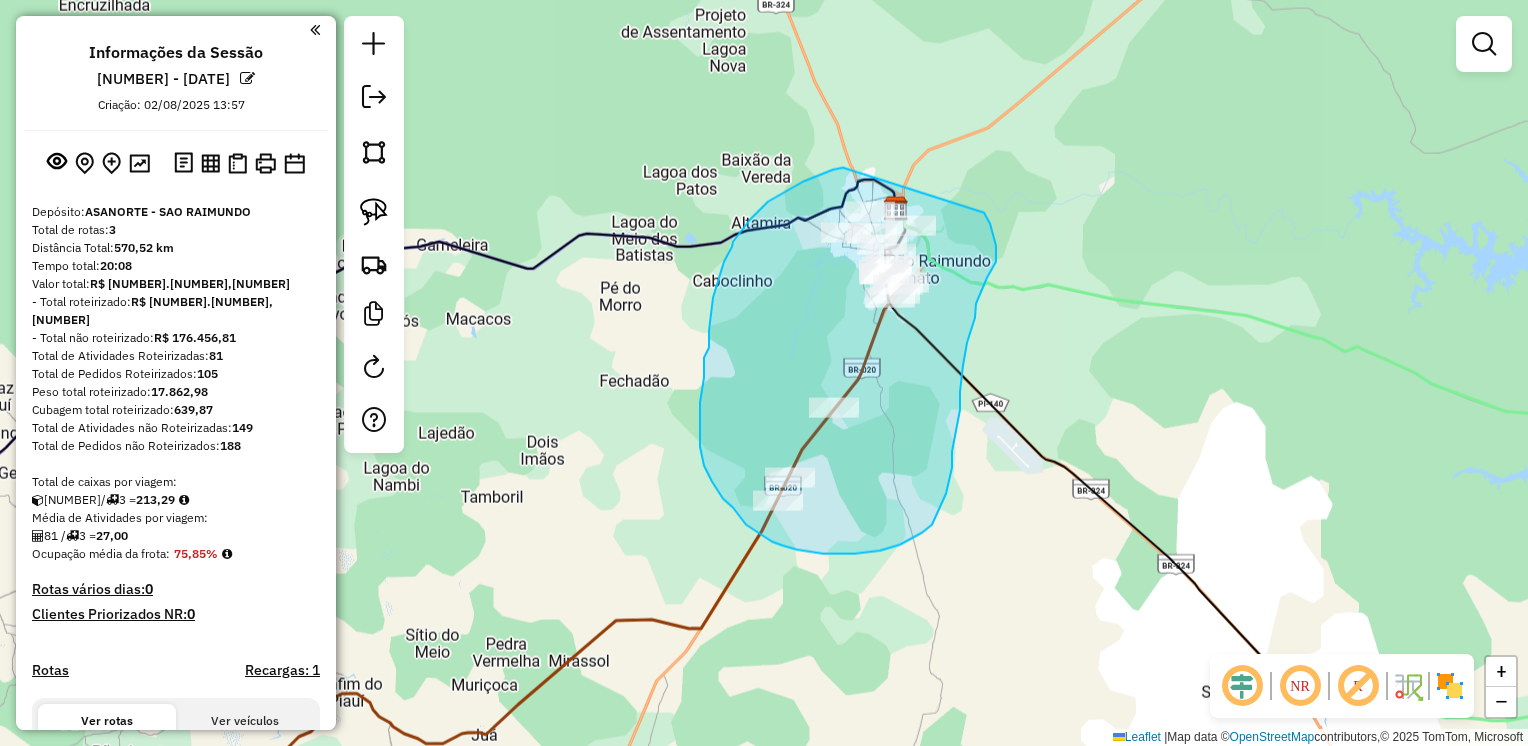 drag, startPoint x: 768, startPoint y: 202, endPoint x: 973, endPoint y: 196, distance: 205.08778 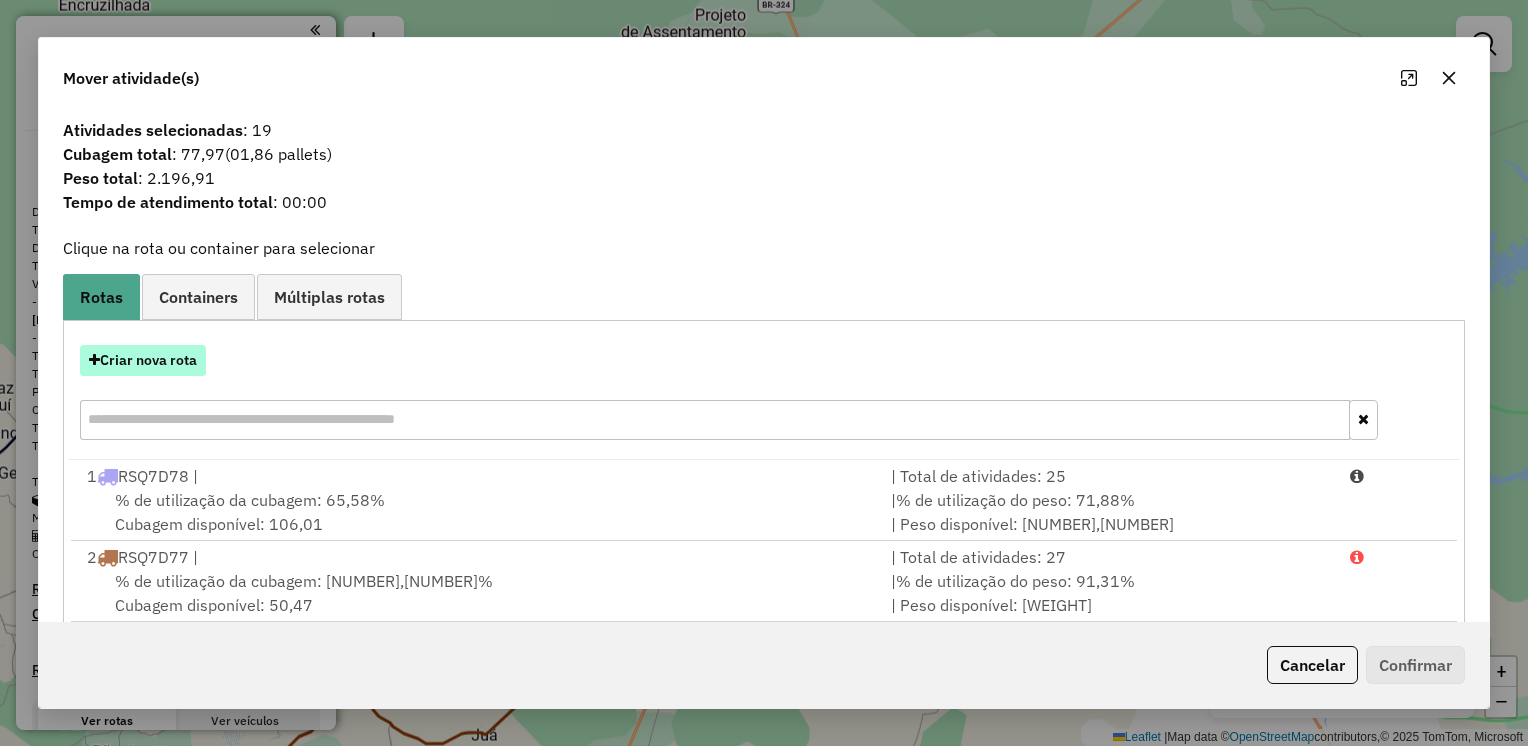 click on "Criar nova rota" at bounding box center [143, 360] 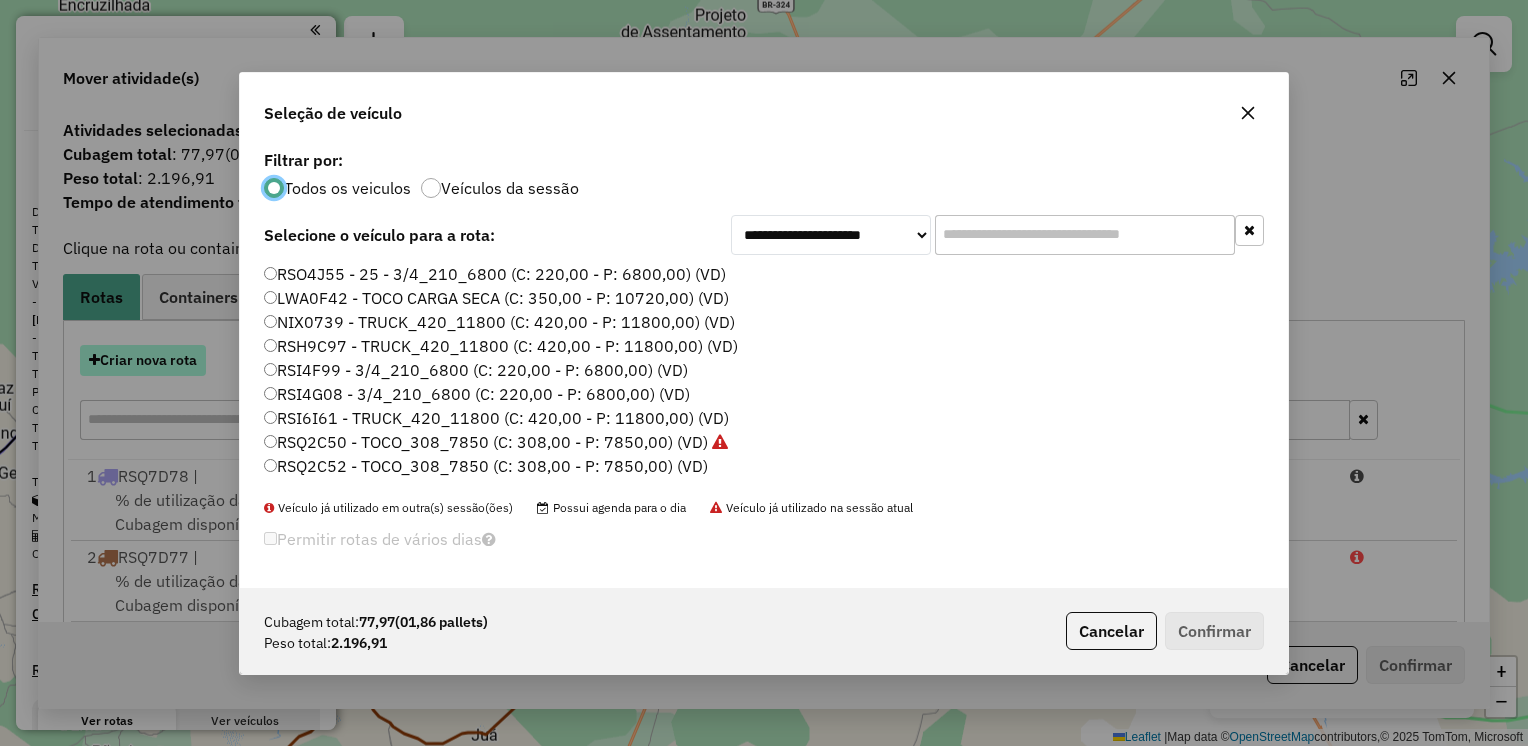 scroll, scrollTop: 10, scrollLeft: 6, axis: both 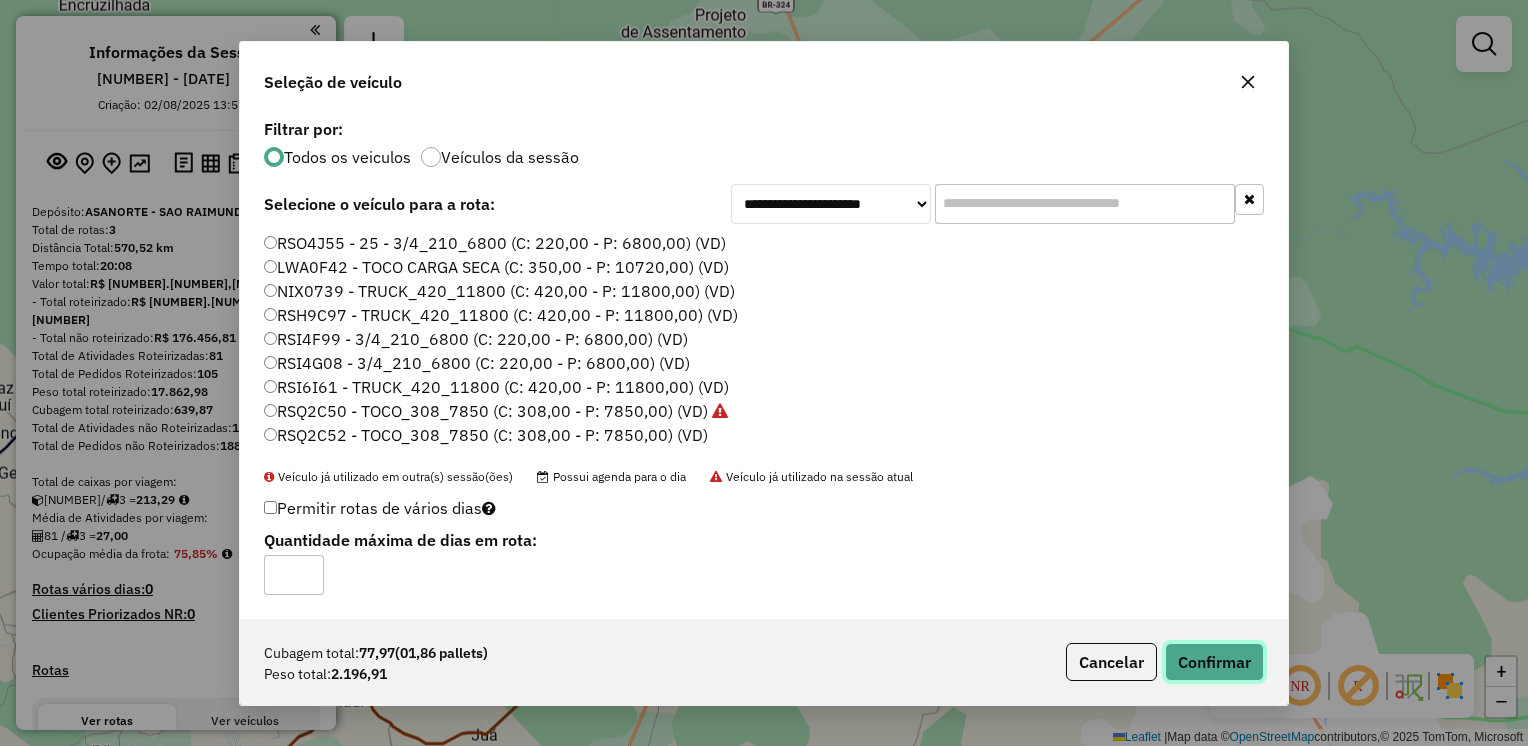 click on "Confirmar" 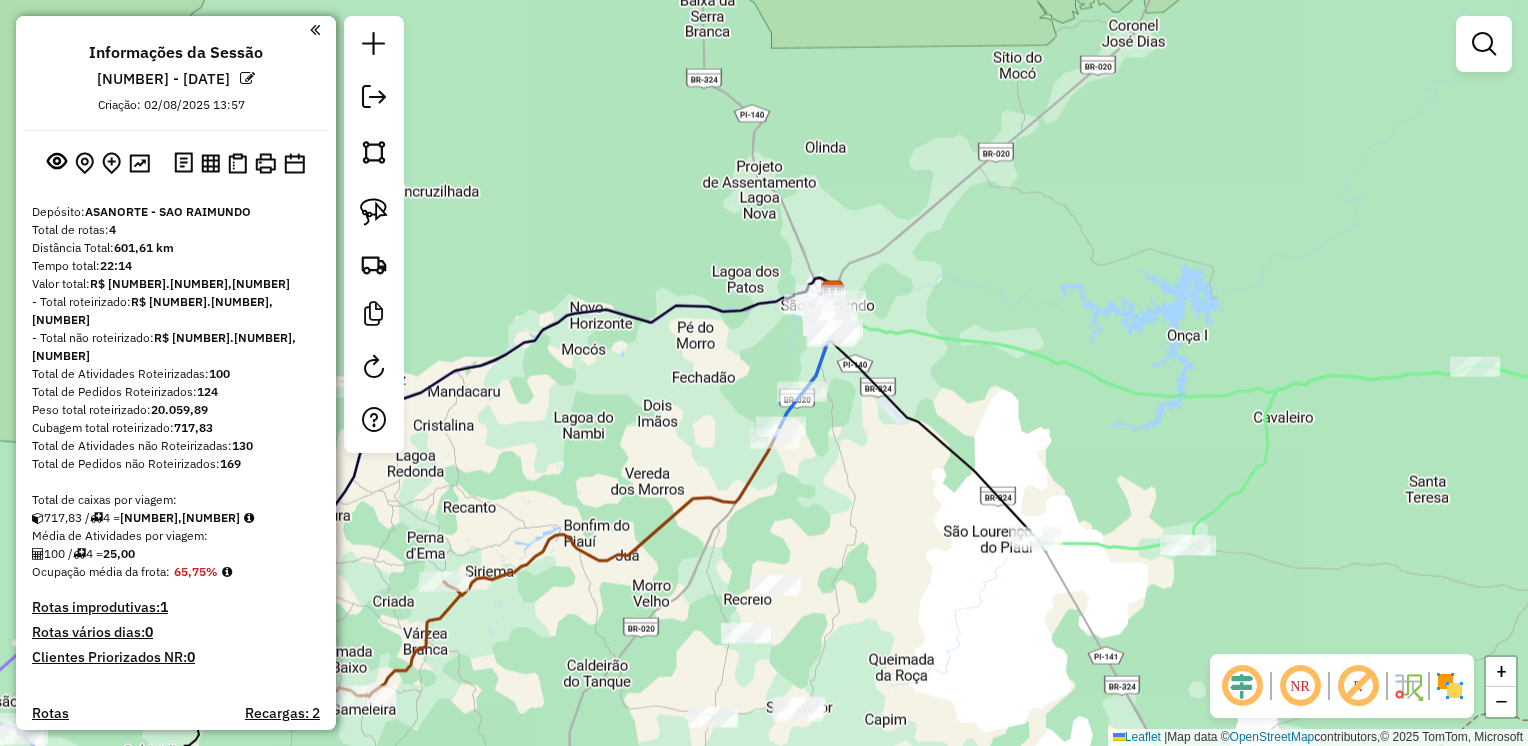 drag, startPoint x: 1222, startPoint y: 451, endPoint x: 1077, endPoint y: 426, distance: 147.13939 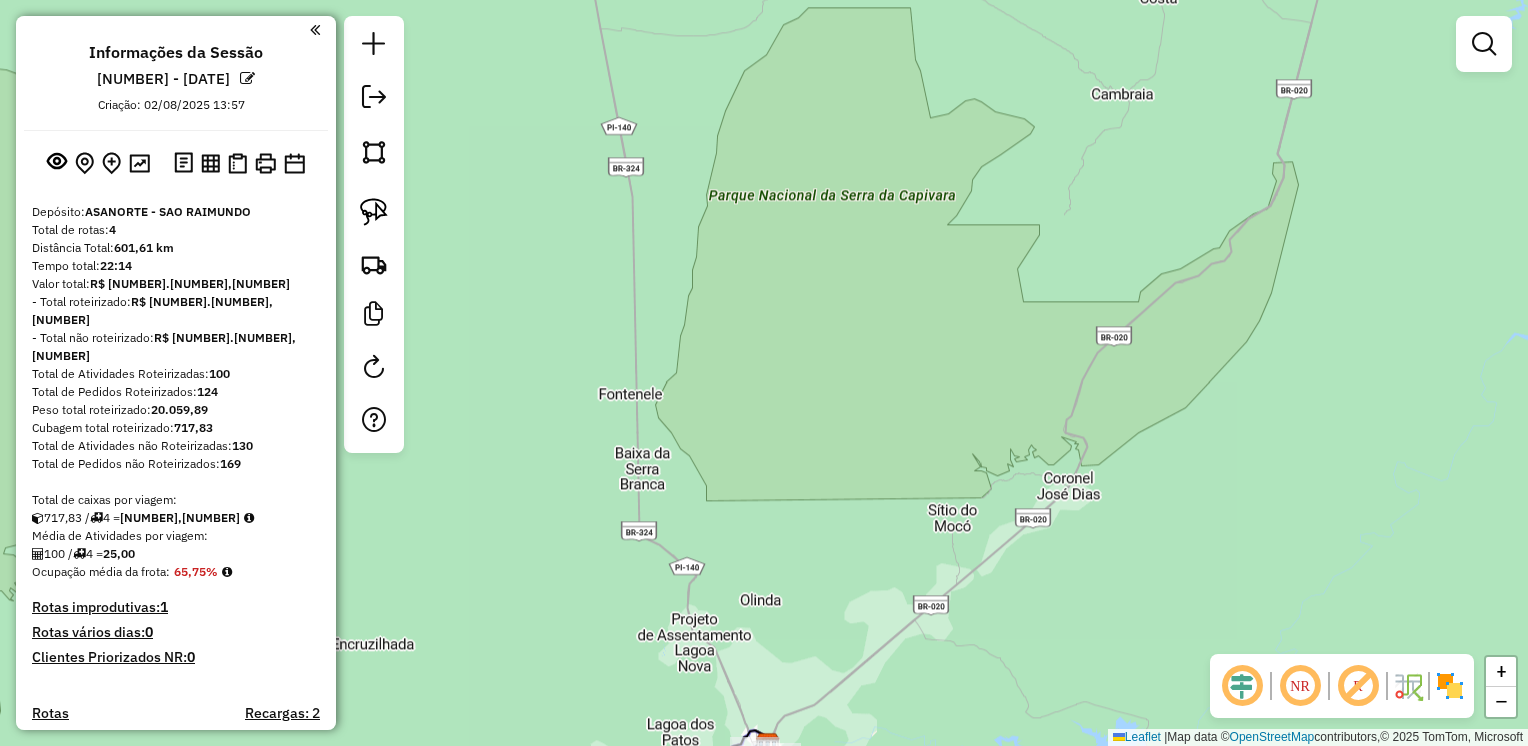 drag, startPoint x: 1071, startPoint y: 238, endPoint x: 1003, endPoint y: 679, distance: 446.21182 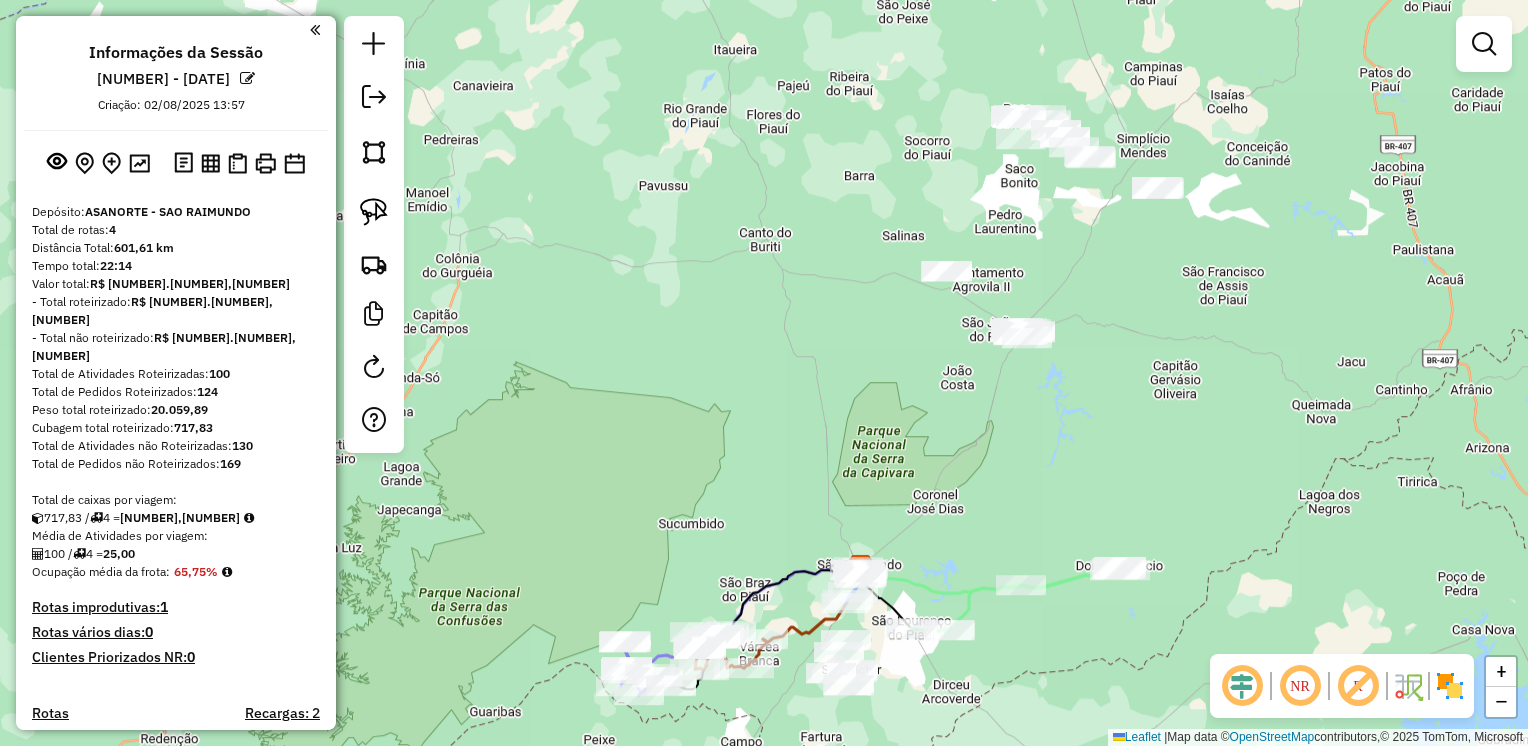 drag, startPoint x: 1036, startPoint y: 117, endPoint x: 984, endPoint y: 332, distance: 221.199 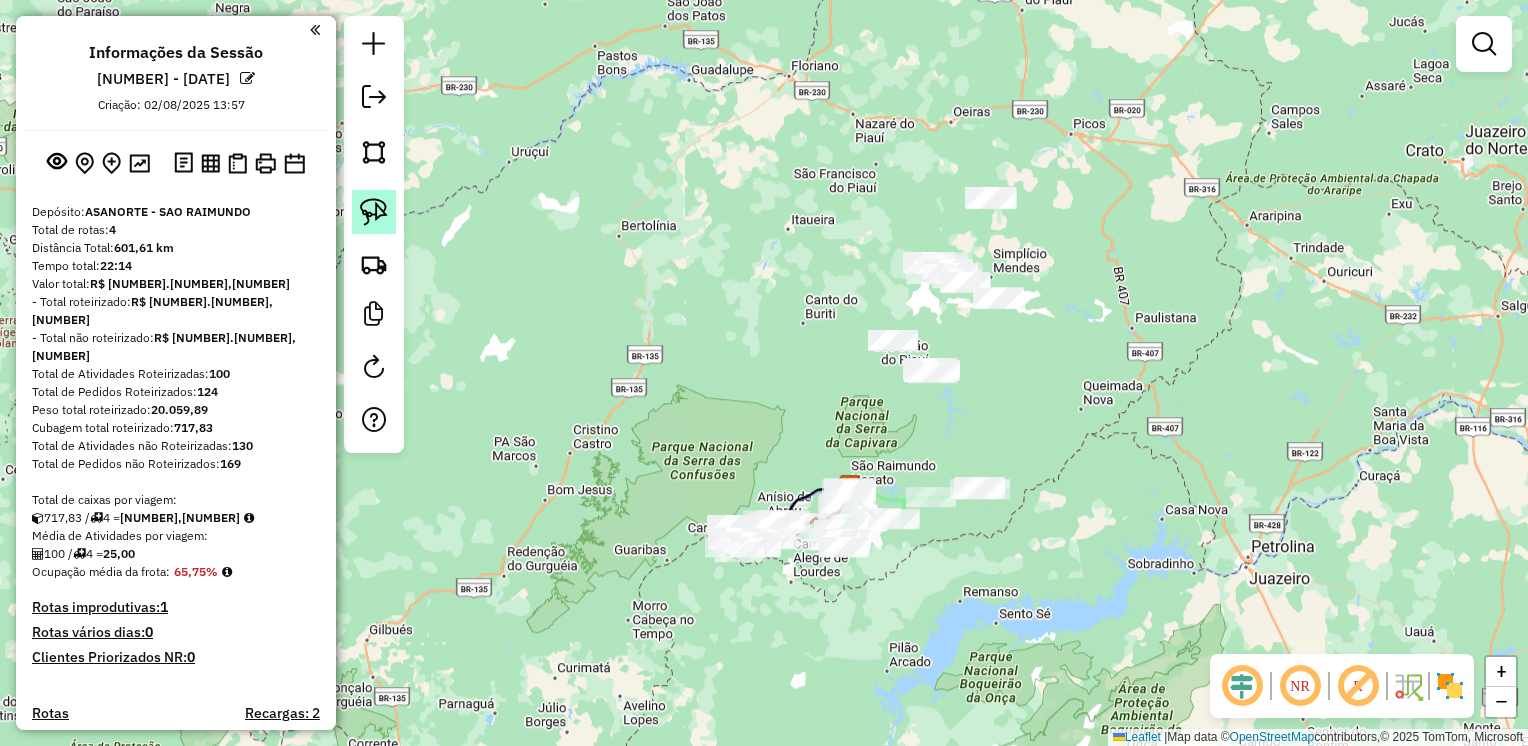 click 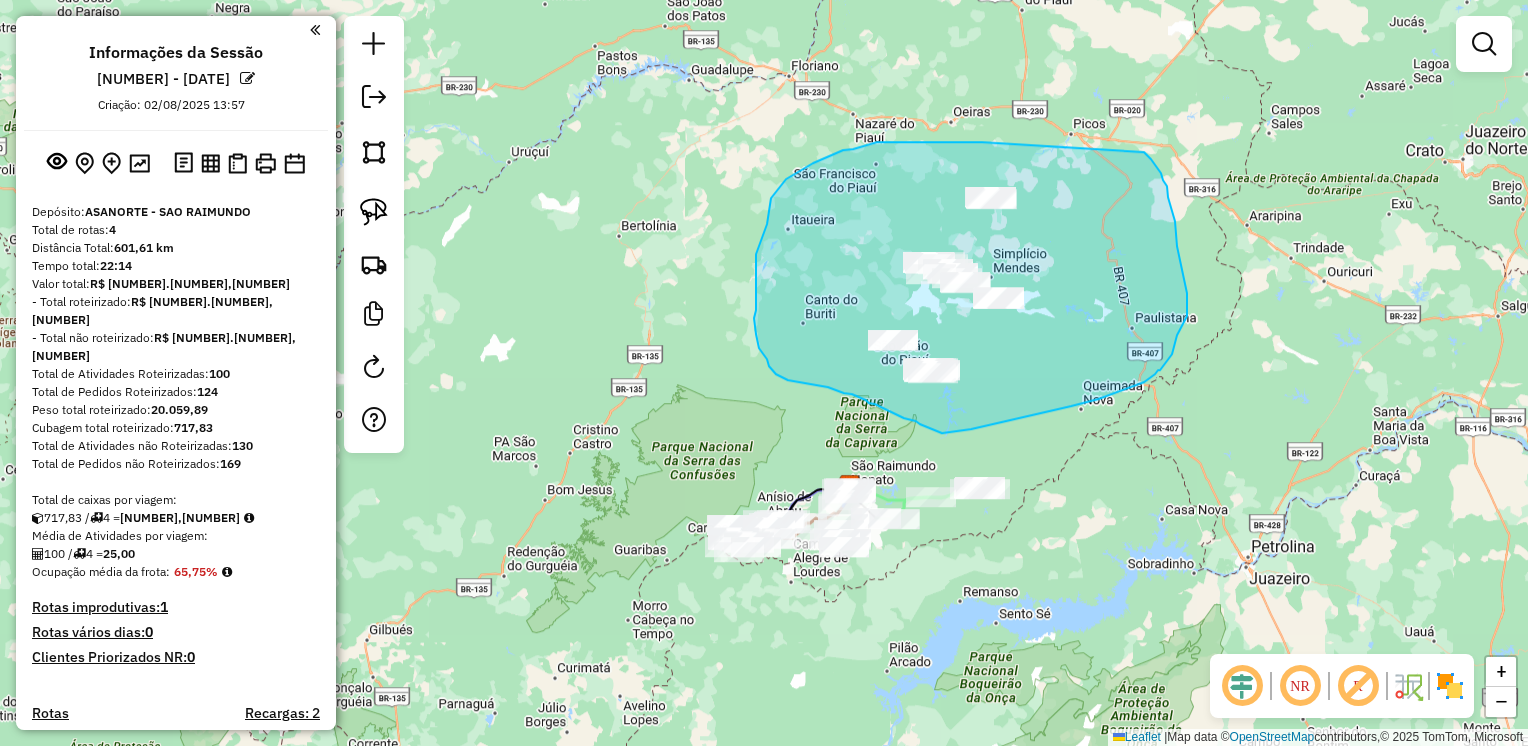 drag, startPoint x: 912, startPoint y: 141, endPoint x: 1110, endPoint y: 123, distance: 198.8165 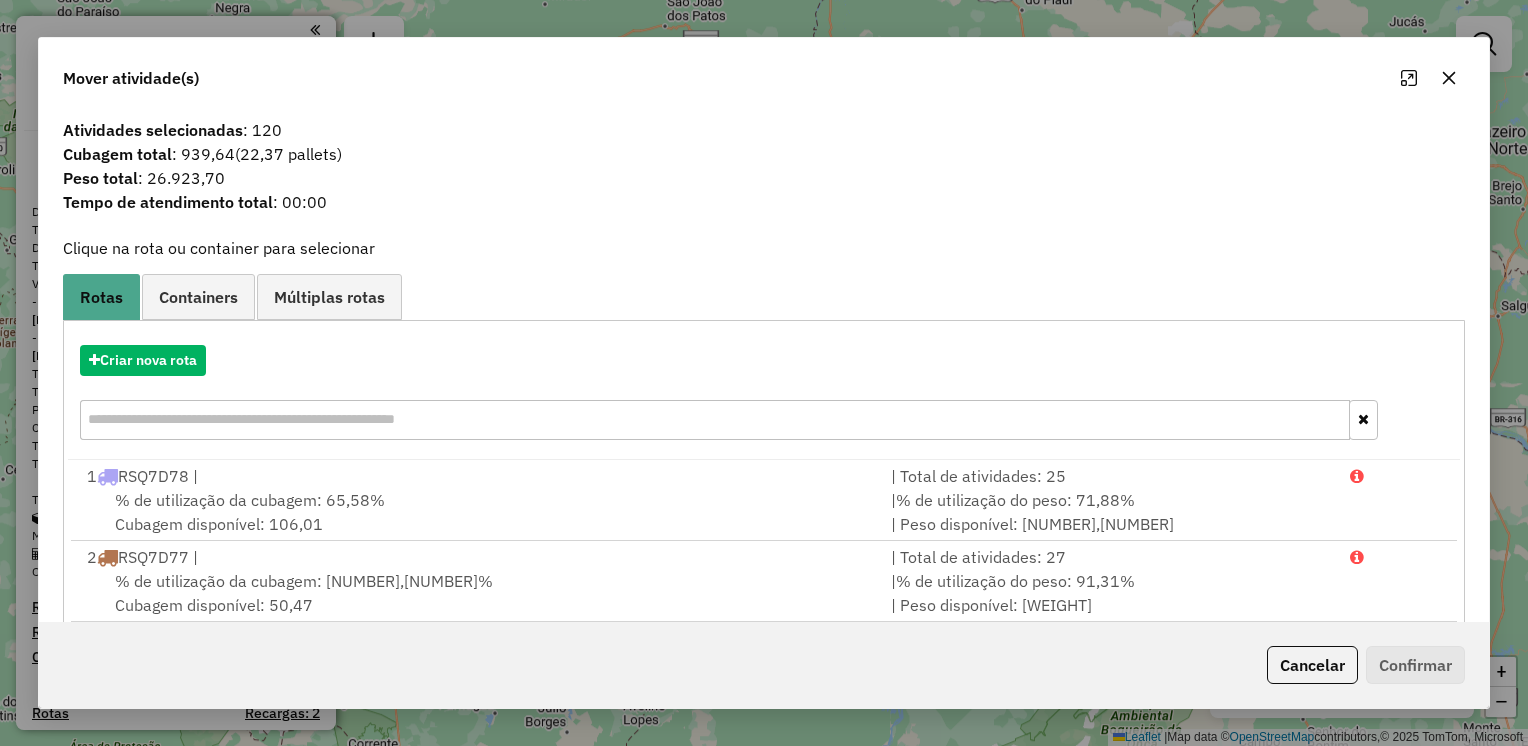 click 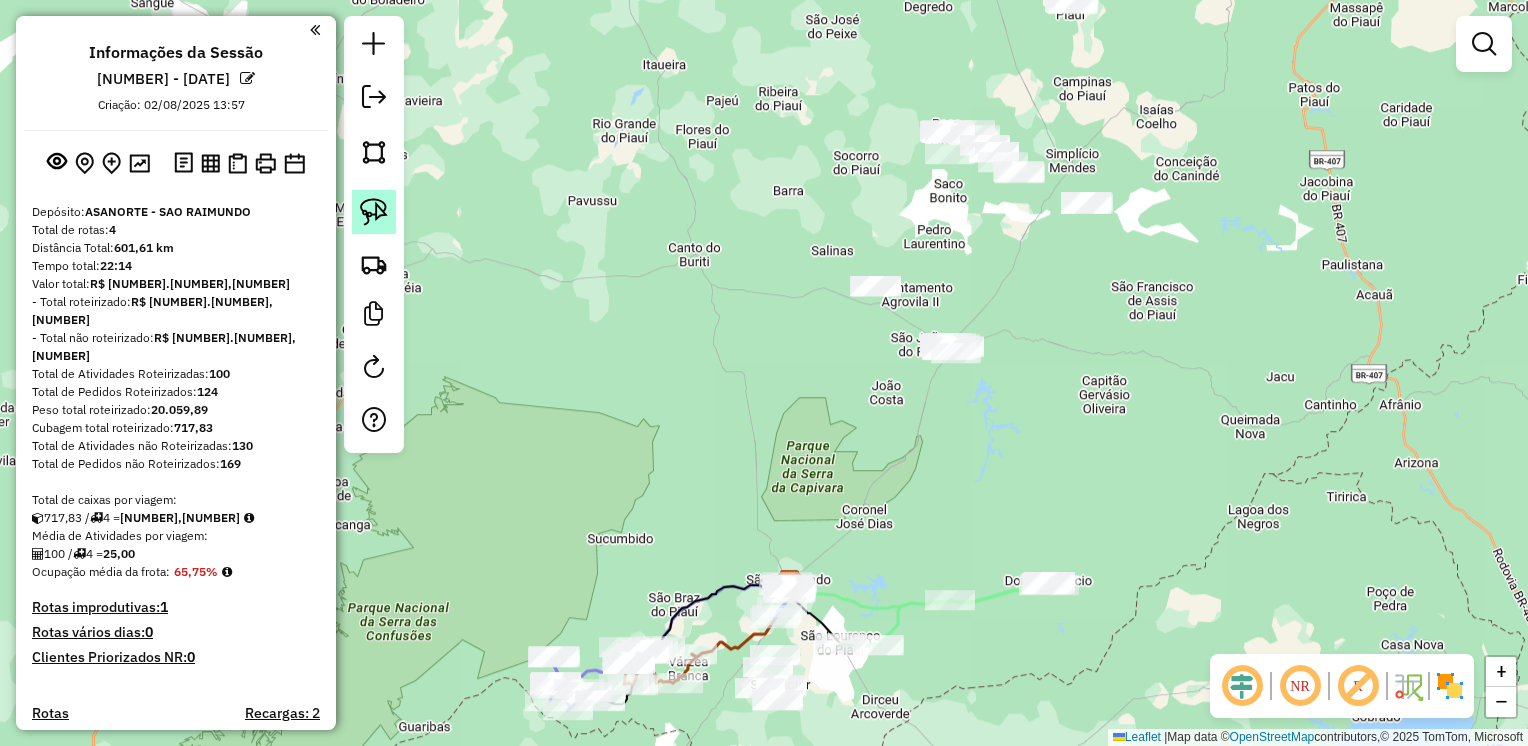click 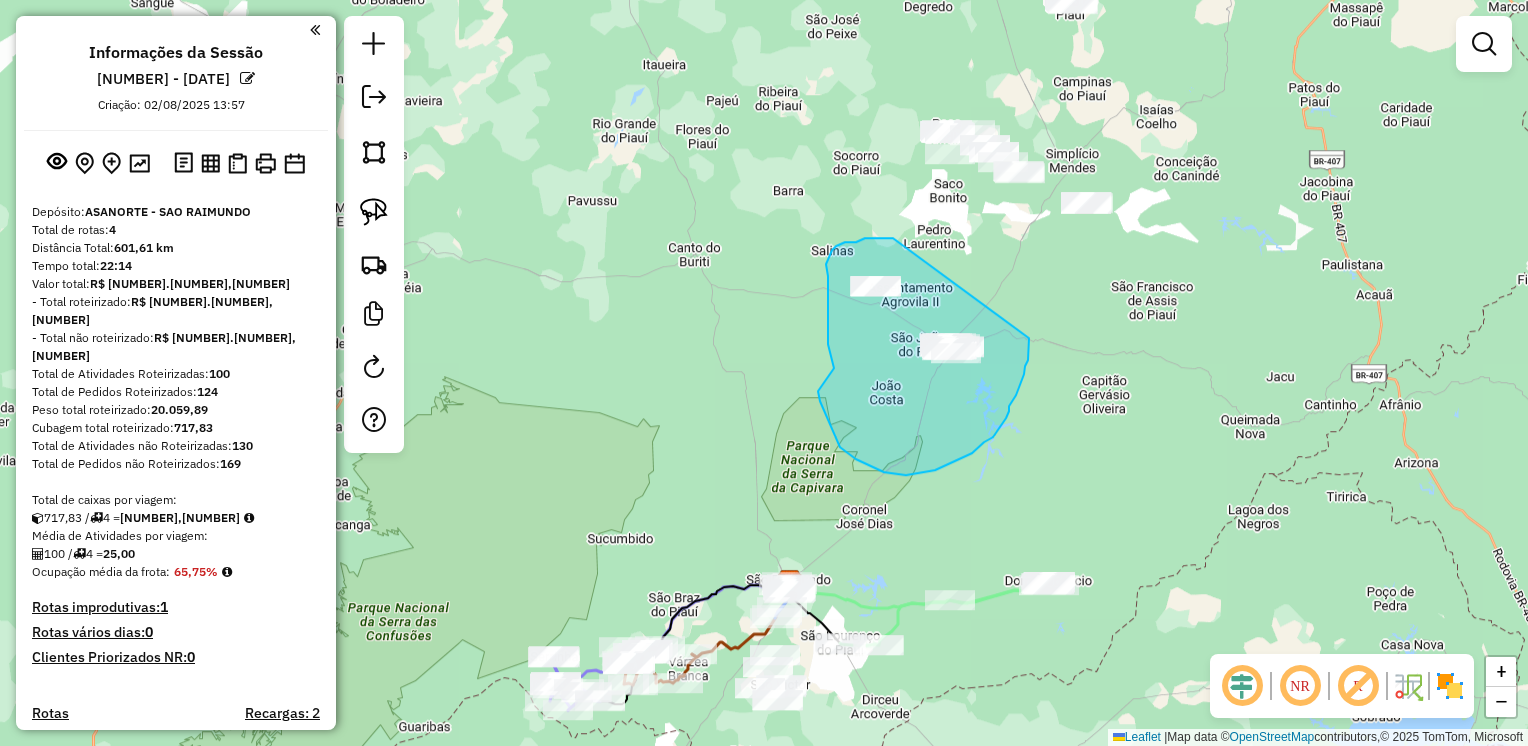 drag, startPoint x: 893, startPoint y: 238, endPoint x: 1028, endPoint y: 332, distance: 164.50227 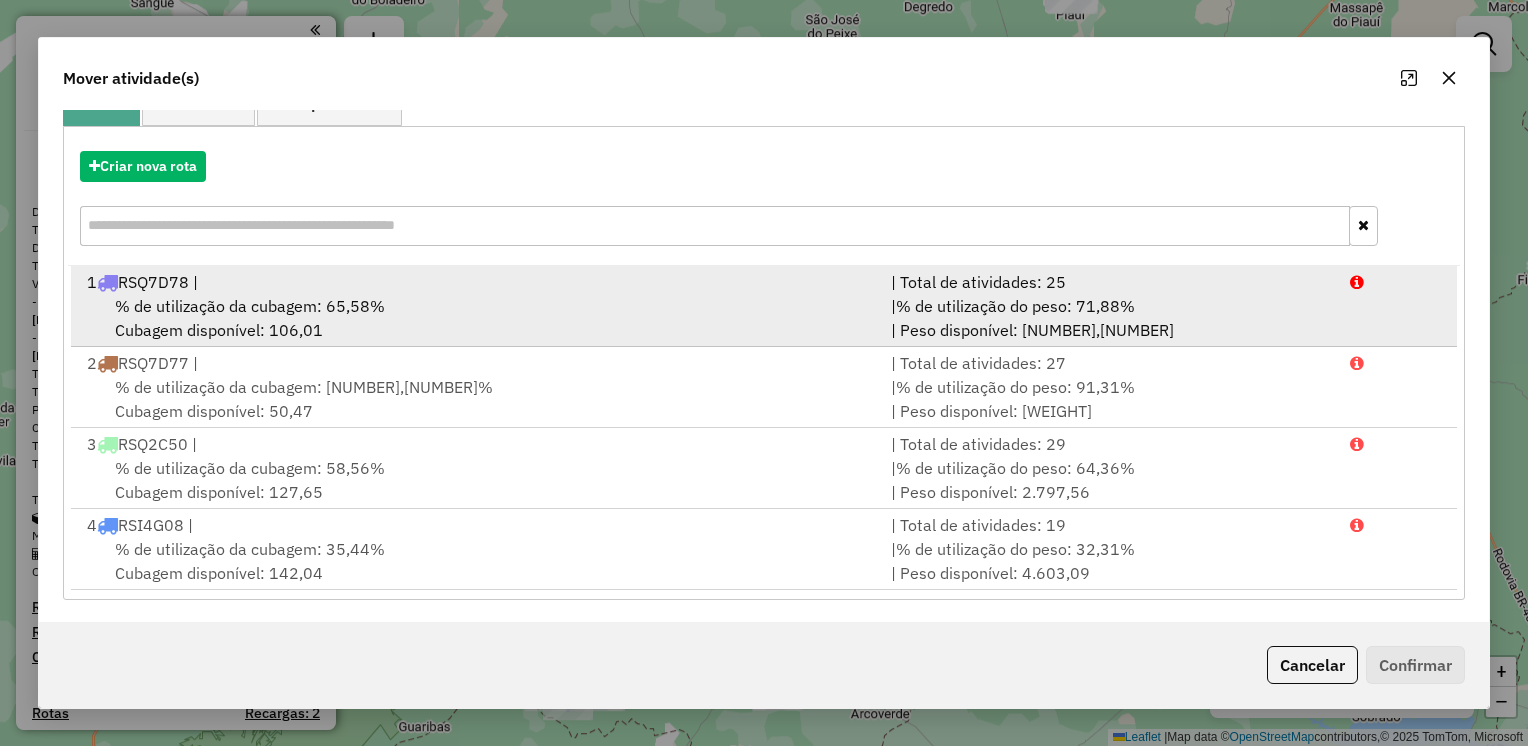 scroll, scrollTop: 0, scrollLeft: 0, axis: both 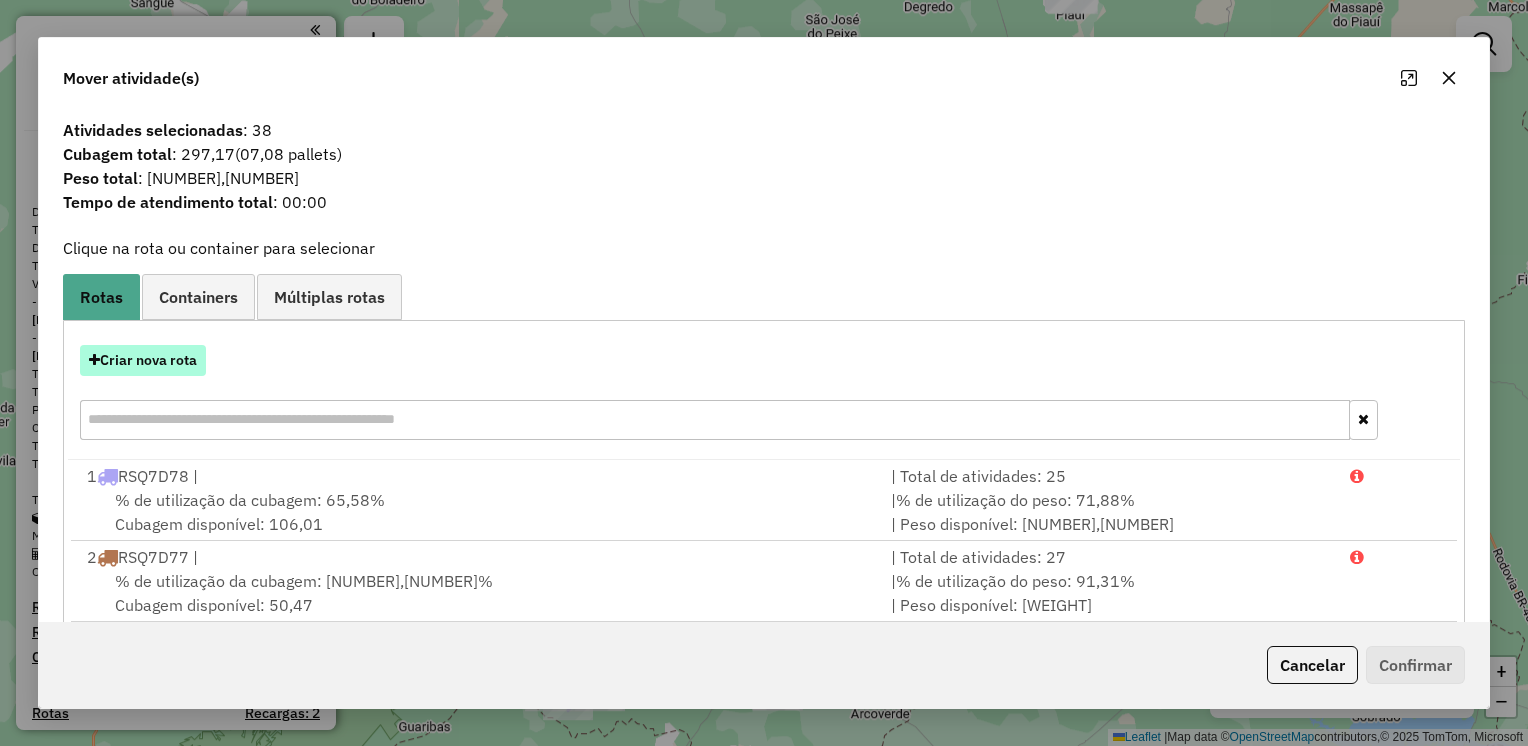click on "Criar nova rota" at bounding box center [143, 360] 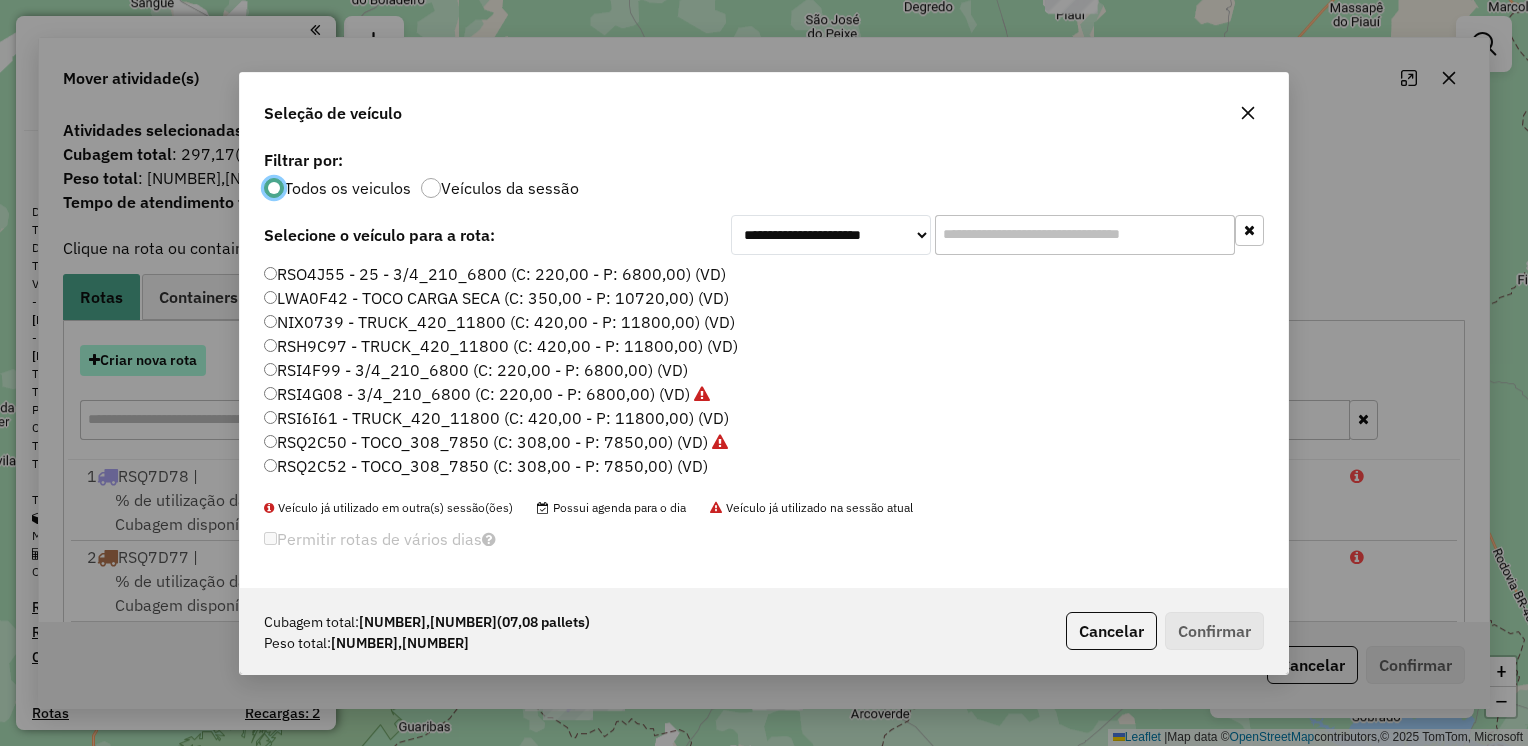 scroll, scrollTop: 10, scrollLeft: 6, axis: both 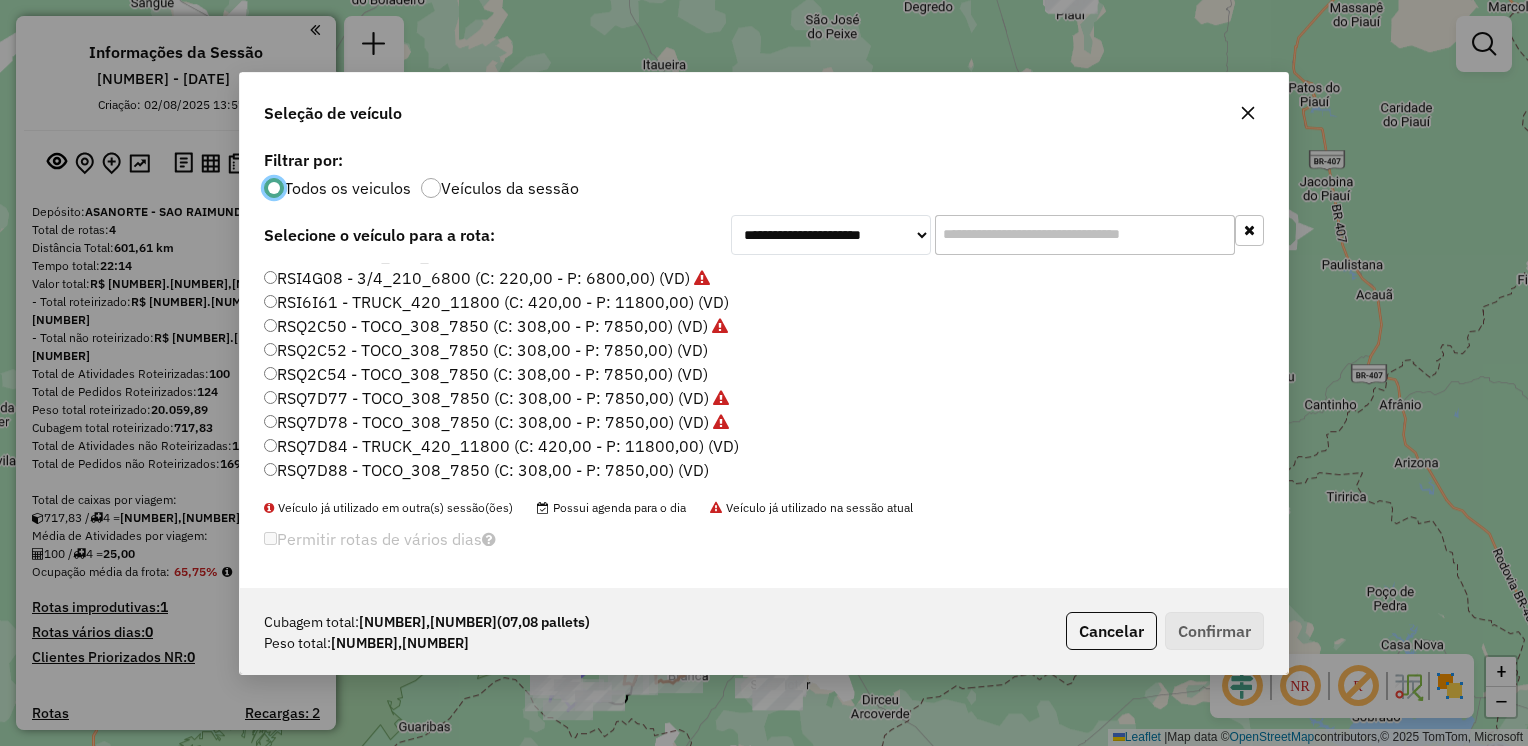click on "RSQ2C54 - TOCO_308_7850 (C: 308,00 - P: 7850,00) (VD)" 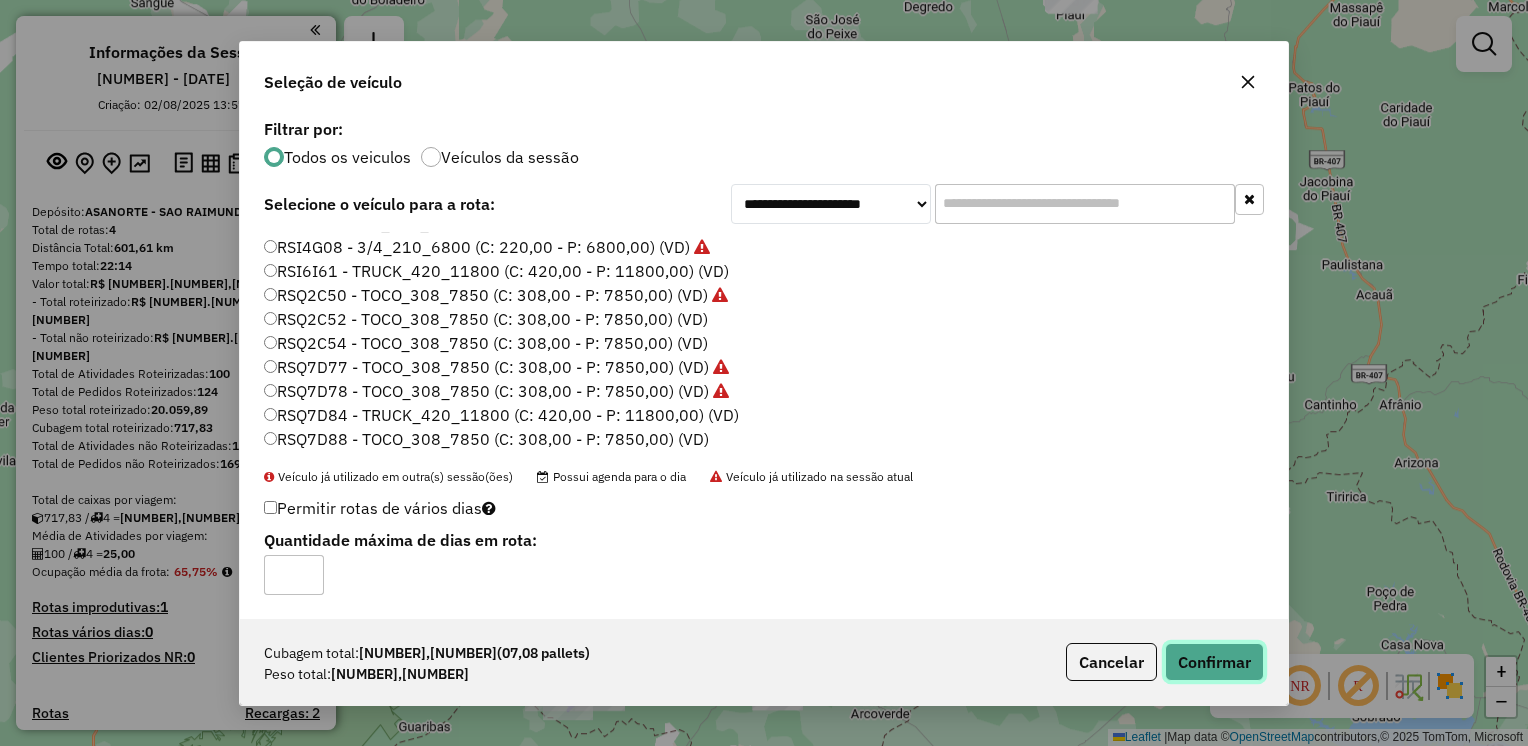 click on "Confirmar" 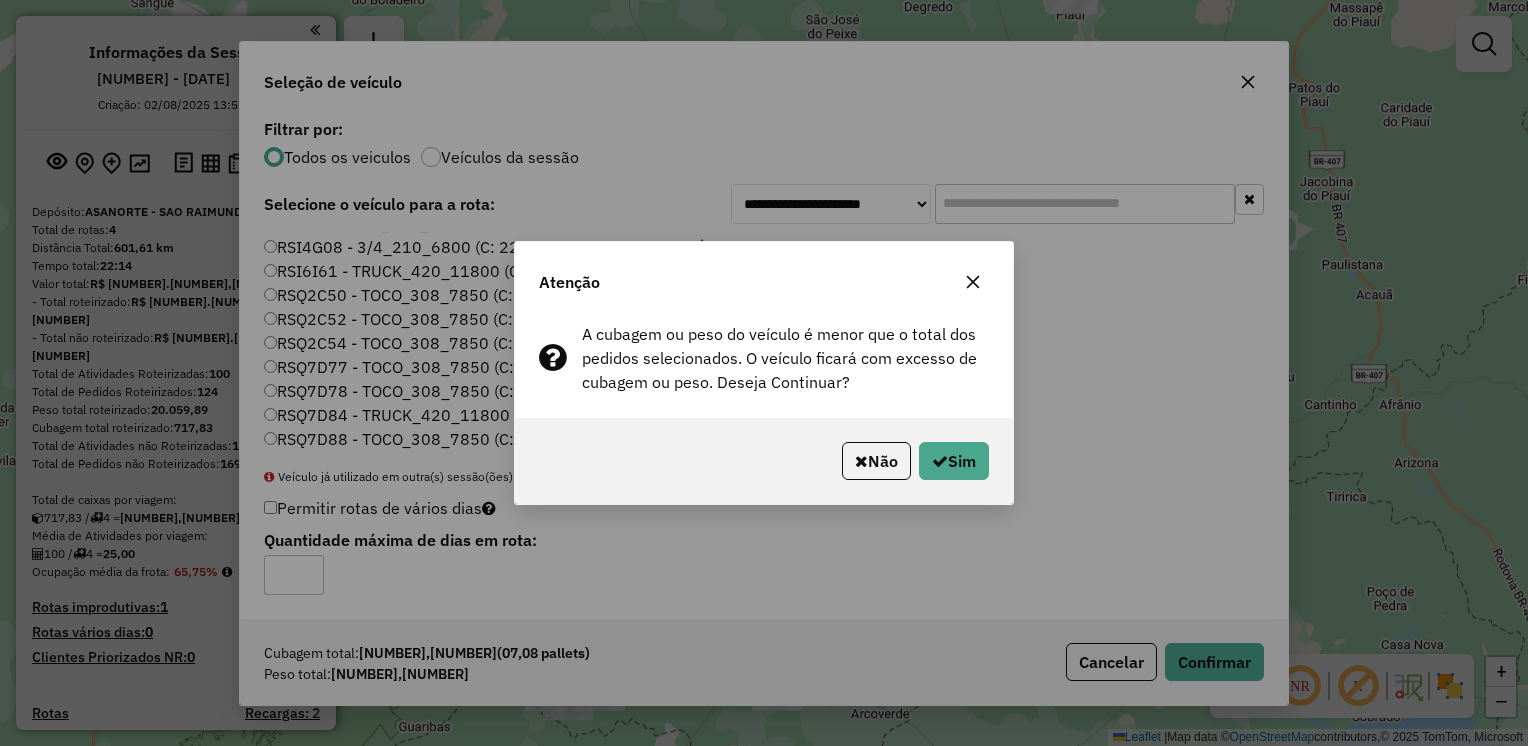 click 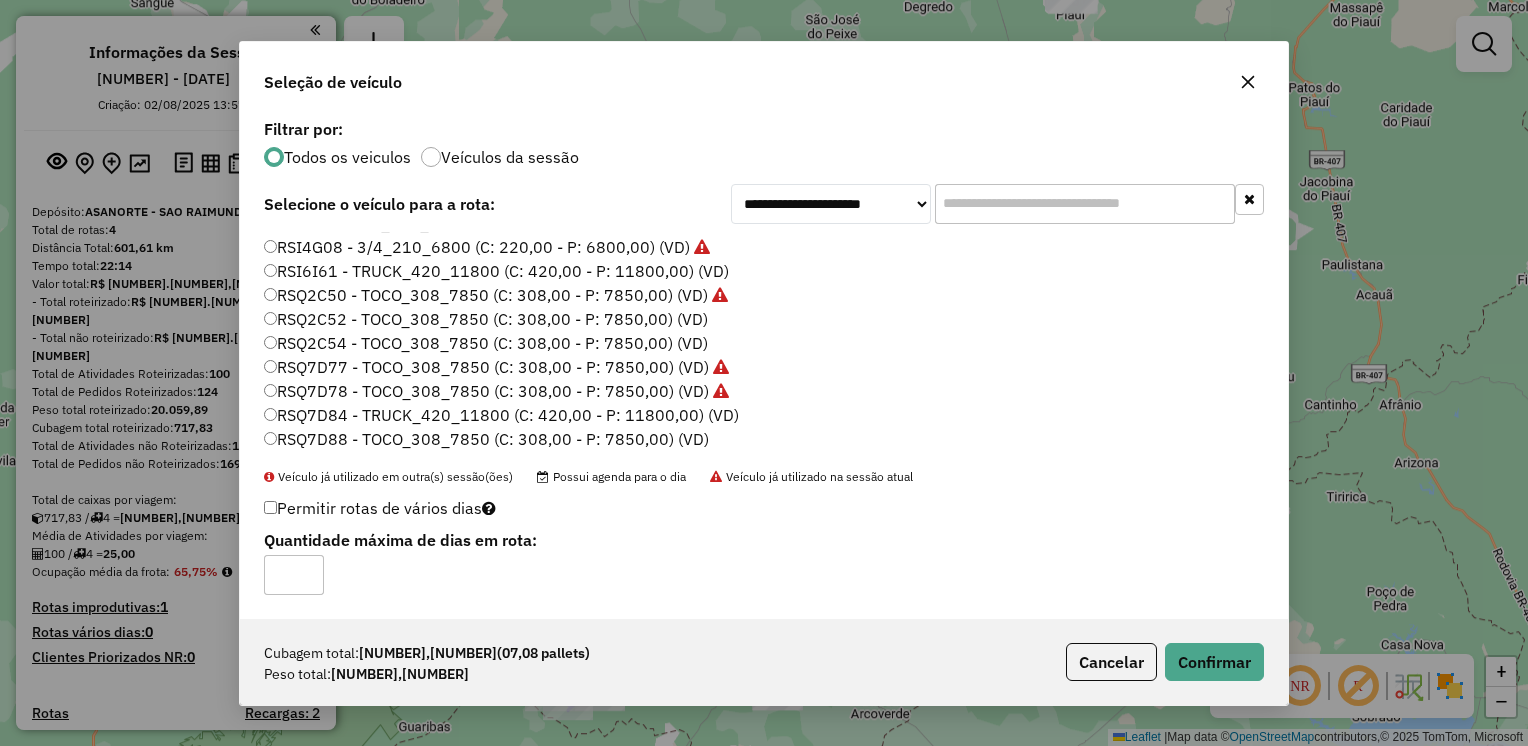 click on "RSI6I61 - TRUCK_420_11800 (C: 420,00 - P: 11800,00) (VD)" 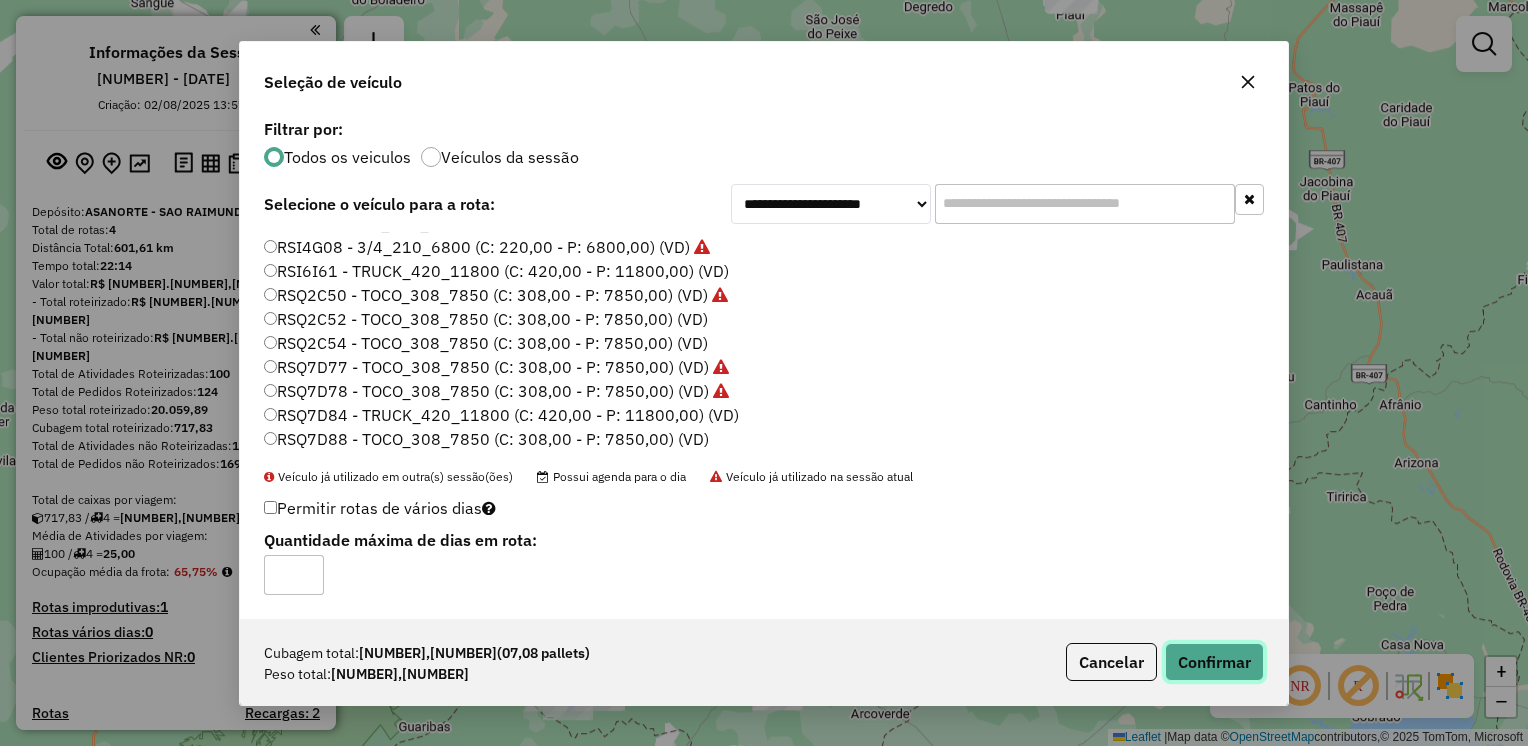 click on "Confirmar" 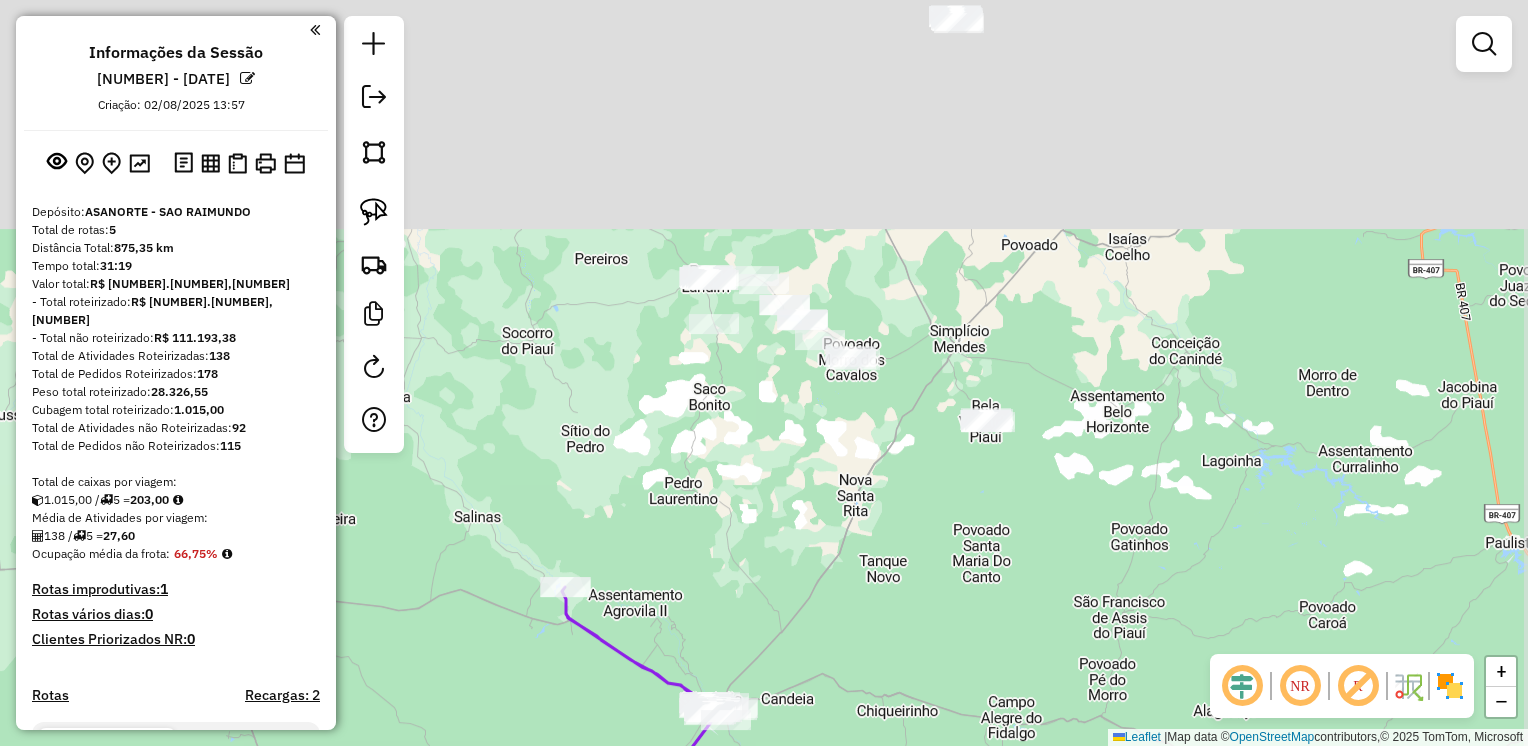 drag, startPoint x: 920, startPoint y: 238, endPoint x: 769, endPoint y: 475, distance: 281.01602 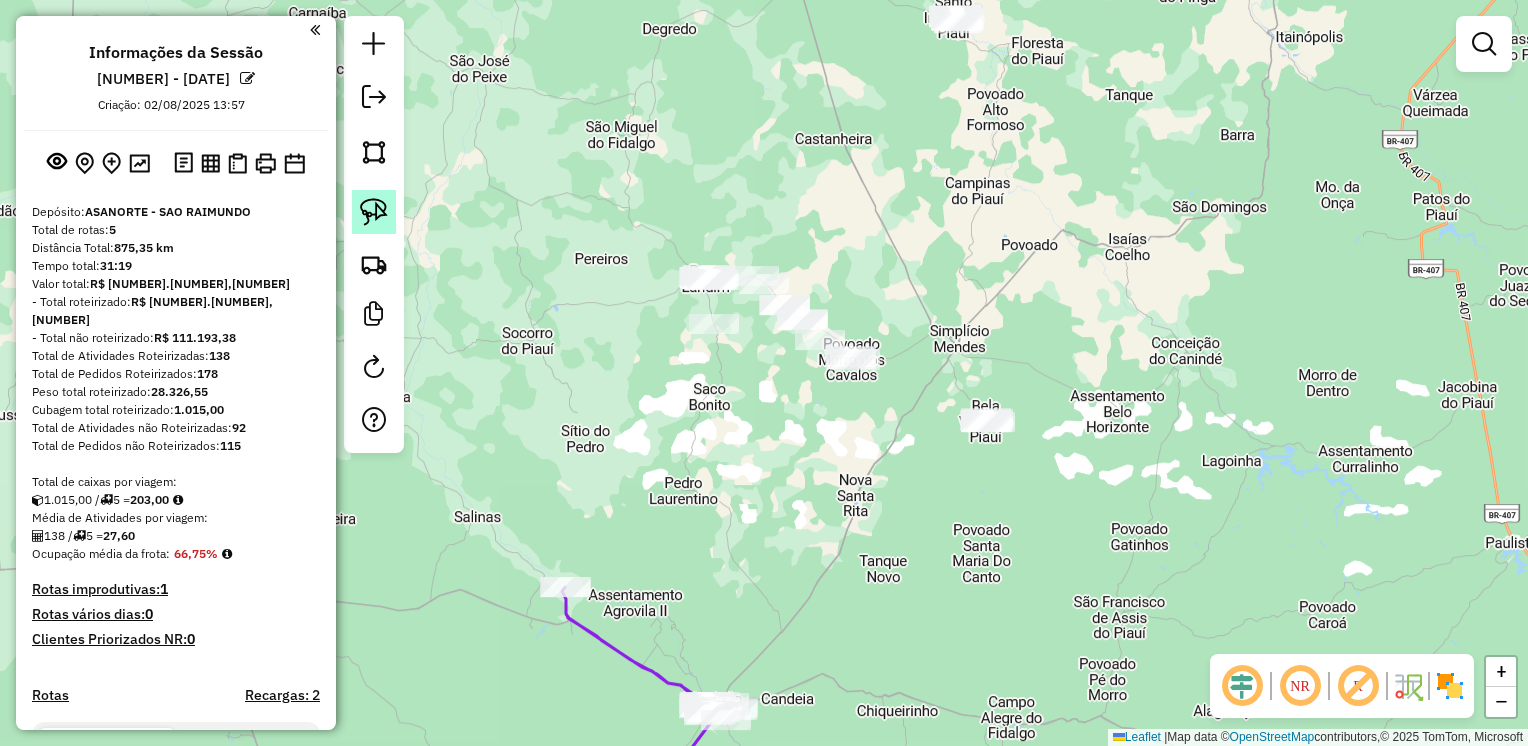 click 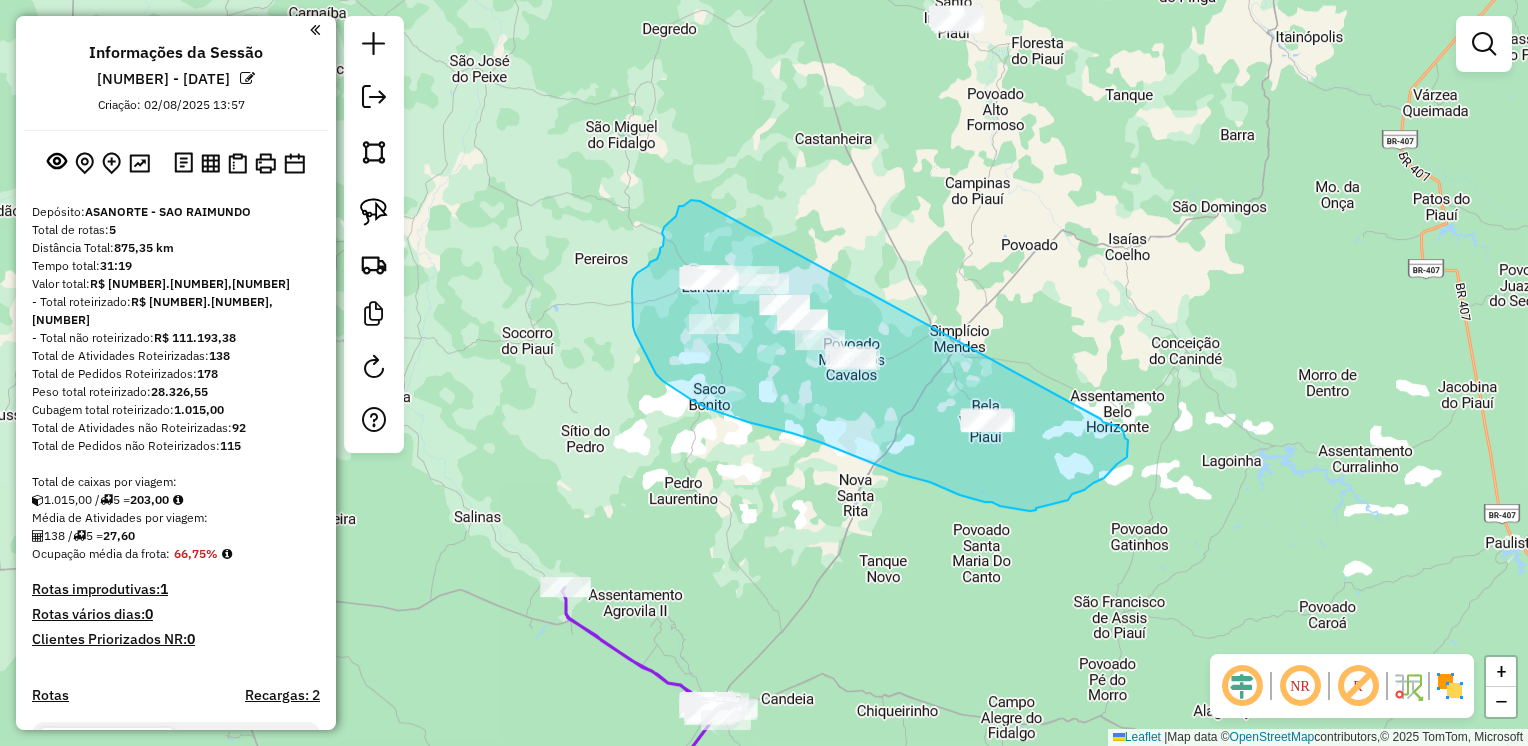 drag, startPoint x: 700, startPoint y: 201, endPoint x: 1101, endPoint y: 419, distance: 456.42633 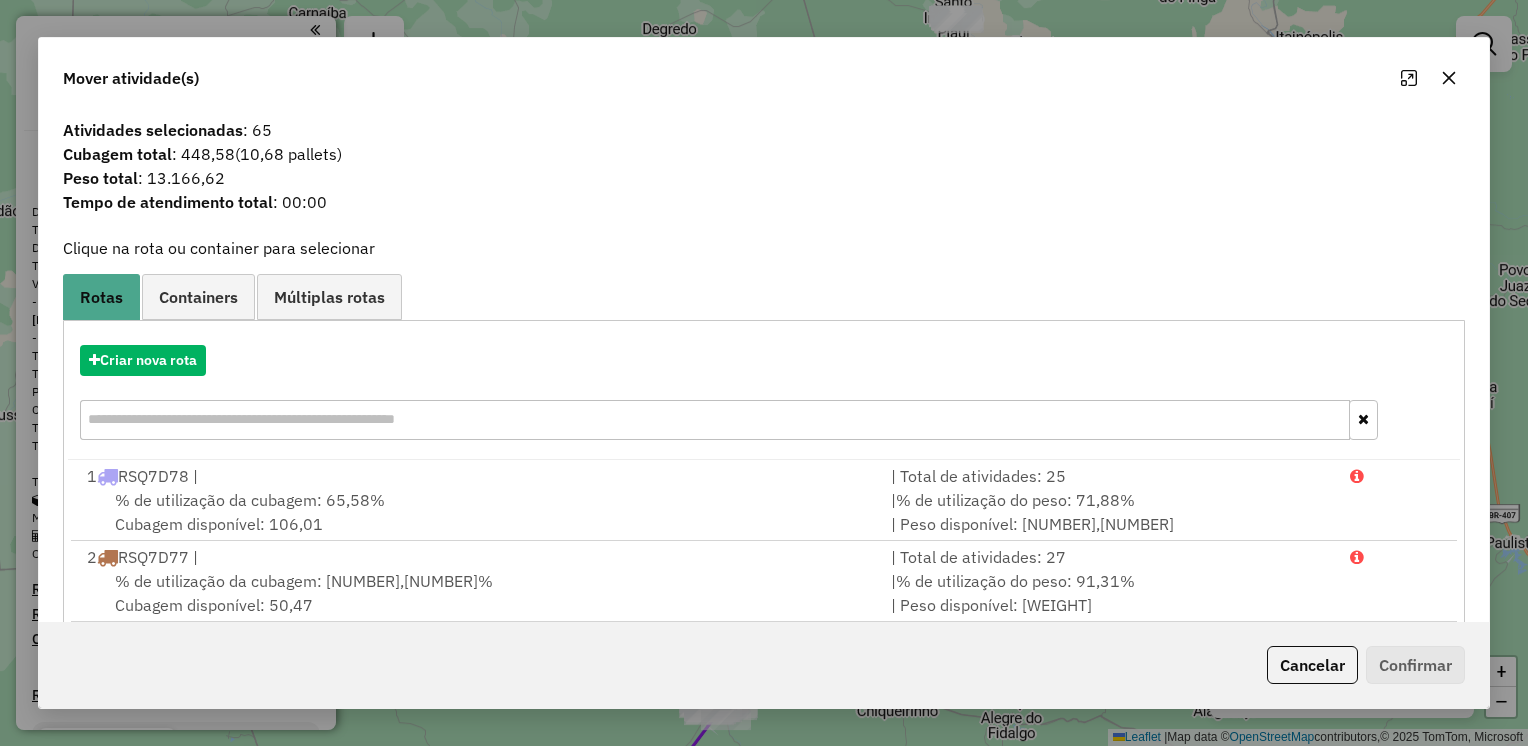 click 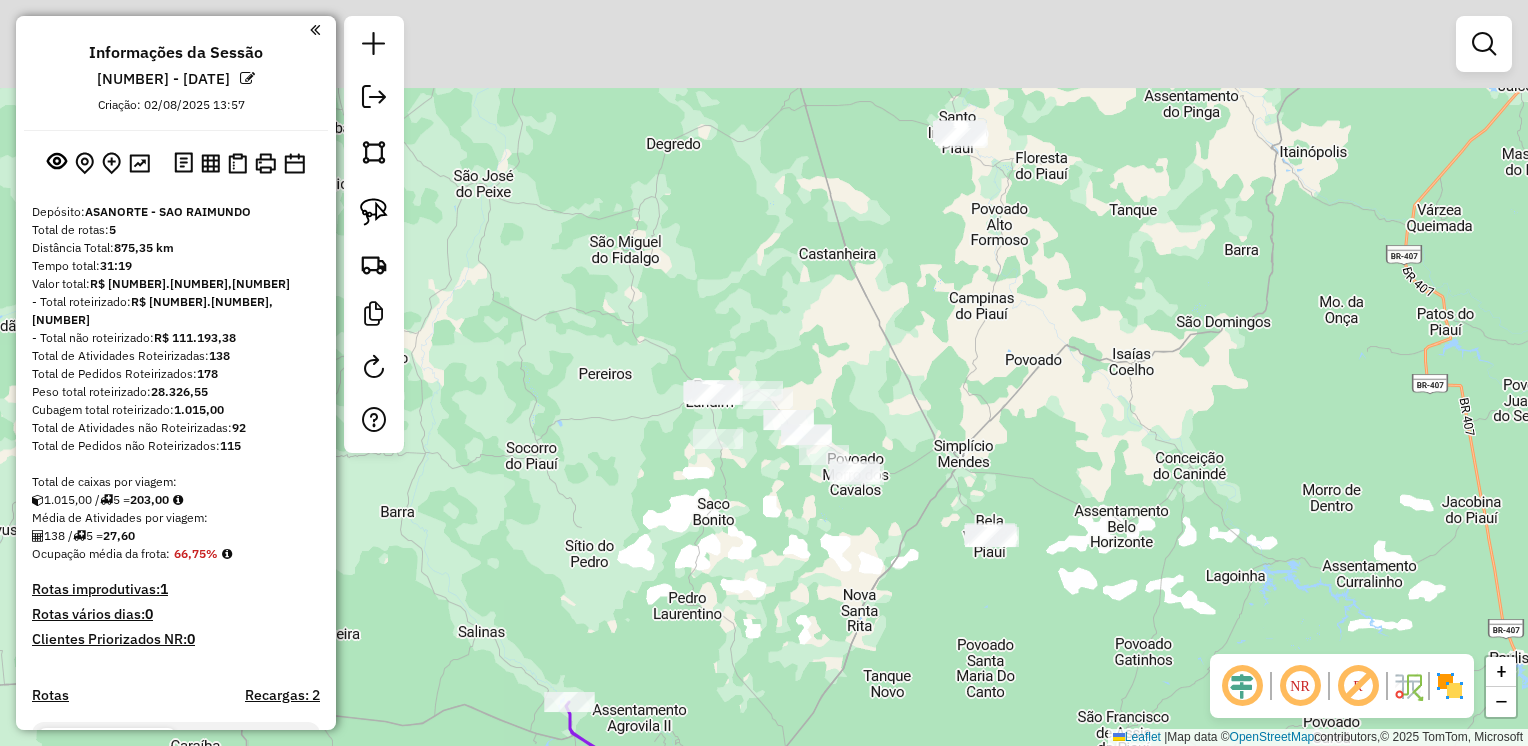 drag, startPoint x: 1134, startPoint y: 145, endPoint x: 1135, endPoint y: 264, distance: 119.0042 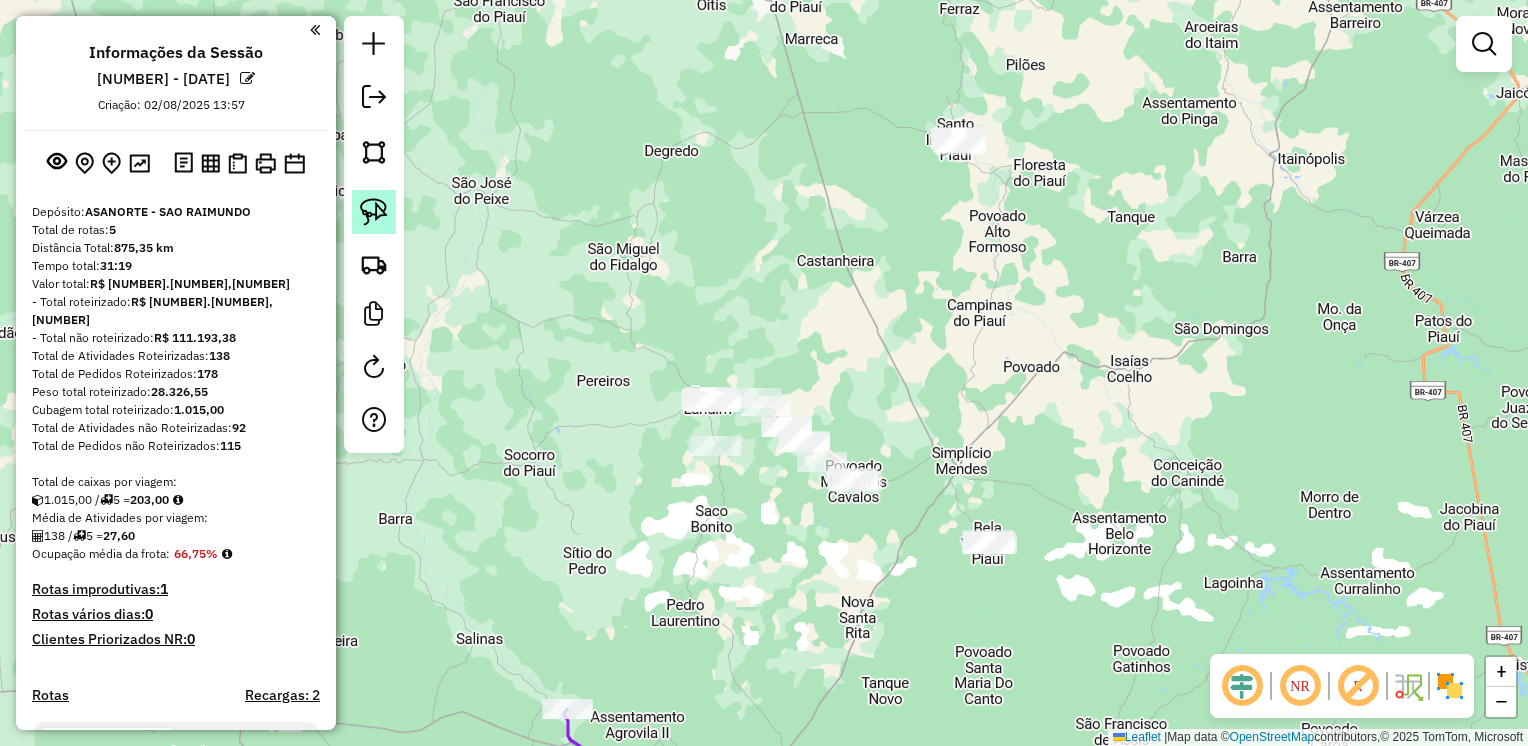 click 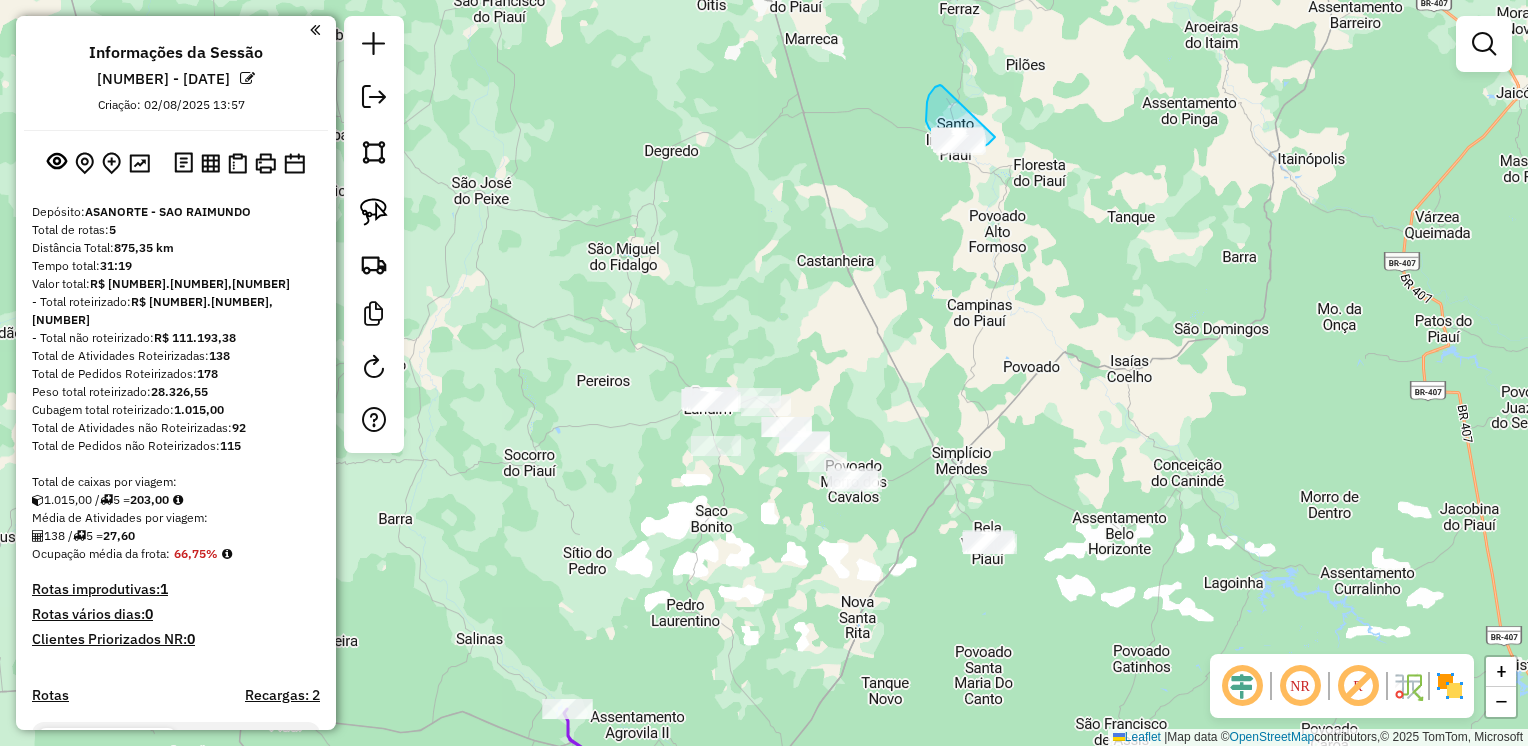 drag, startPoint x: 942, startPoint y: 86, endPoint x: 995, endPoint y: 137, distance: 73.552704 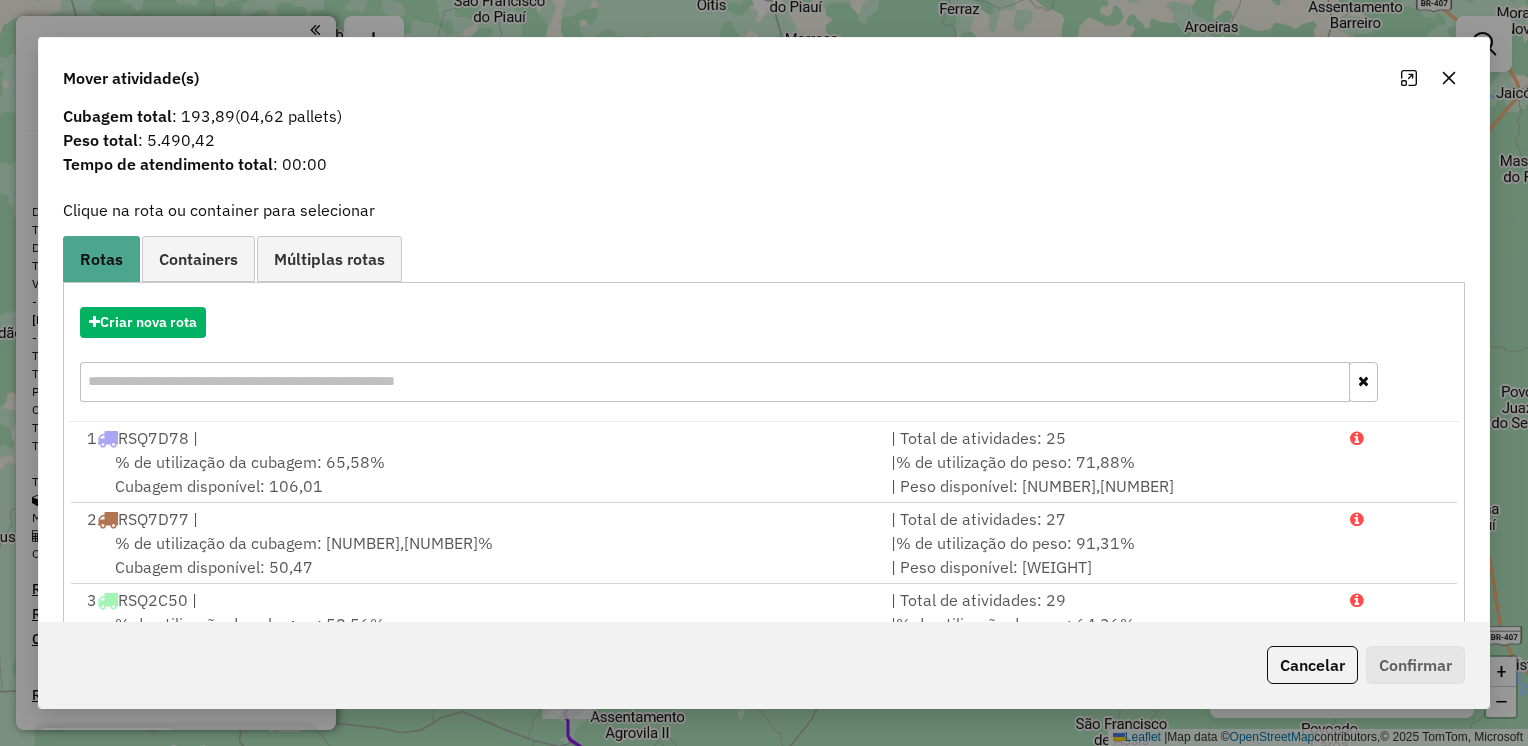scroll, scrollTop: 271, scrollLeft: 0, axis: vertical 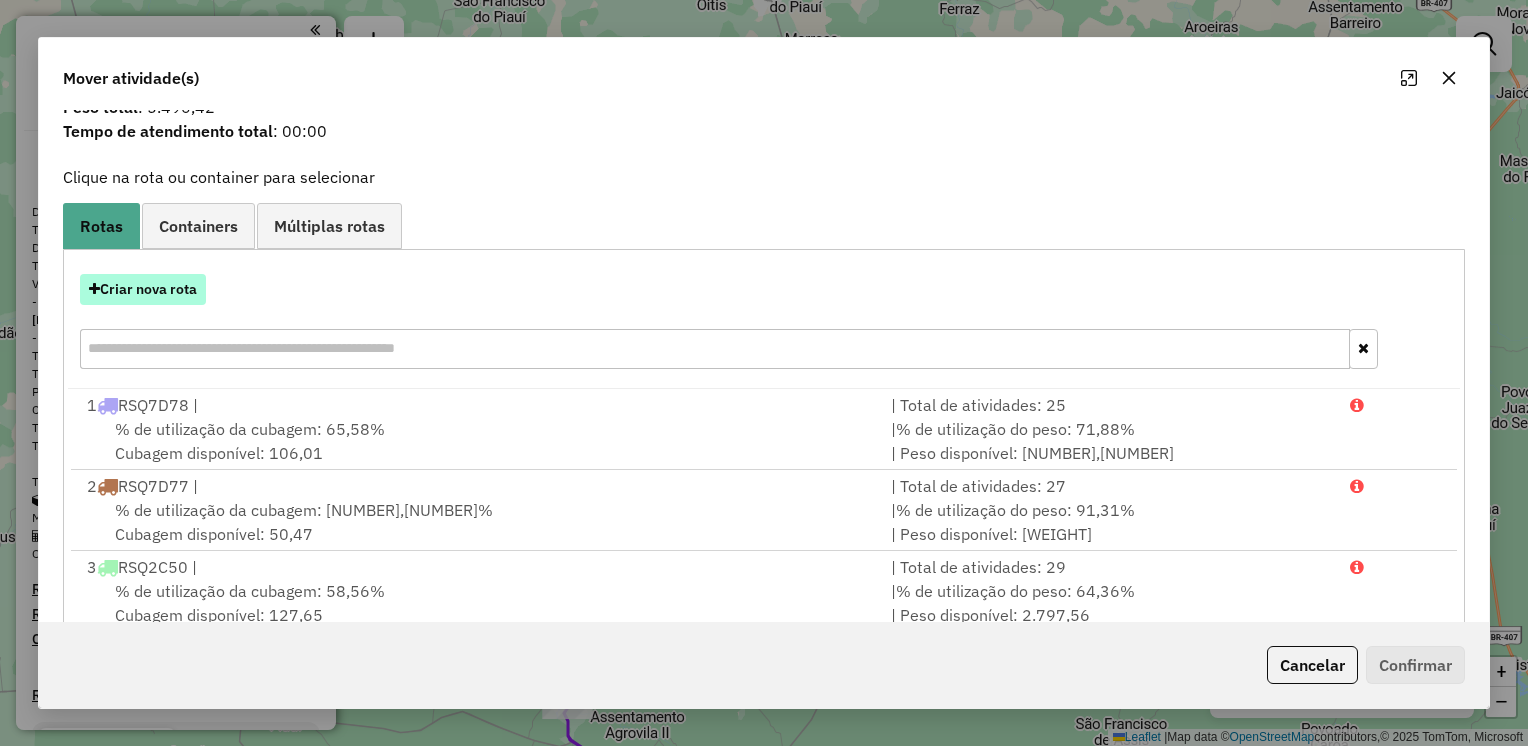 click on "Criar nova rota" at bounding box center (143, 289) 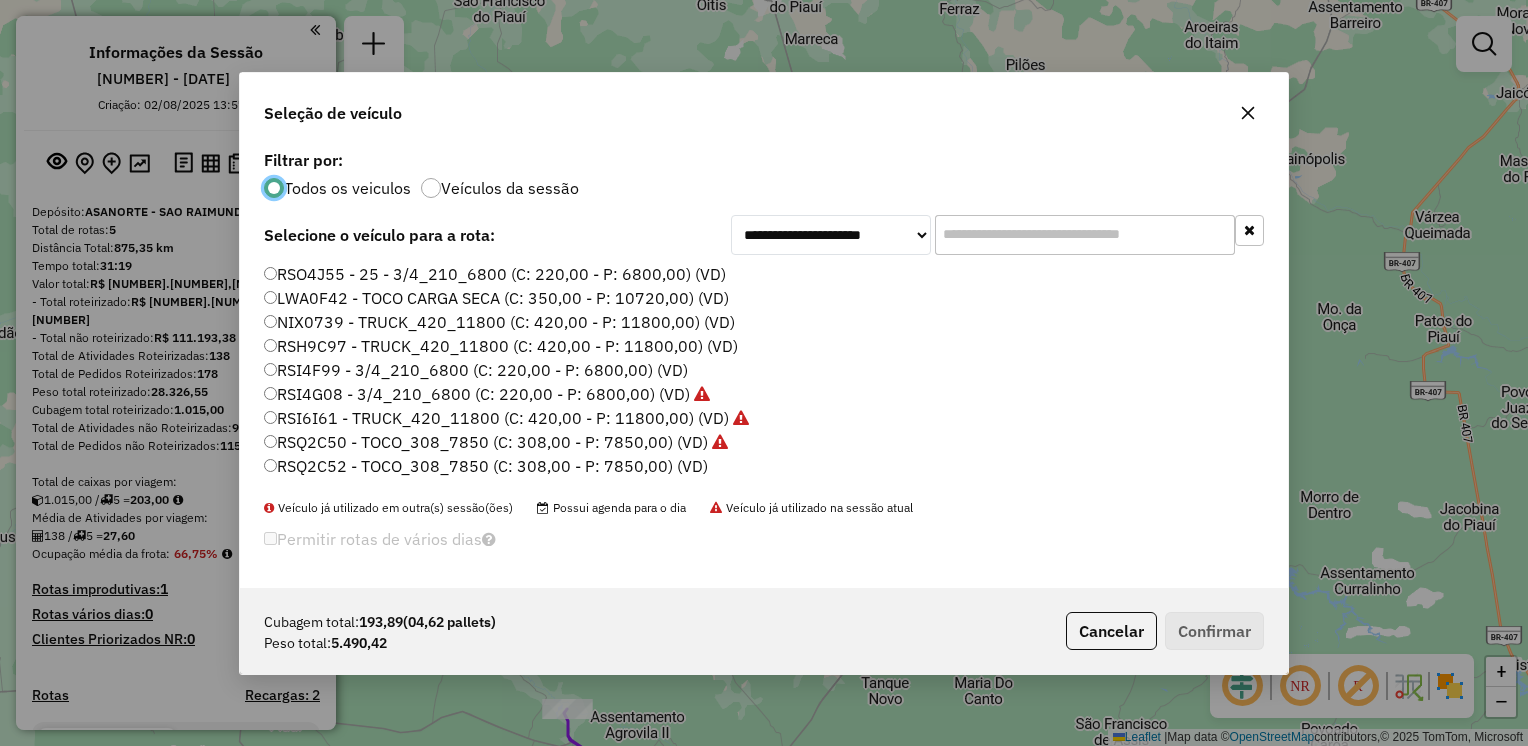 scroll, scrollTop: 10, scrollLeft: 6, axis: both 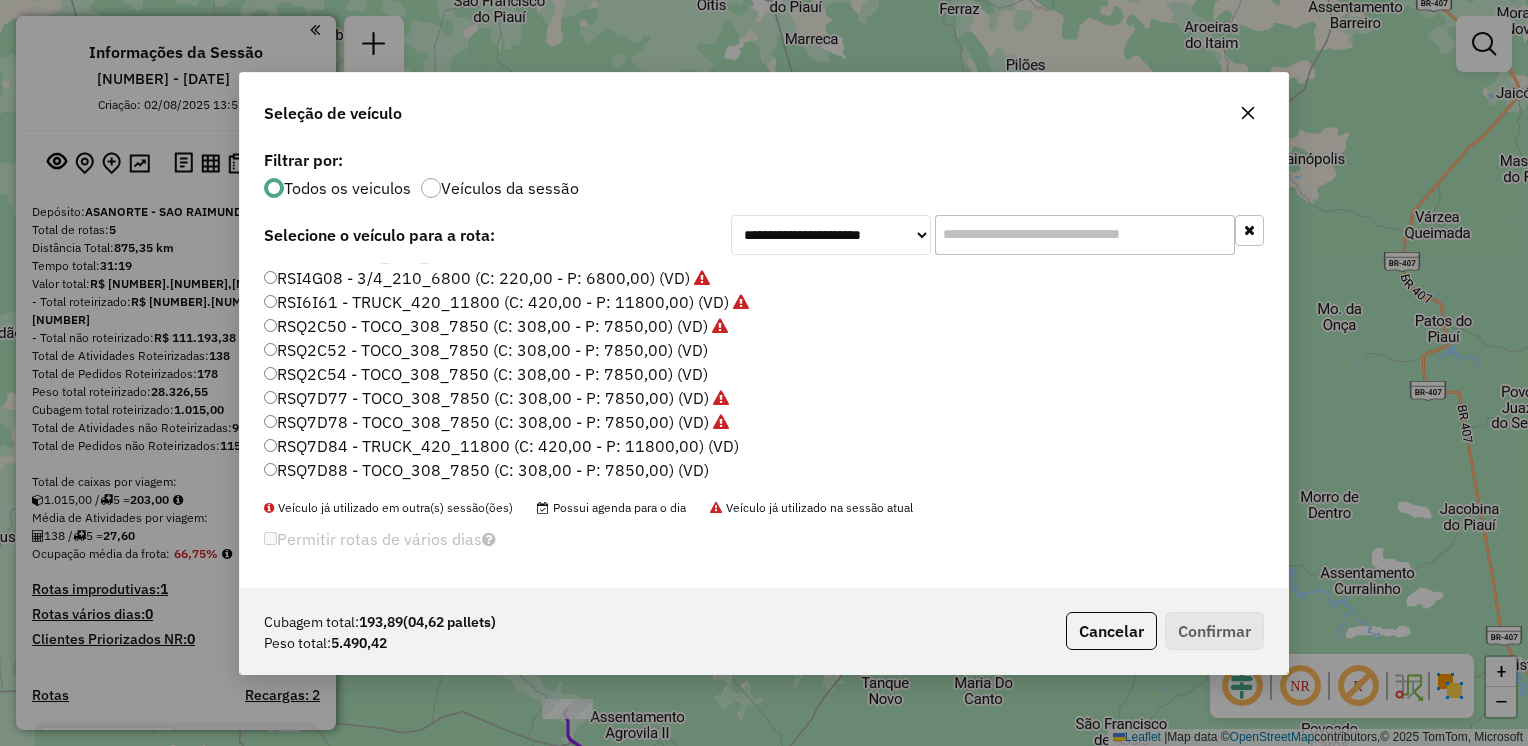 click on "RSQ2C54 - TOCO_308_7850 (C: 308,00 - P: 7850,00) (VD)" 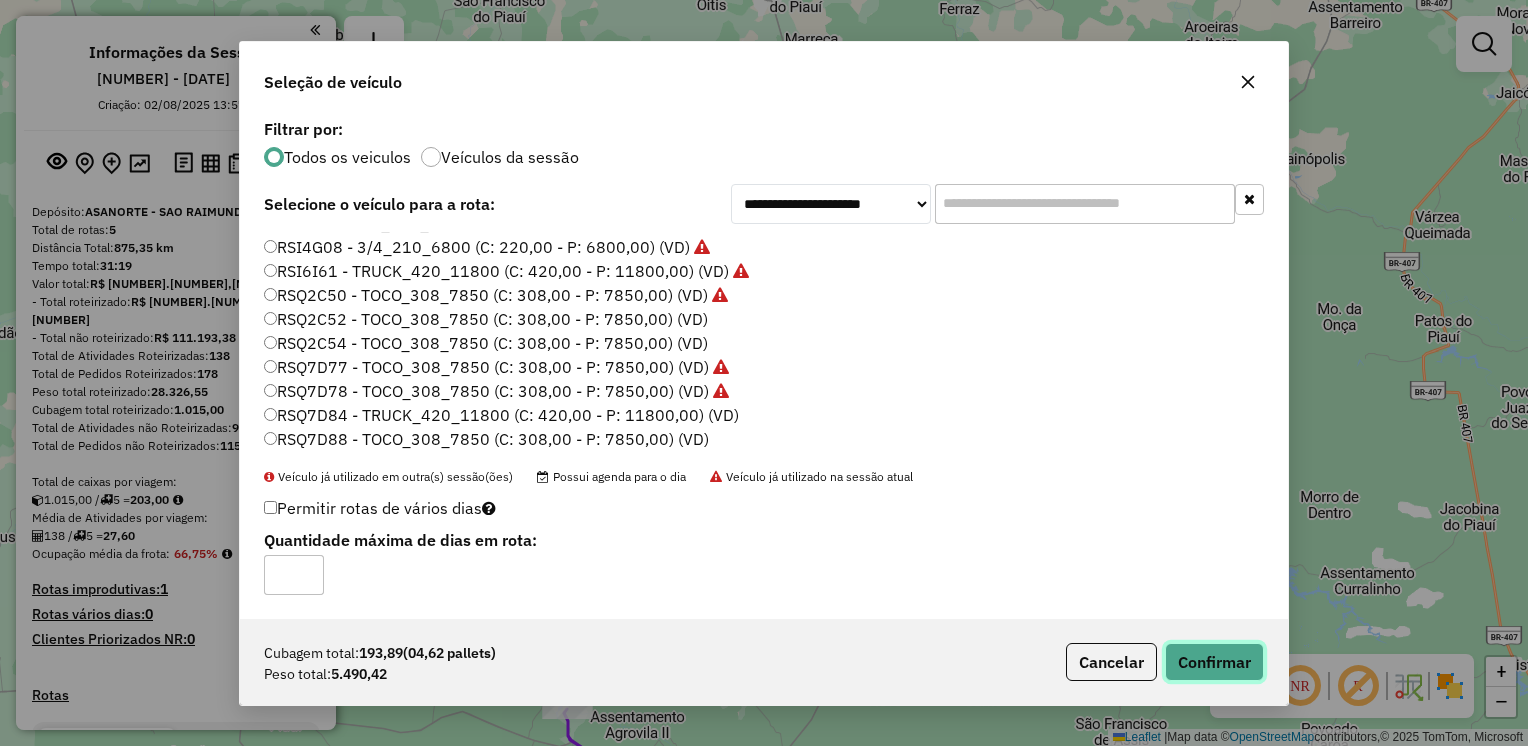 click on "Confirmar" 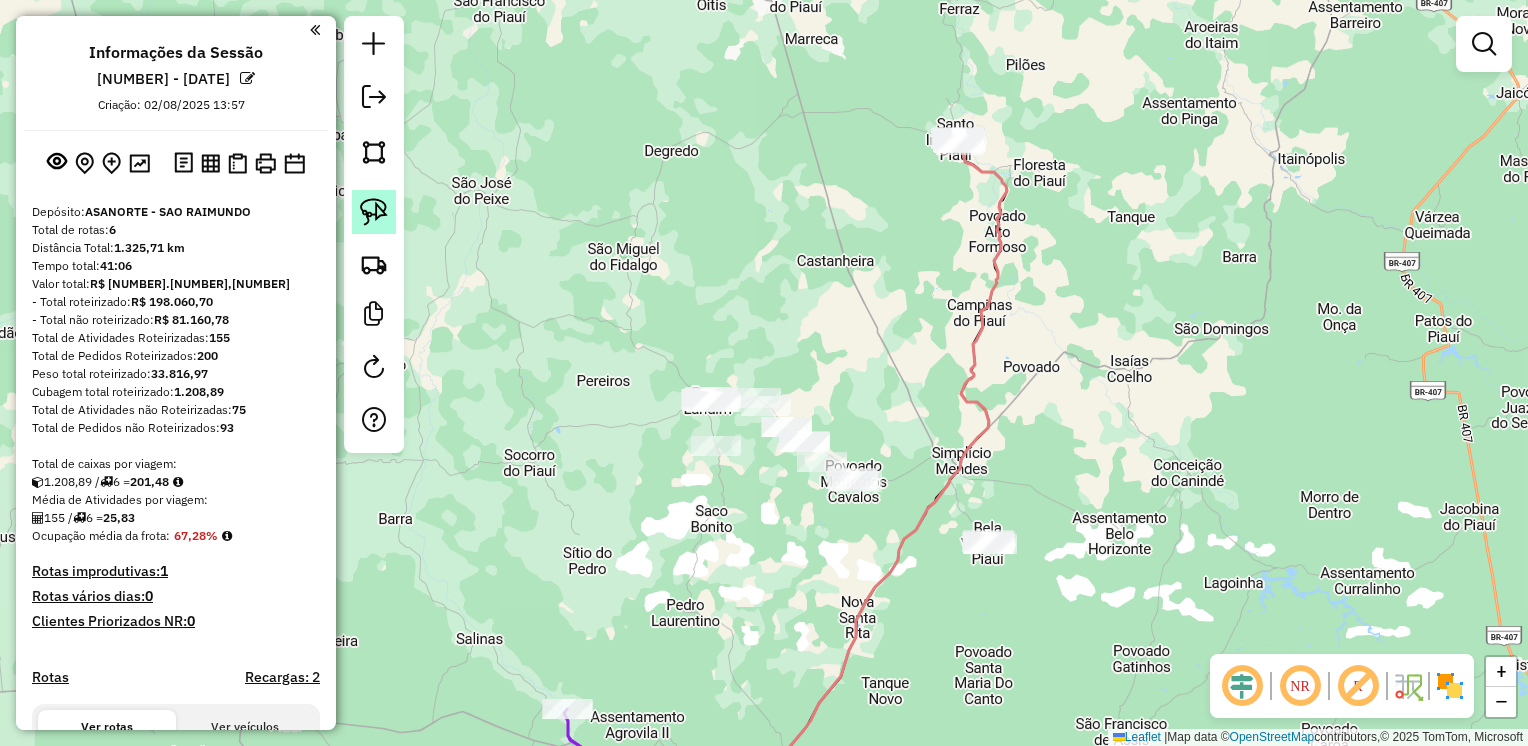 click 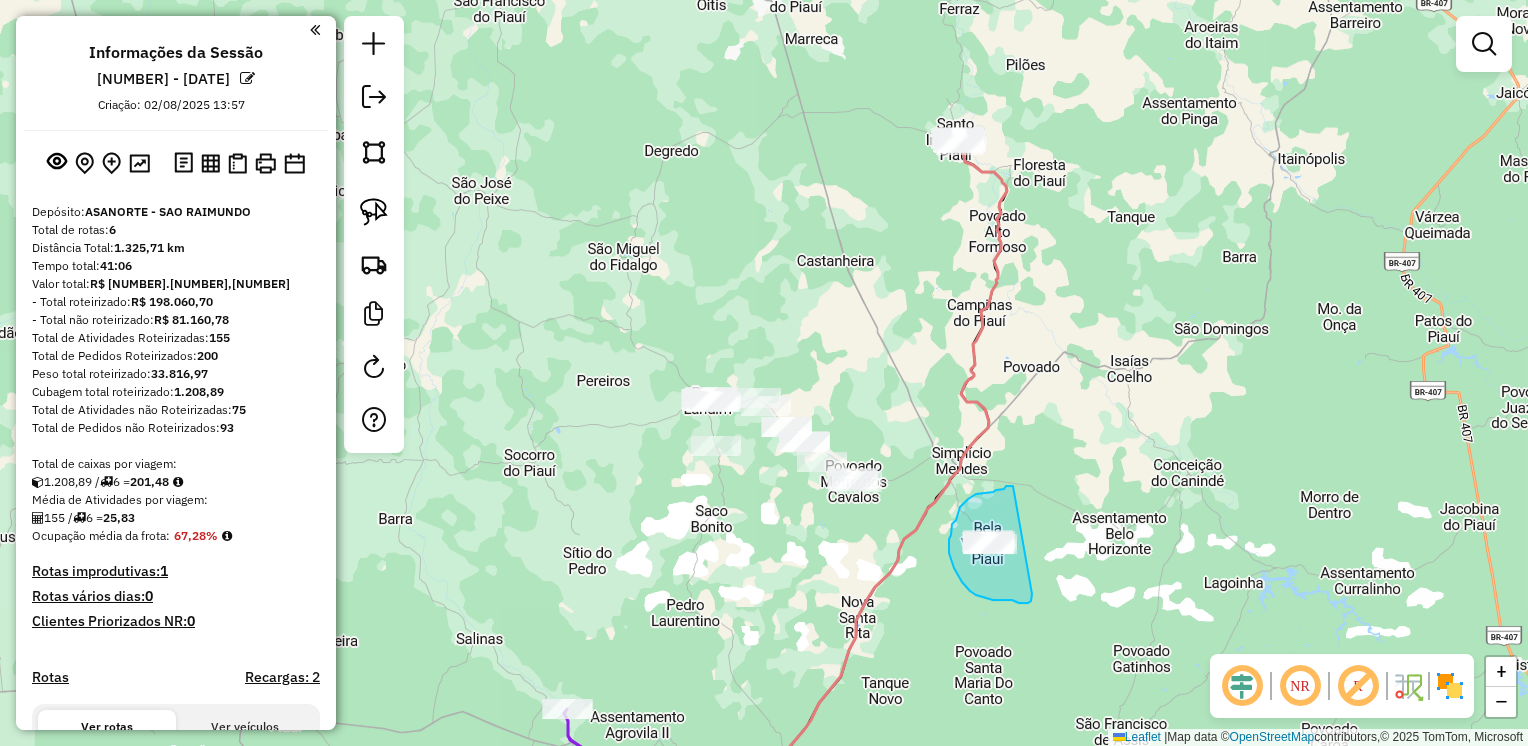 drag, startPoint x: 1004, startPoint y: 489, endPoint x: 1028, endPoint y: 578, distance: 92.17918 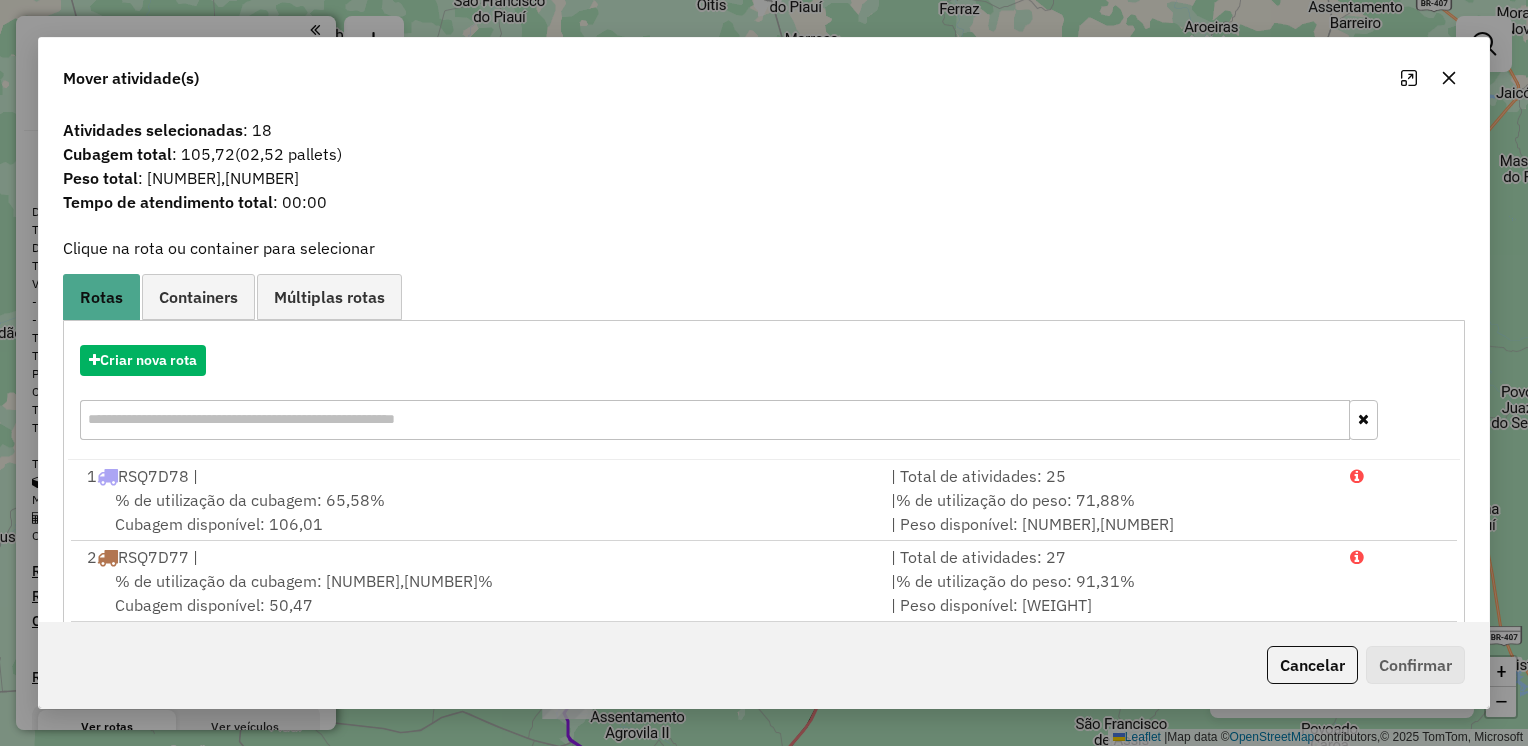 scroll, scrollTop: 84, scrollLeft: 0, axis: vertical 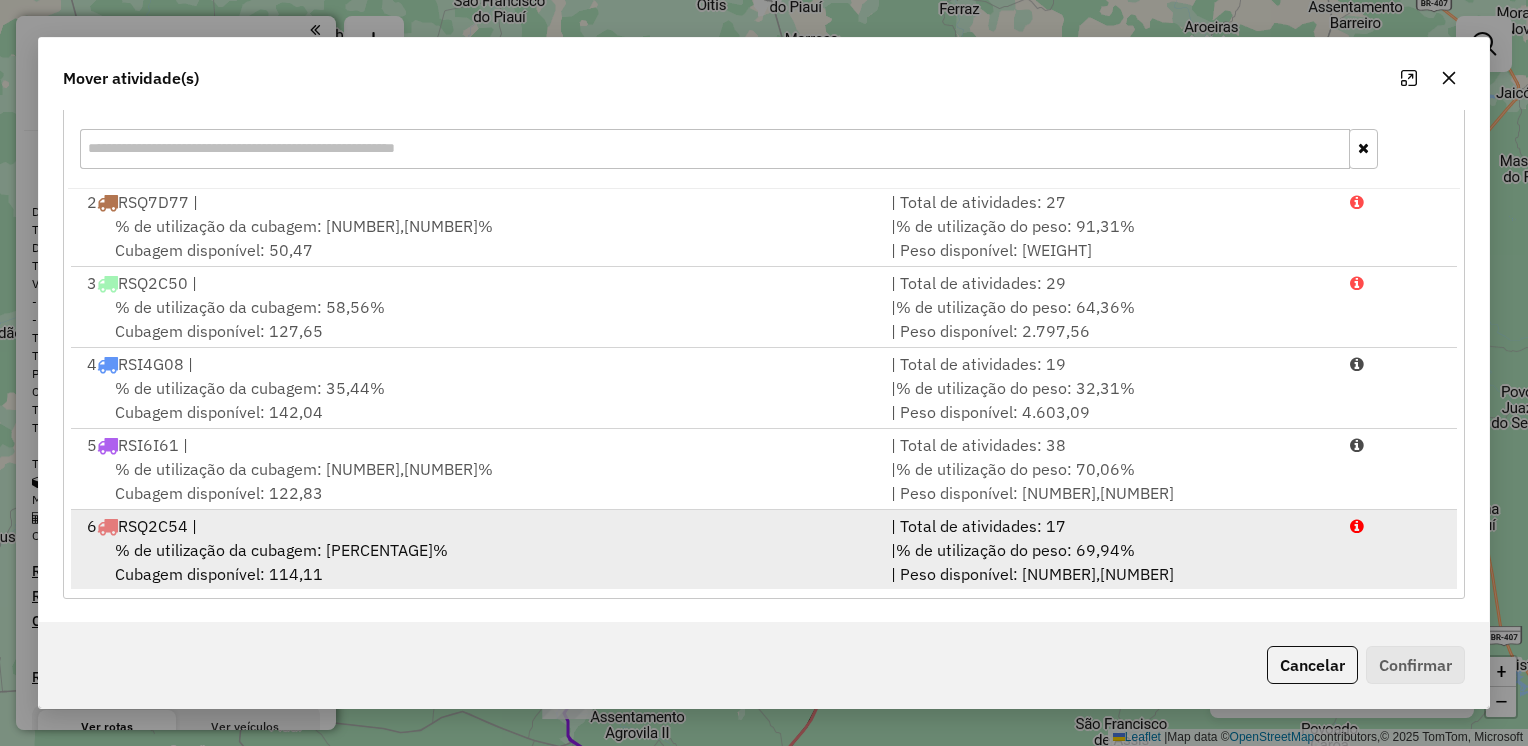 click on "[NUMBER] [PLATE]" at bounding box center (477, 526) 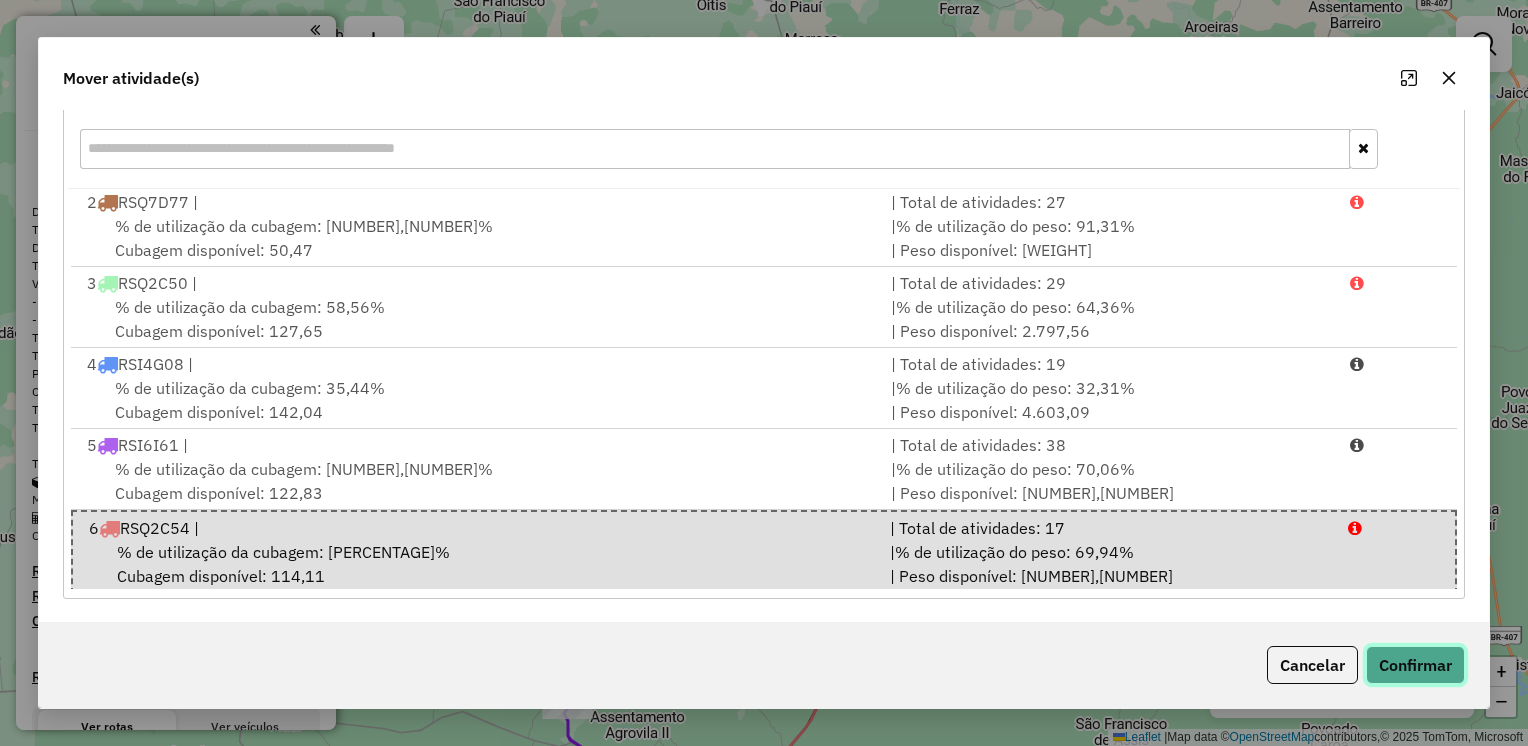 click on "Confirmar" 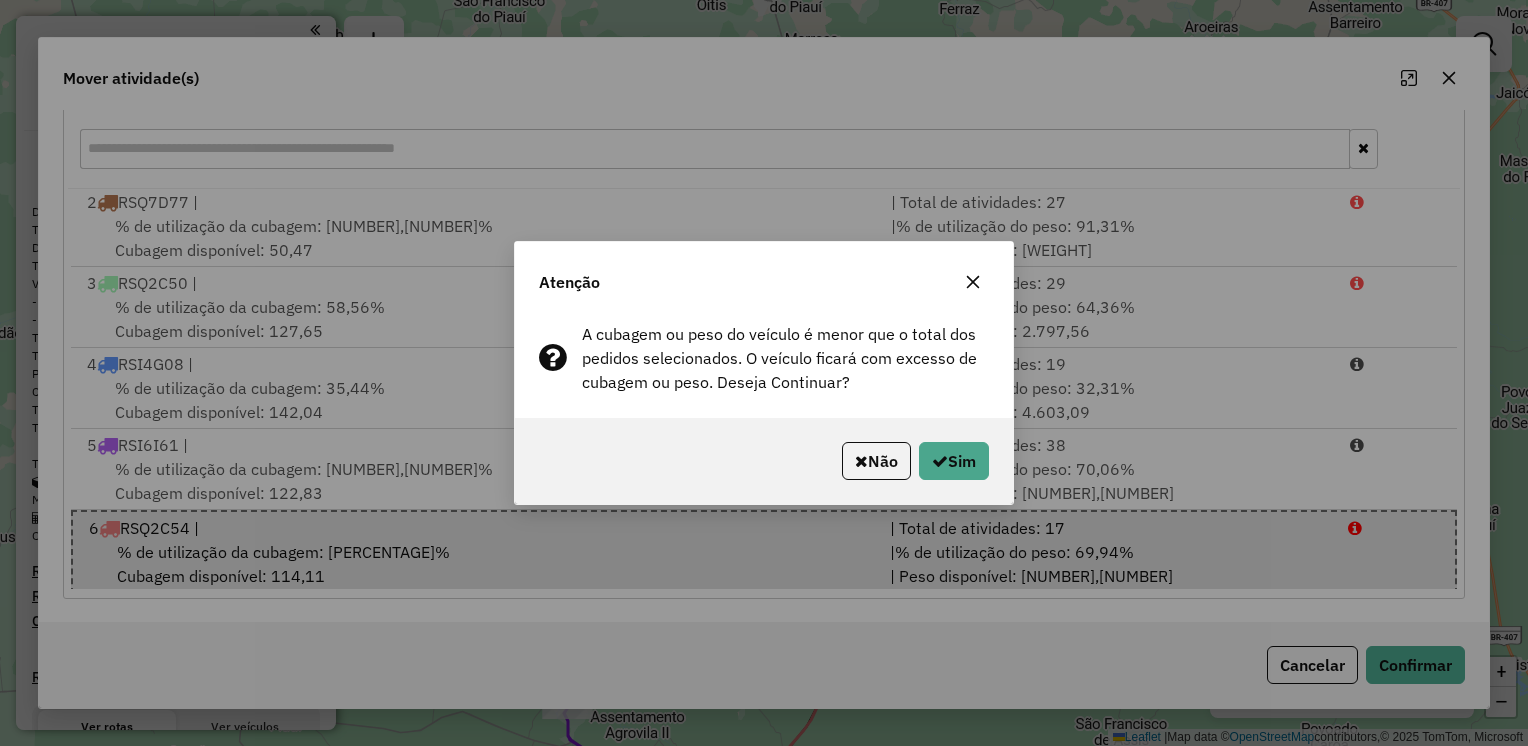 click 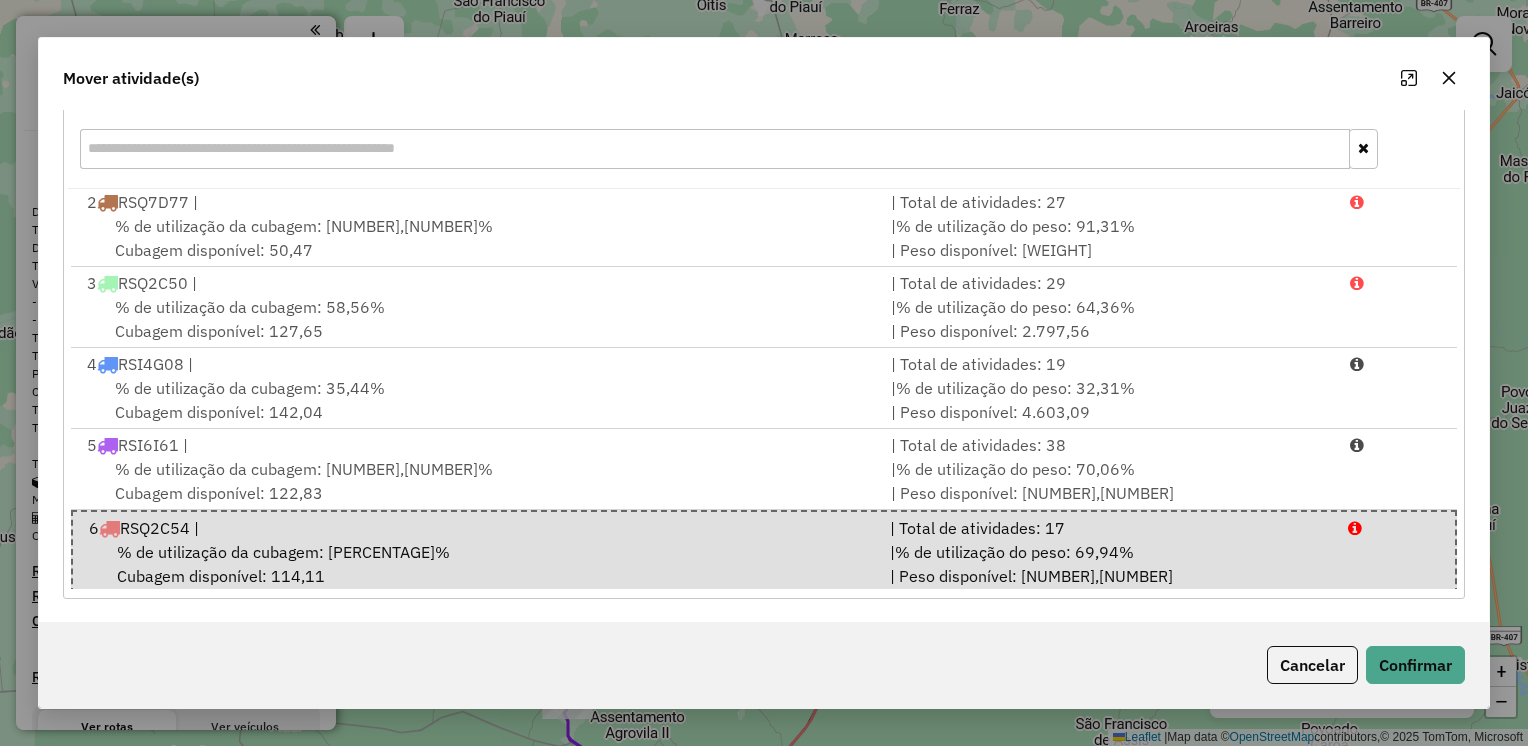 click 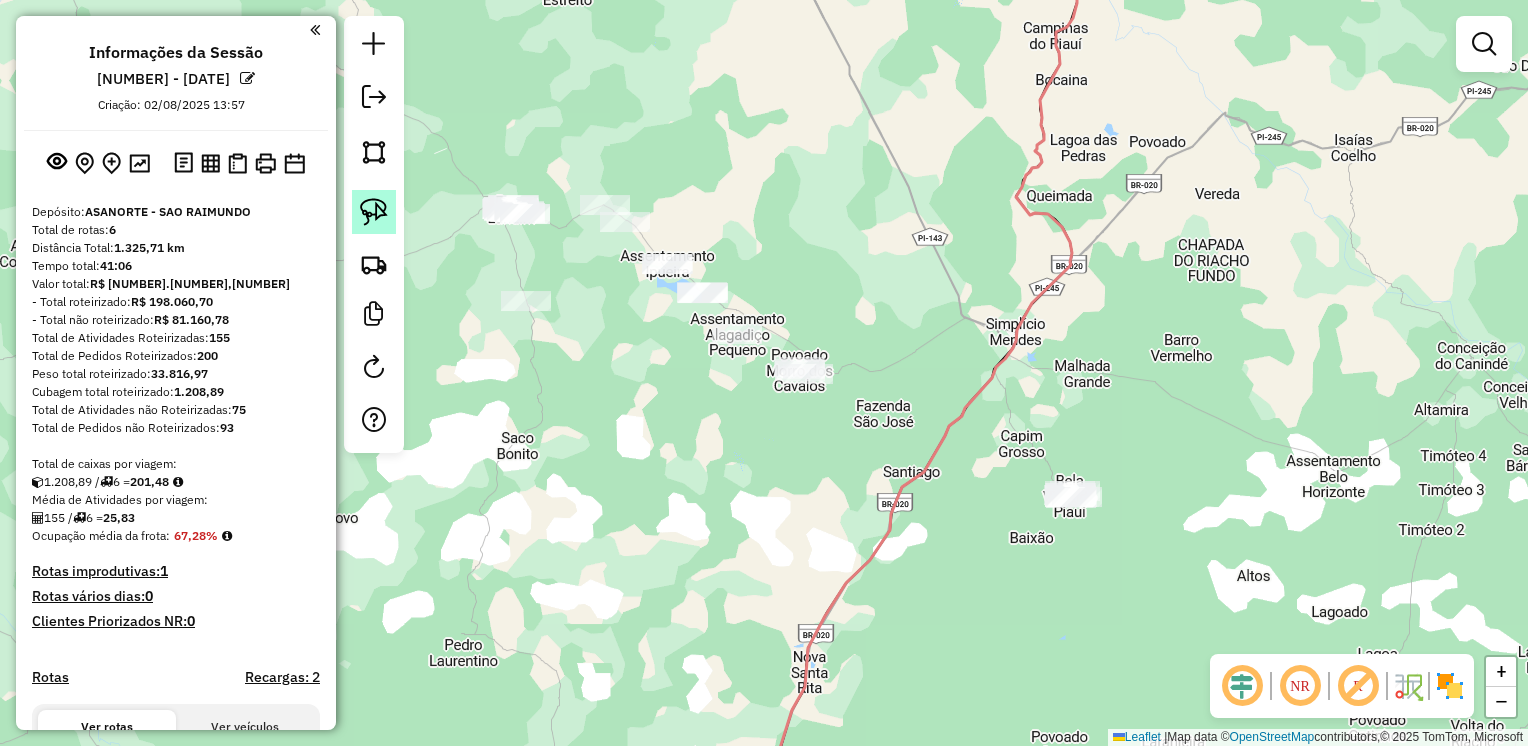 click 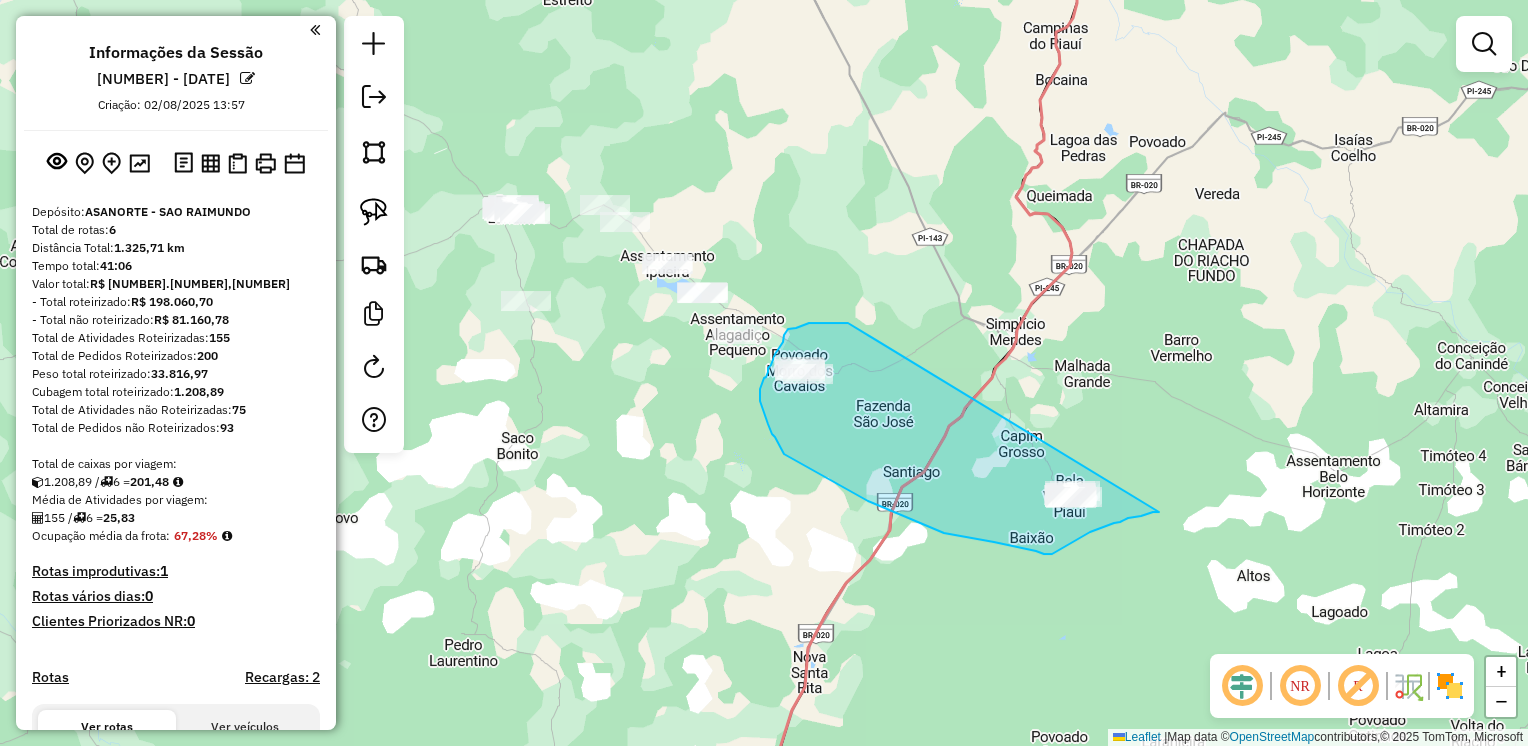 drag, startPoint x: 848, startPoint y: 323, endPoint x: 1160, endPoint y: 510, distance: 363.74854 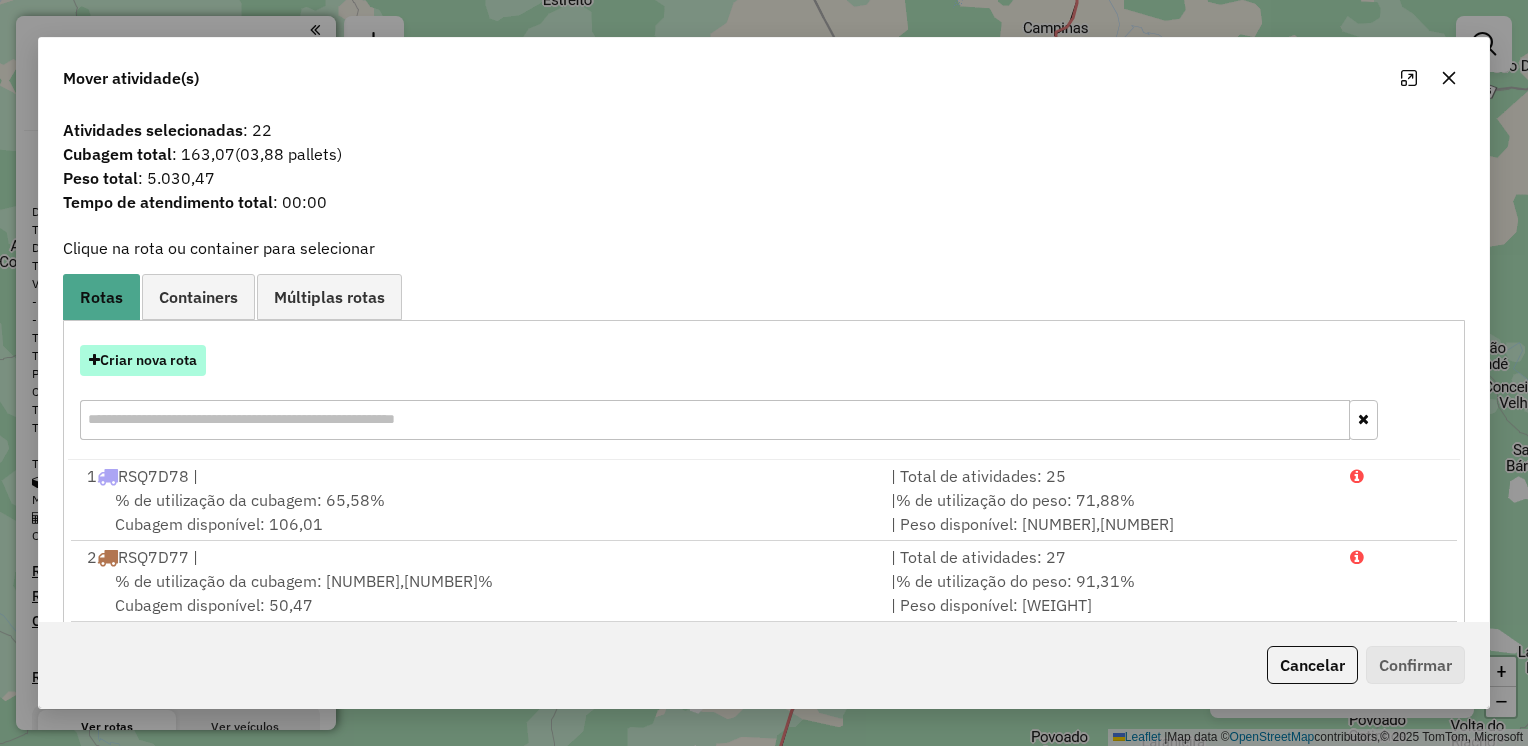 click on "Criar nova rota" at bounding box center [143, 360] 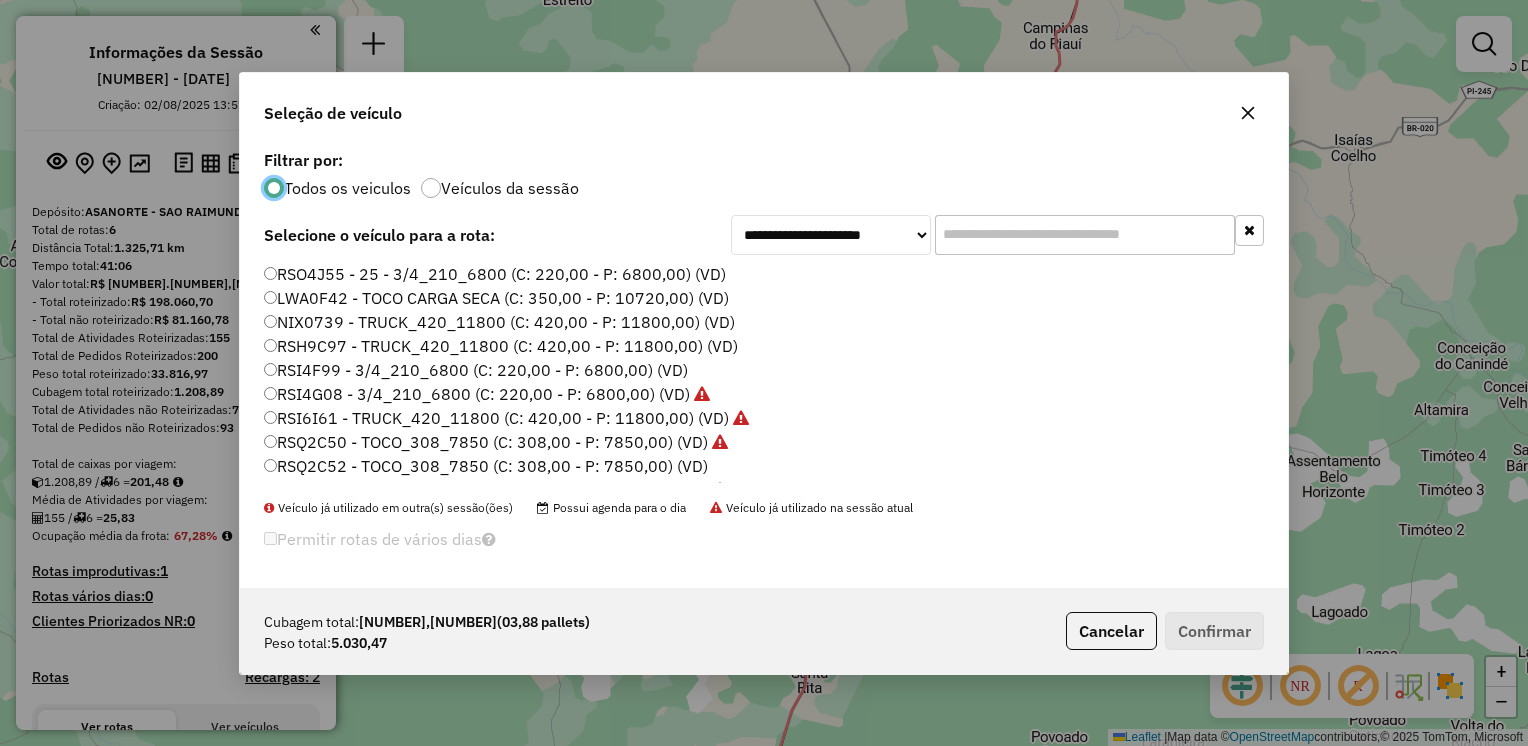 scroll, scrollTop: 10, scrollLeft: 6, axis: both 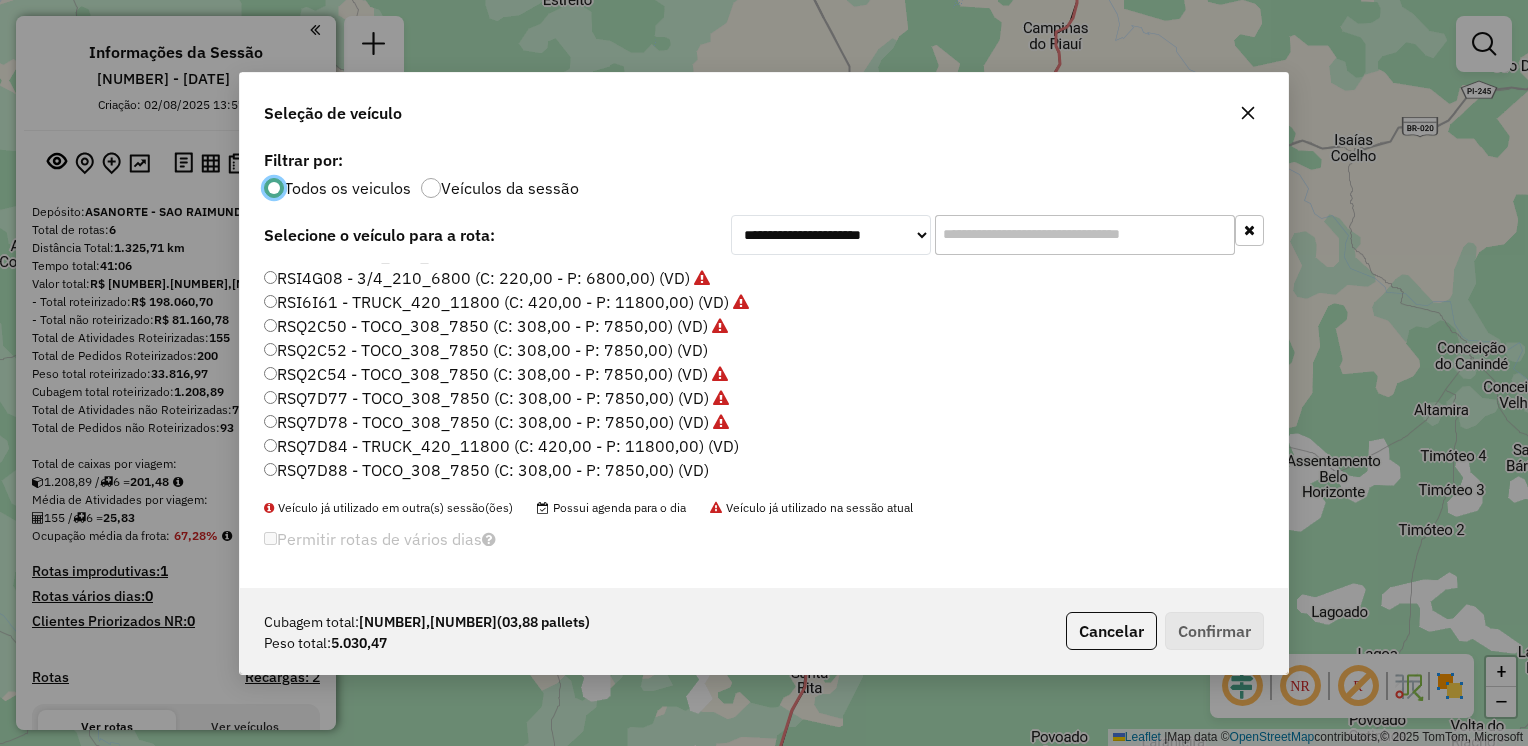 click on "RSQ2C52 - TOCO_308_7850 (C: 308,00 - P: 7850,00) (VD)" 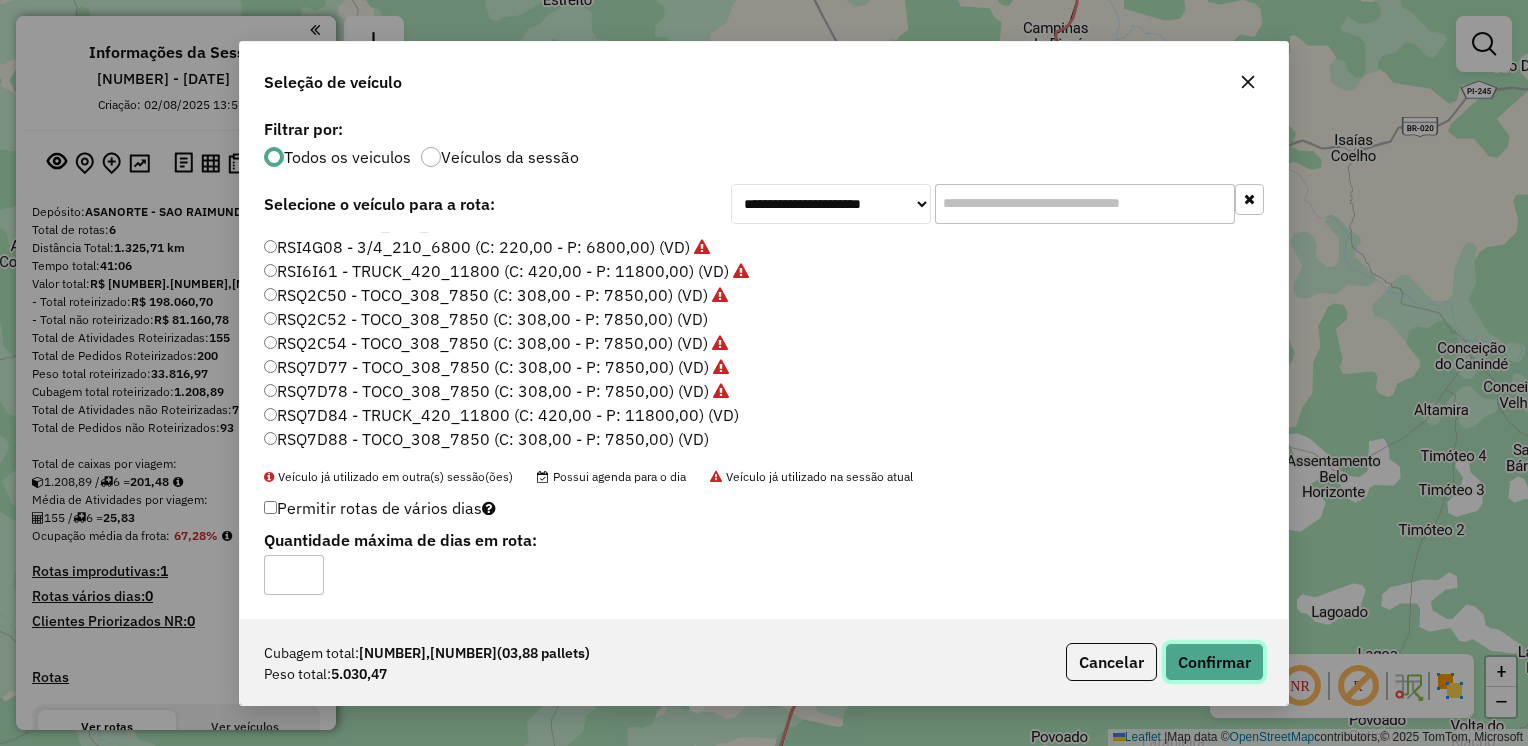 click on "Confirmar" 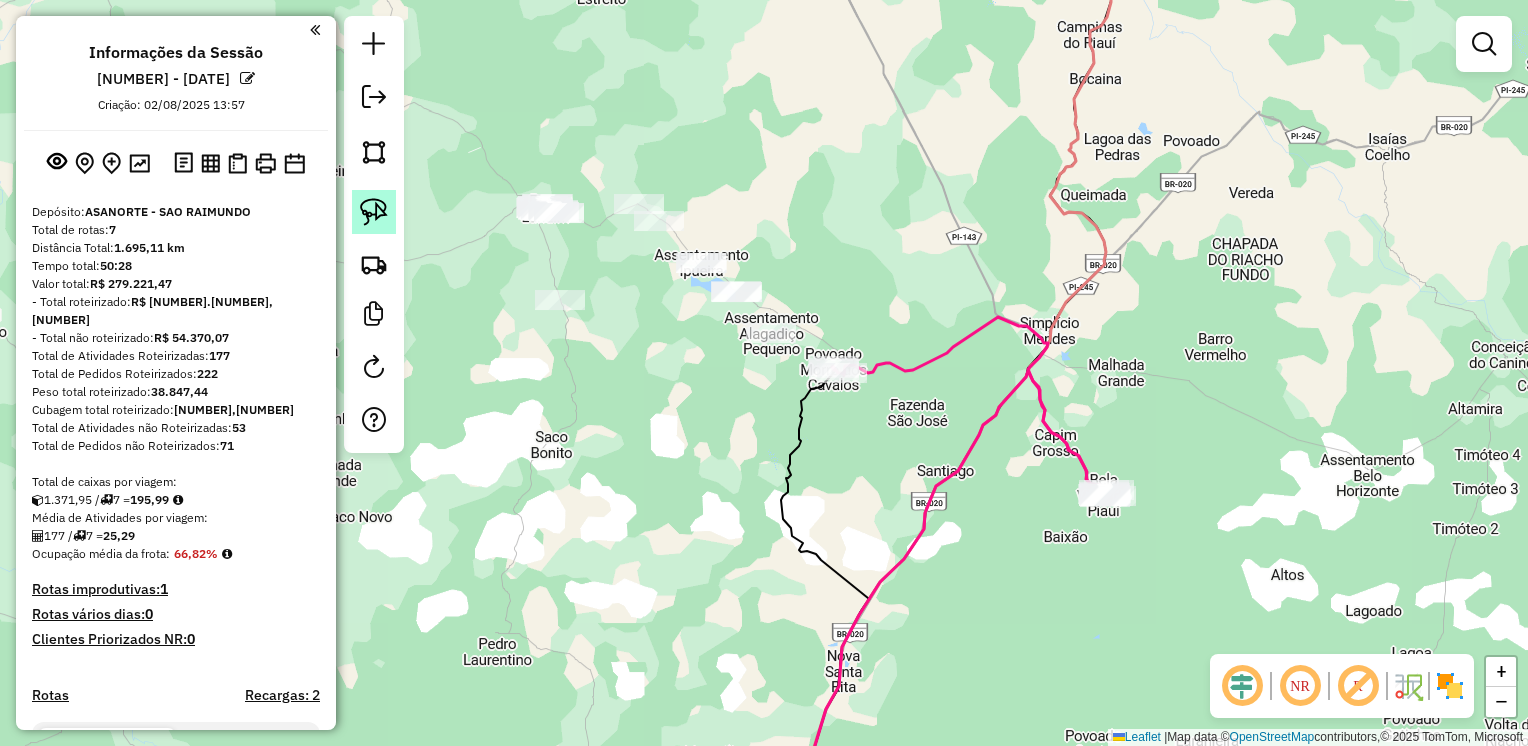 click 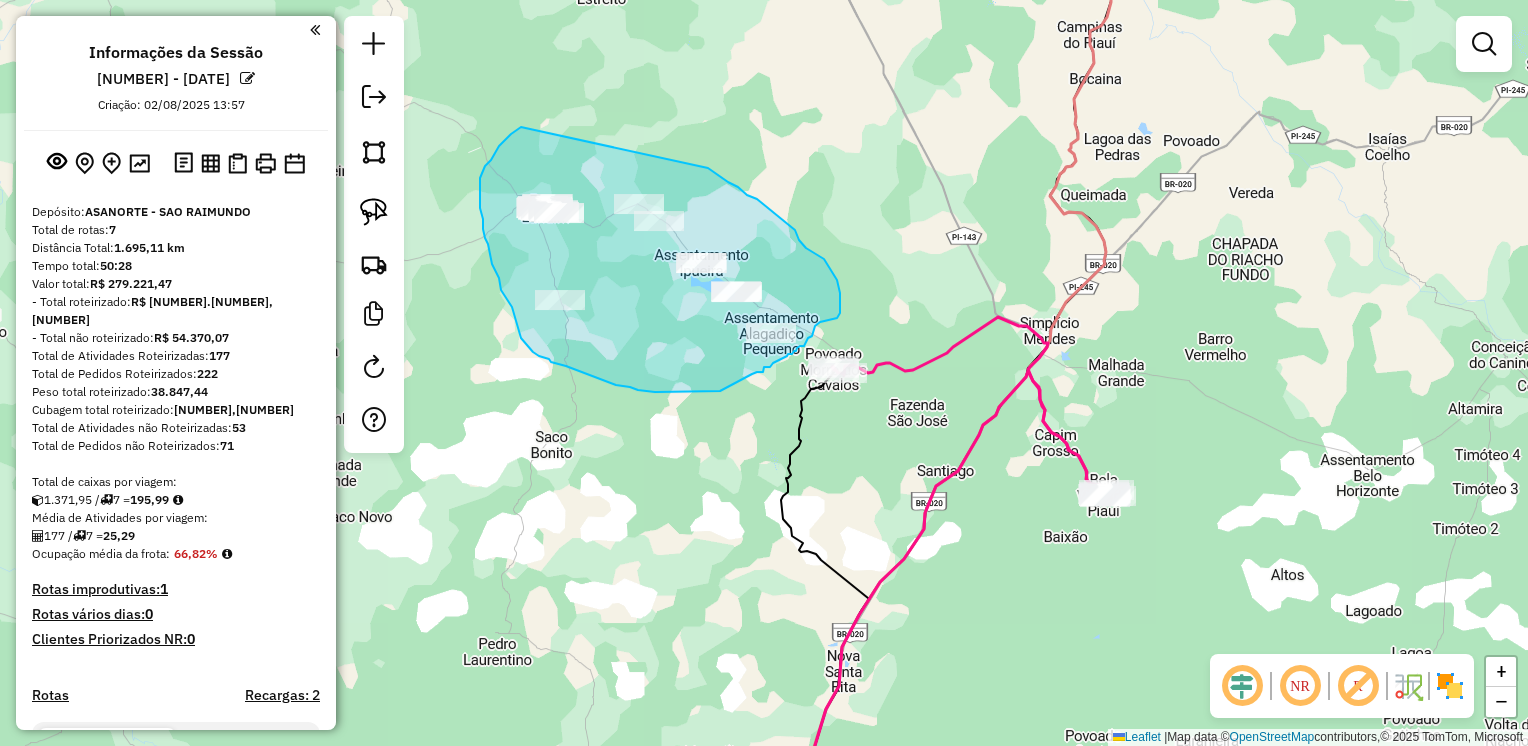 drag, startPoint x: 521, startPoint y: 127, endPoint x: 698, endPoint y: 162, distance: 180.42728 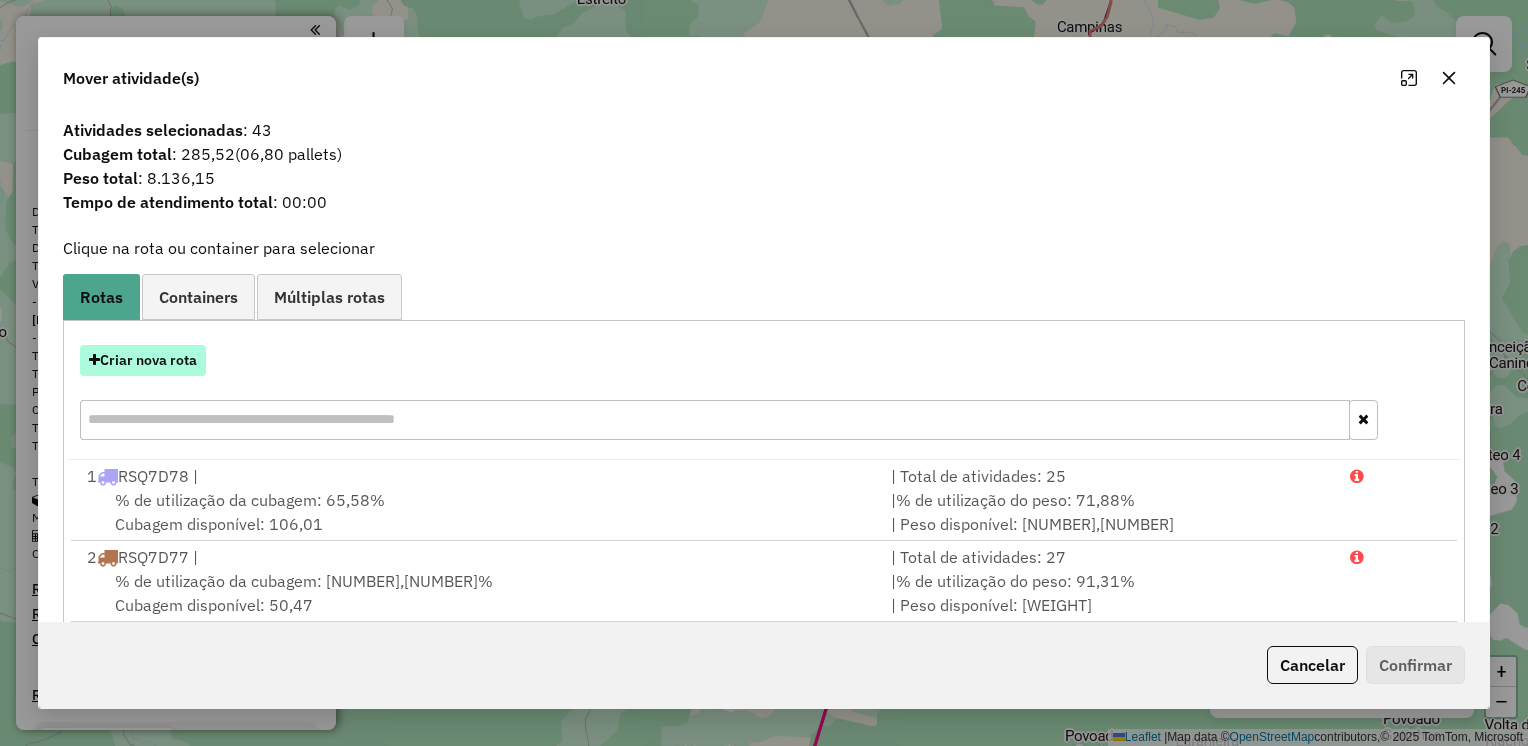 click on "Criar nova rota" at bounding box center [143, 360] 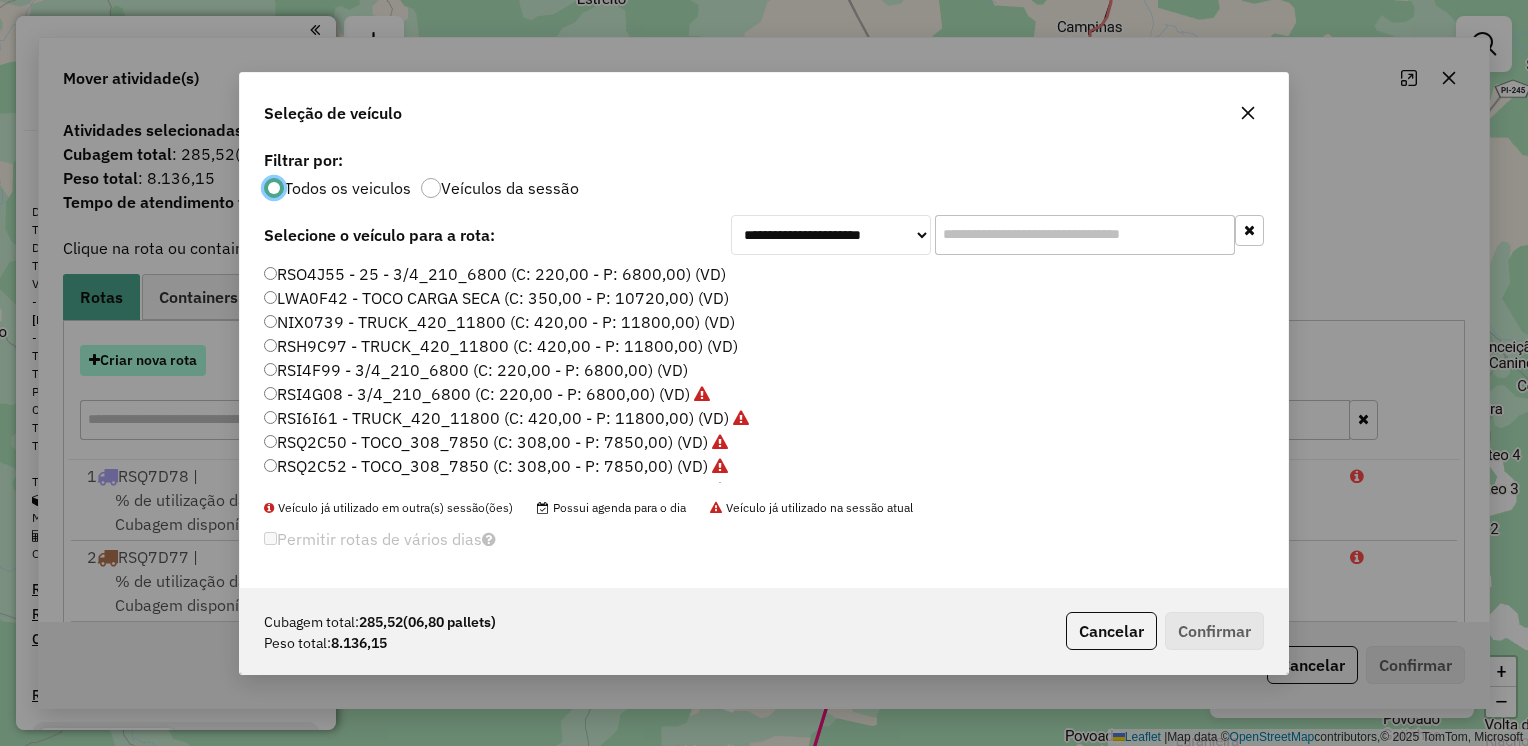 scroll, scrollTop: 10, scrollLeft: 6, axis: both 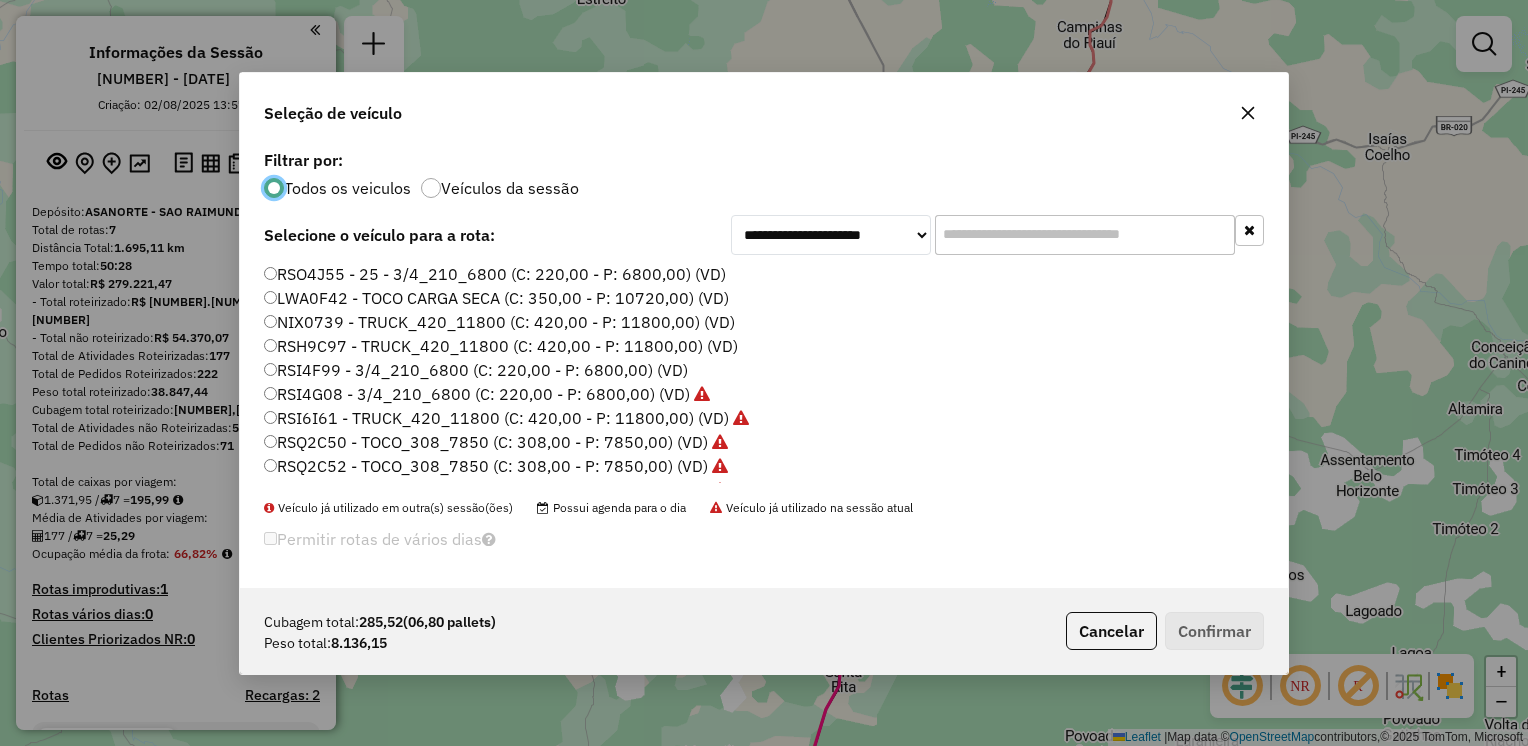 click on "RSH9C97 - TRUCK_420_11800 (C: 420,00 - P: 11800,00) (VD)" 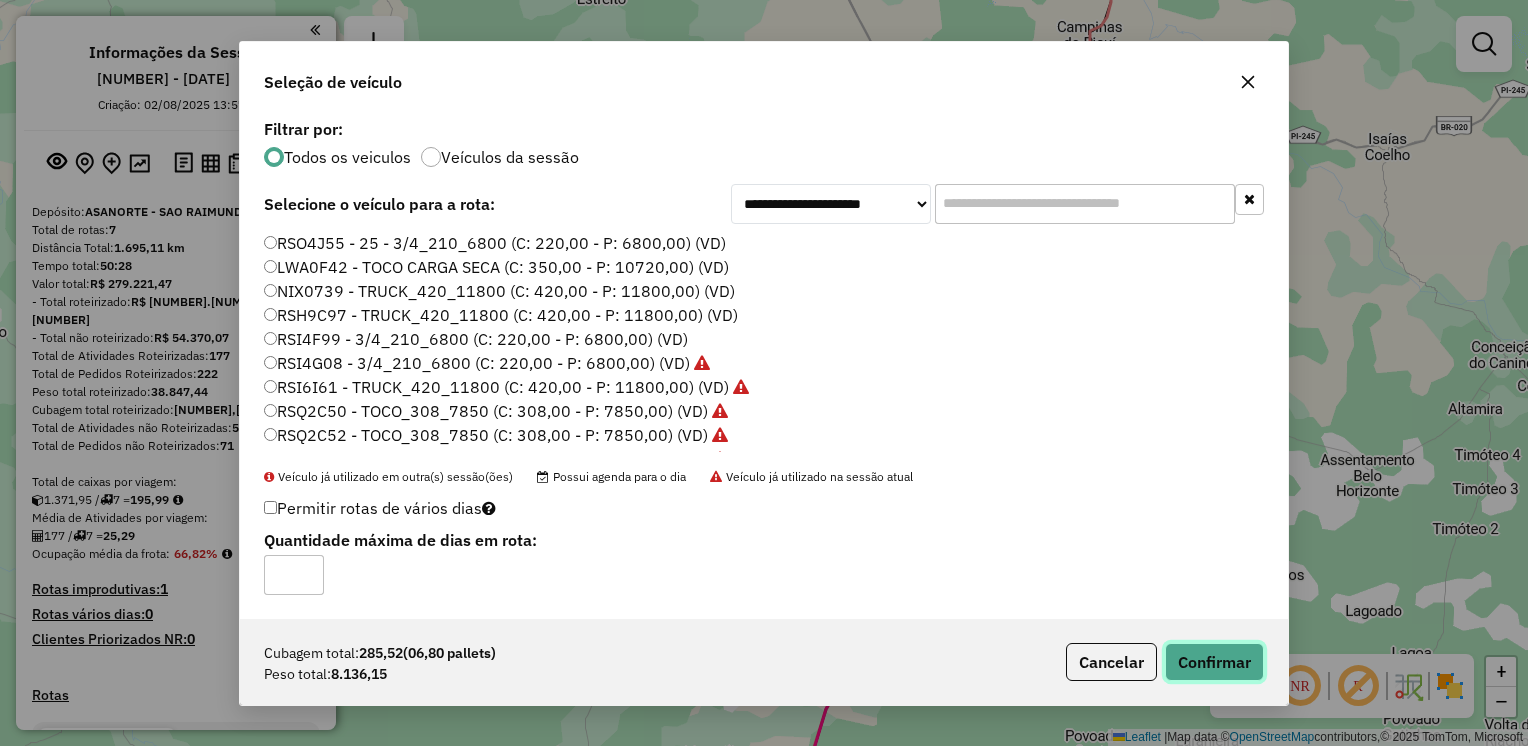 click on "Confirmar" 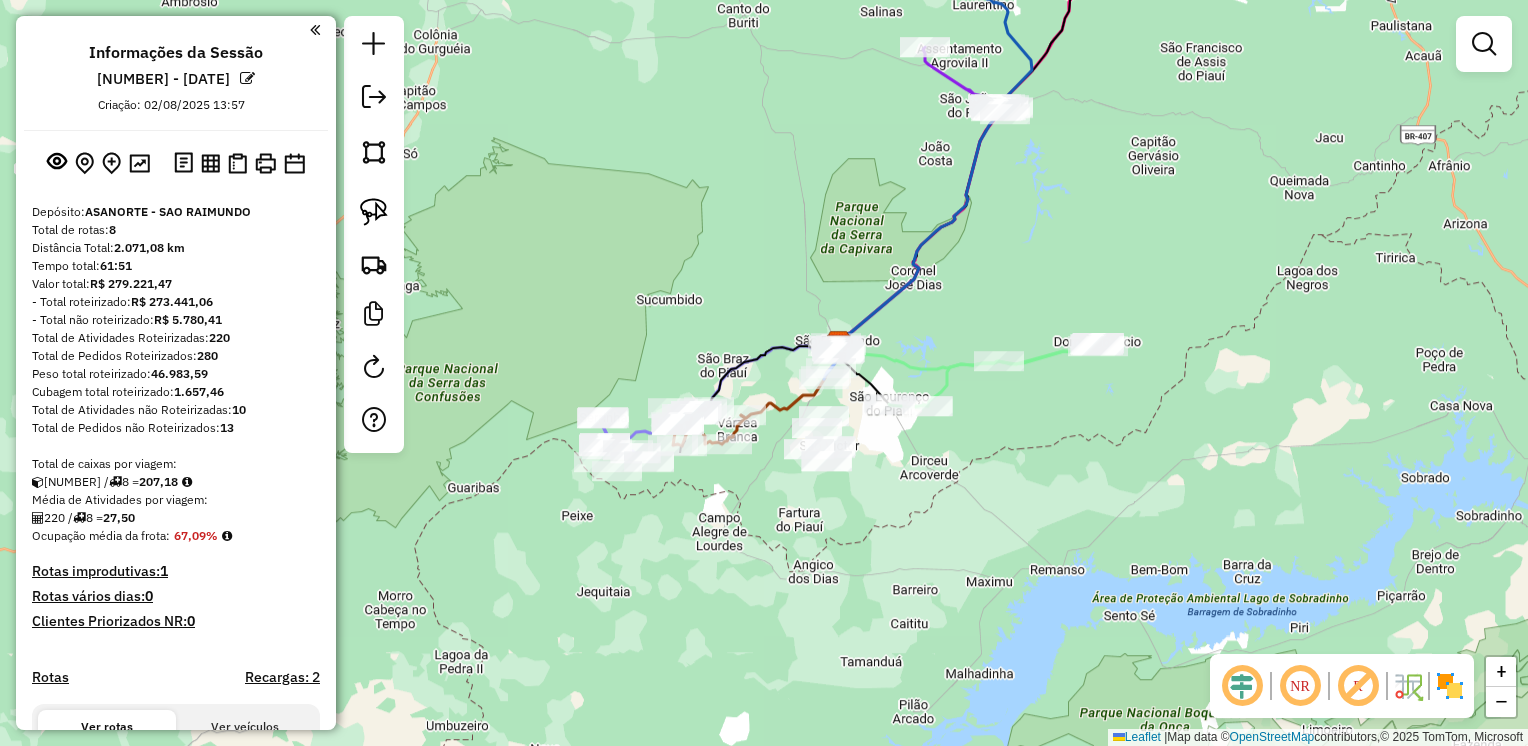 drag, startPoint x: 1105, startPoint y: 370, endPoint x: 1122, endPoint y: 258, distance: 113.28283 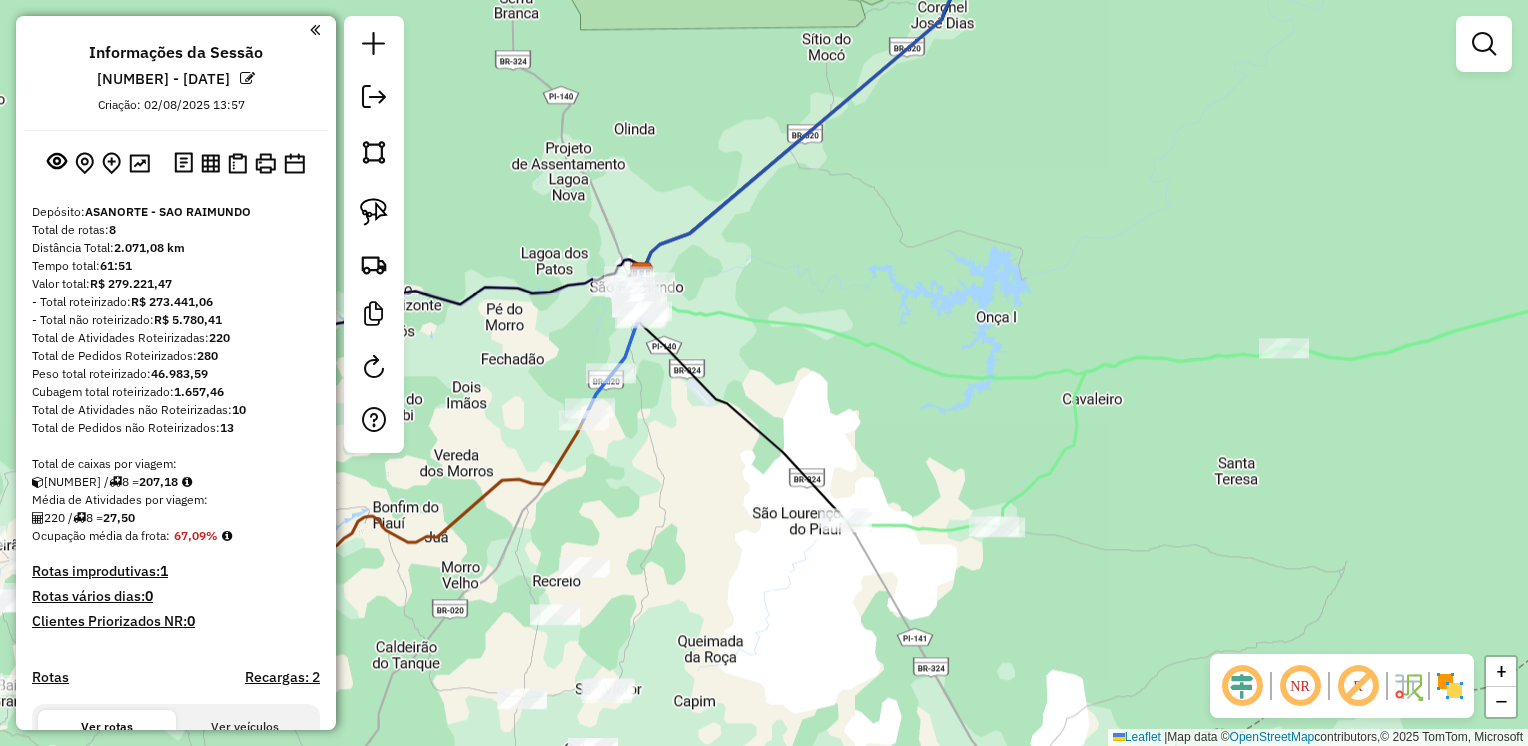 drag, startPoint x: 698, startPoint y: 560, endPoint x: 854, endPoint y: 420, distance: 209.60916 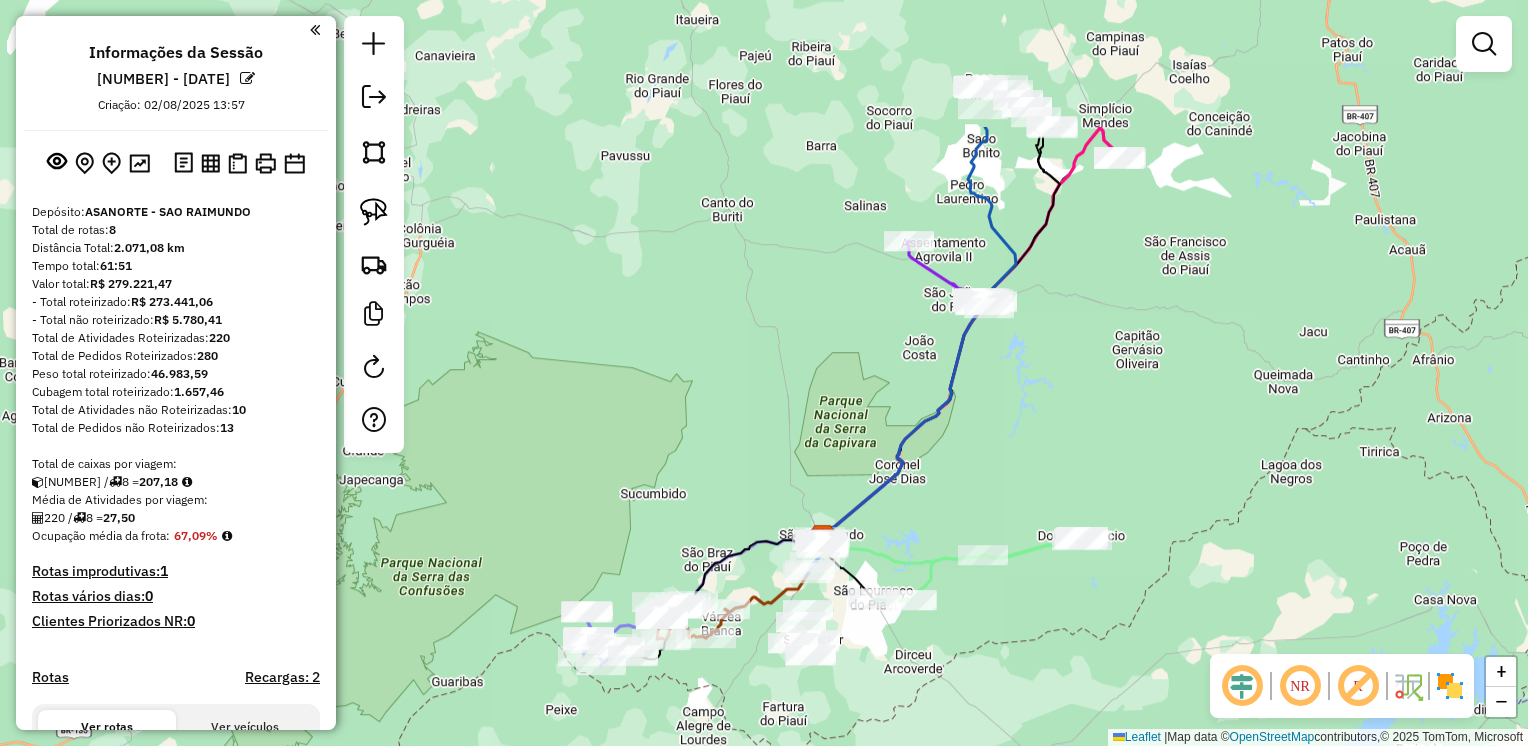 drag, startPoint x: 1221, startPoint y: 219, endPoint x: 1180, endPoint y: 408, distance: 193.39597 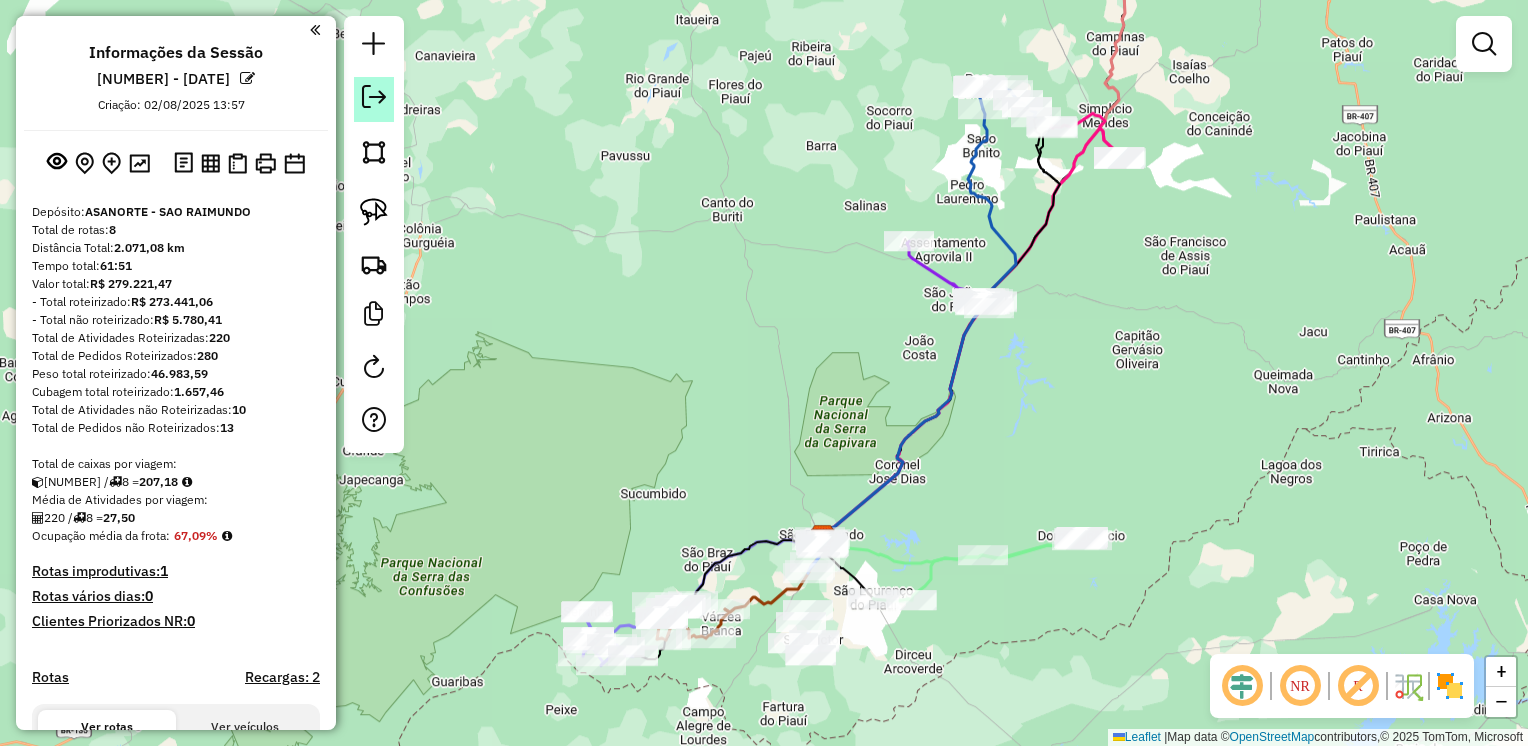 click 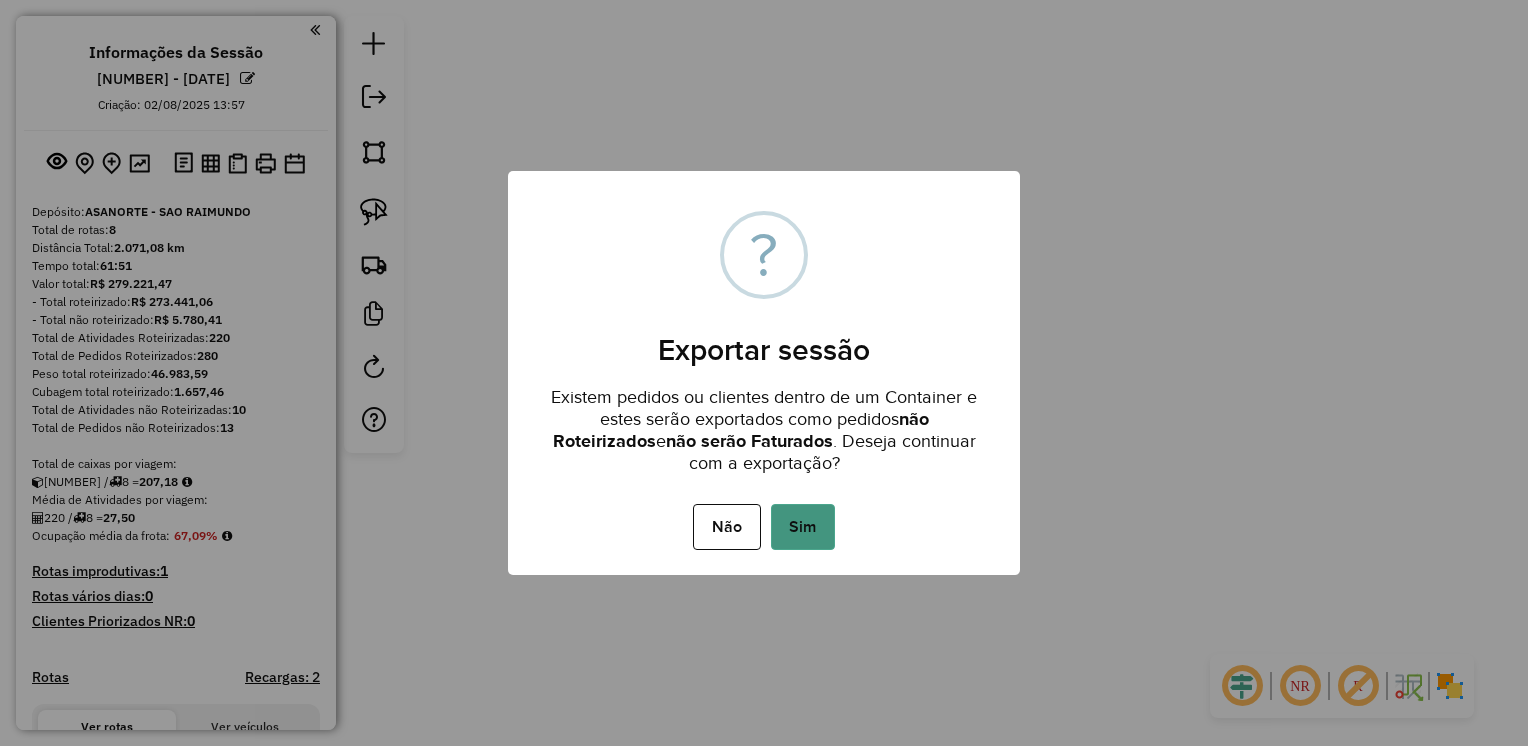 click on "Sim" at bounding box center [803, 527] 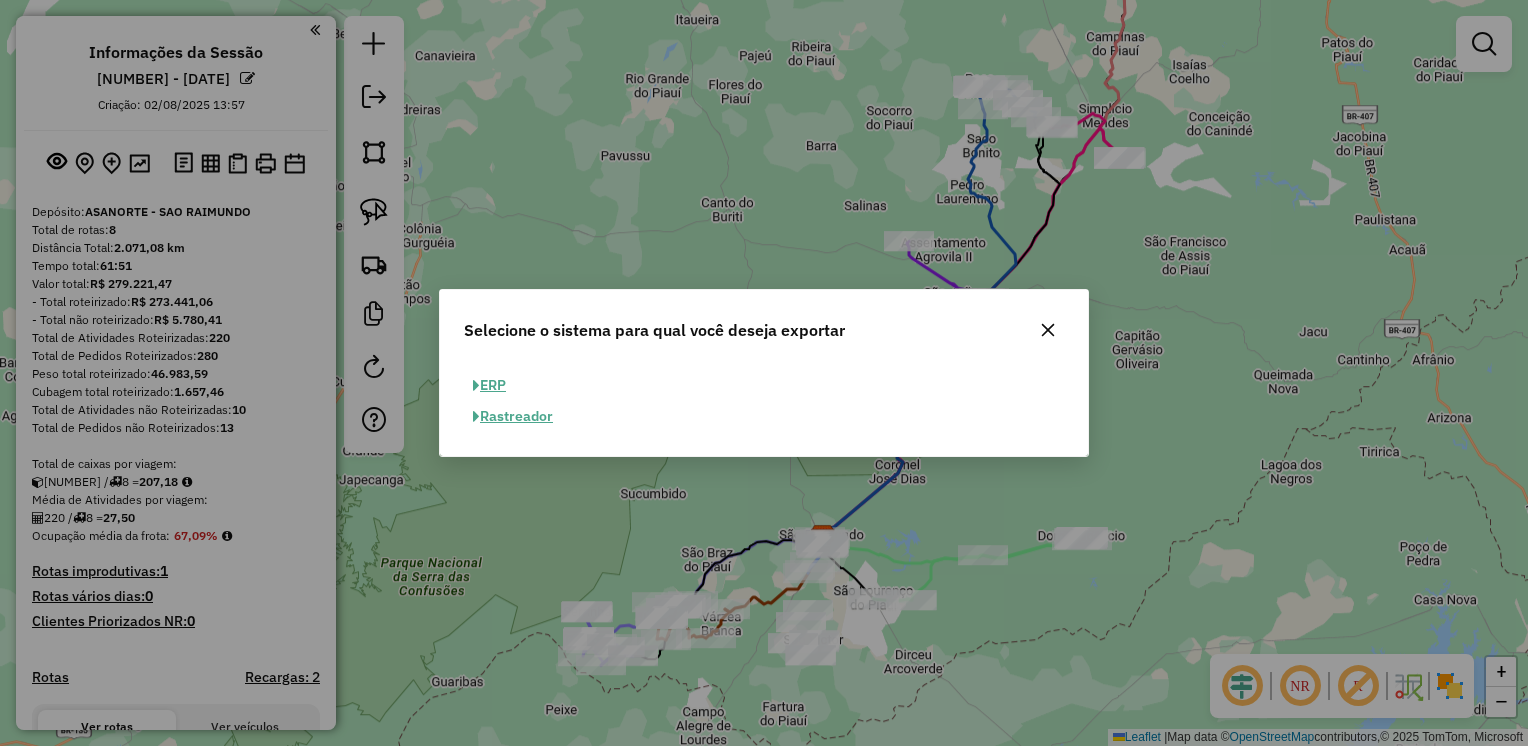 click on "ERP" 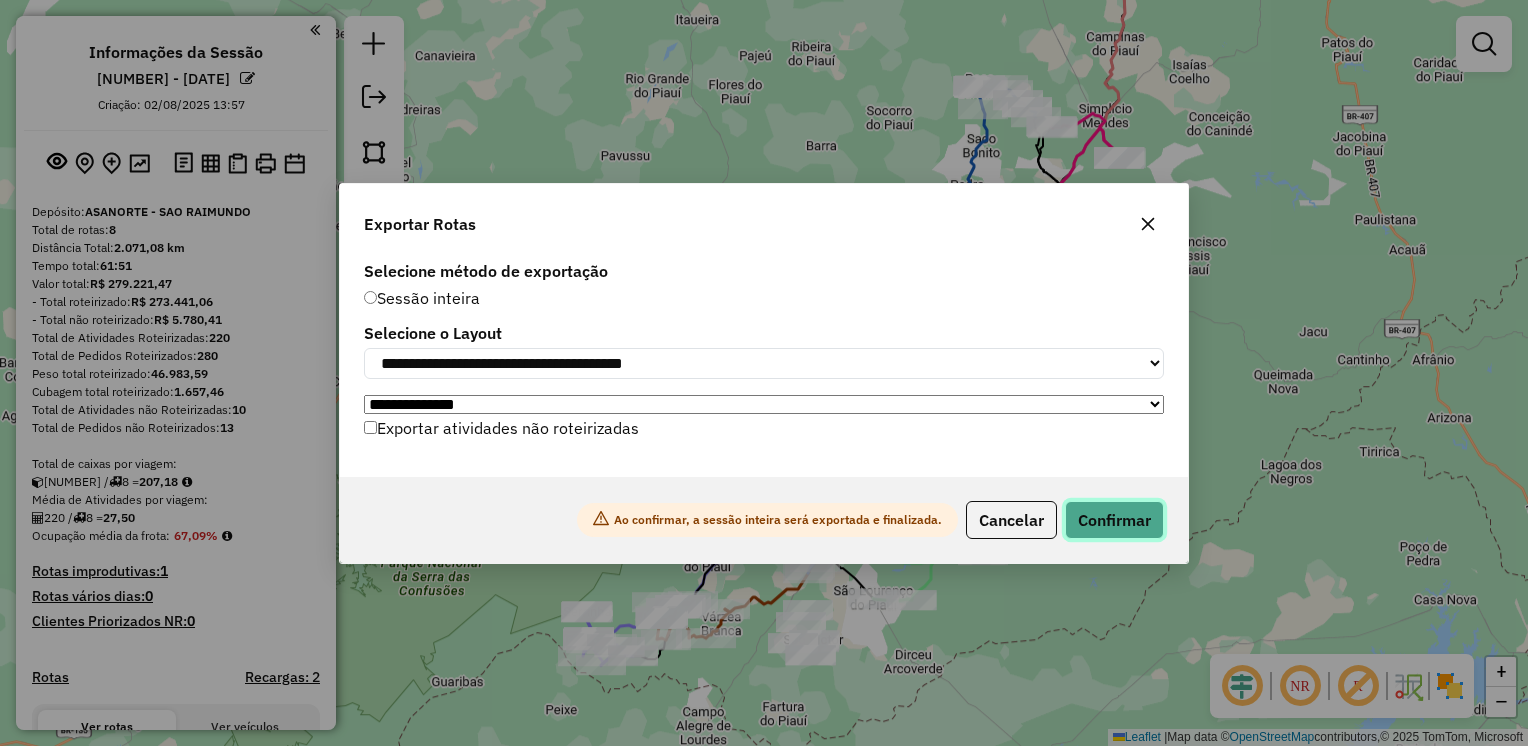 click on "Confirmar" 